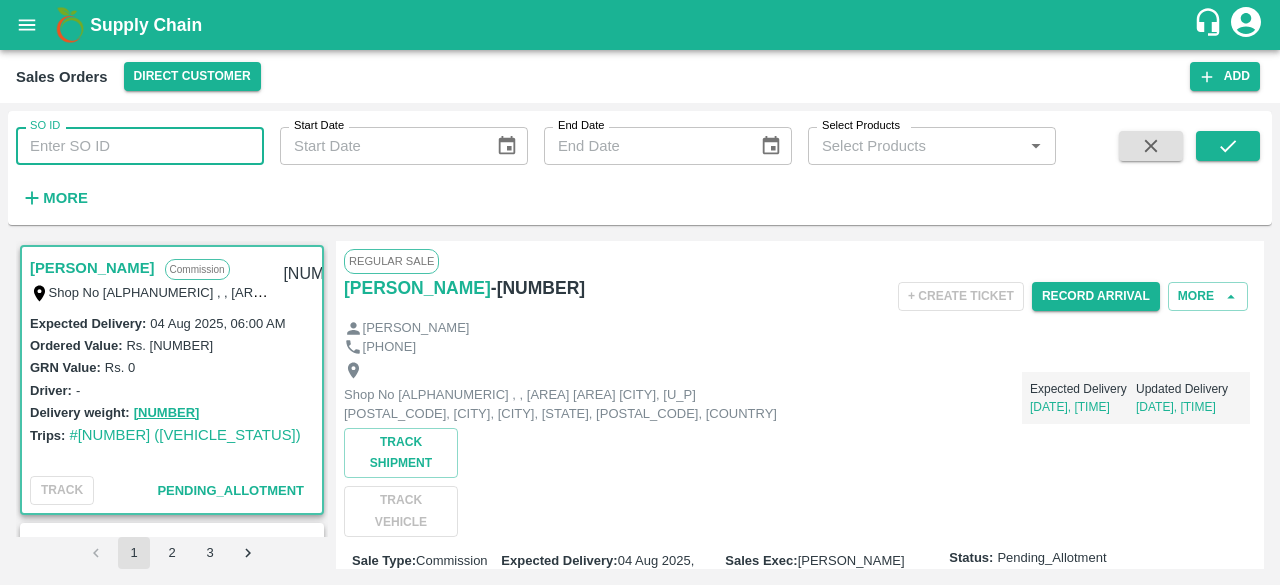 scroll, scrollTop: 0, scrollLeft: 0, axis: both 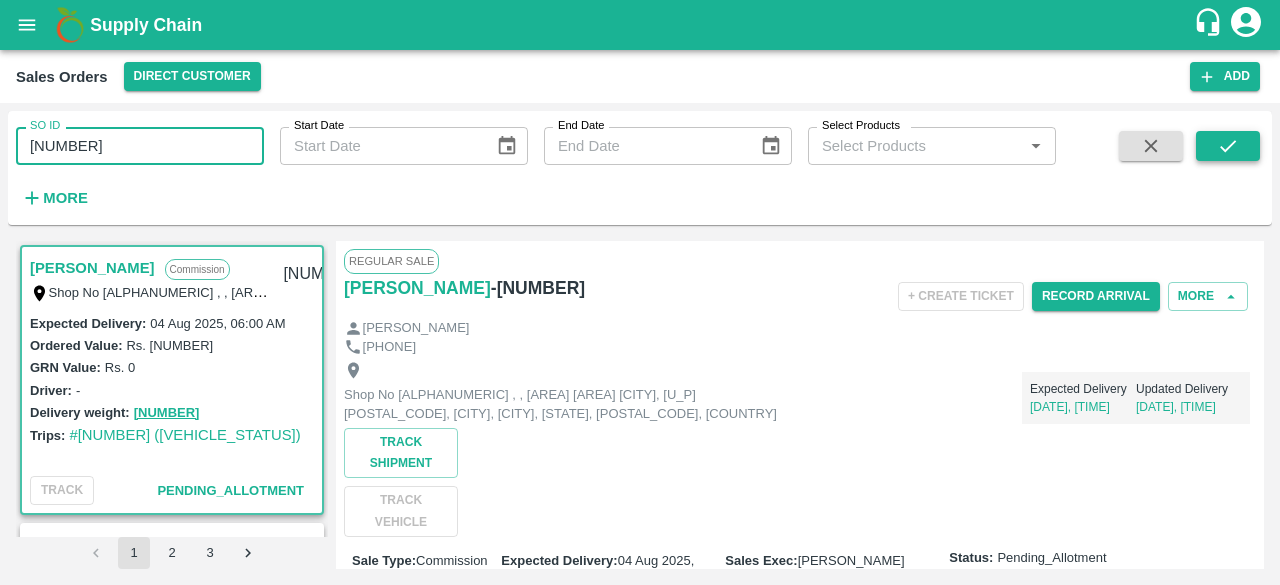 type on "[NUMBER]" 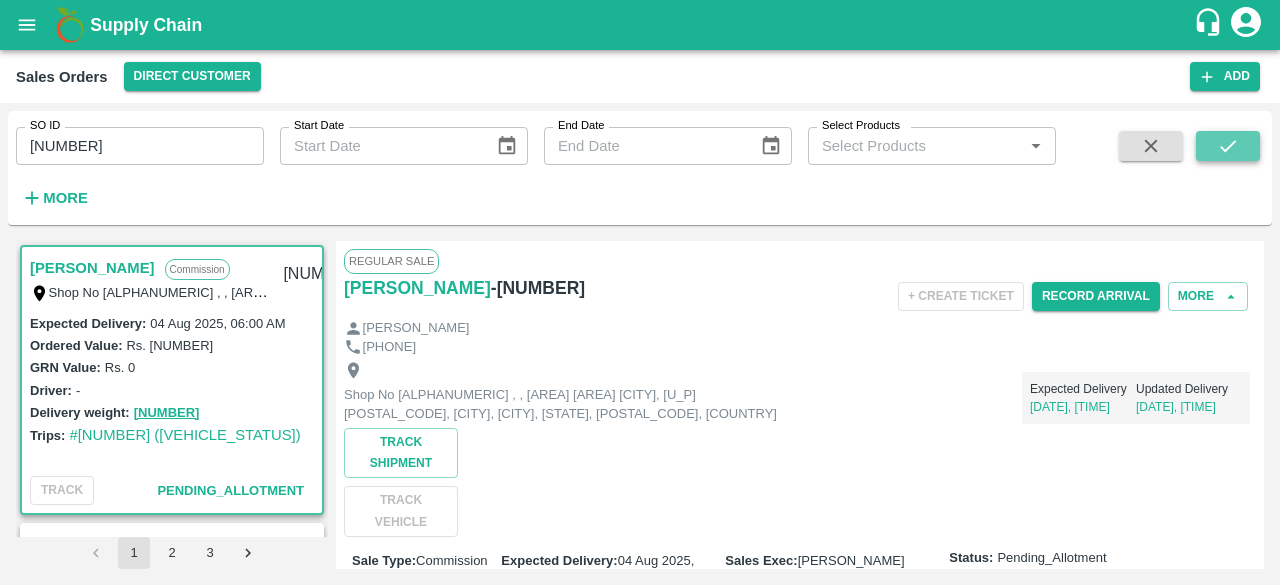 click 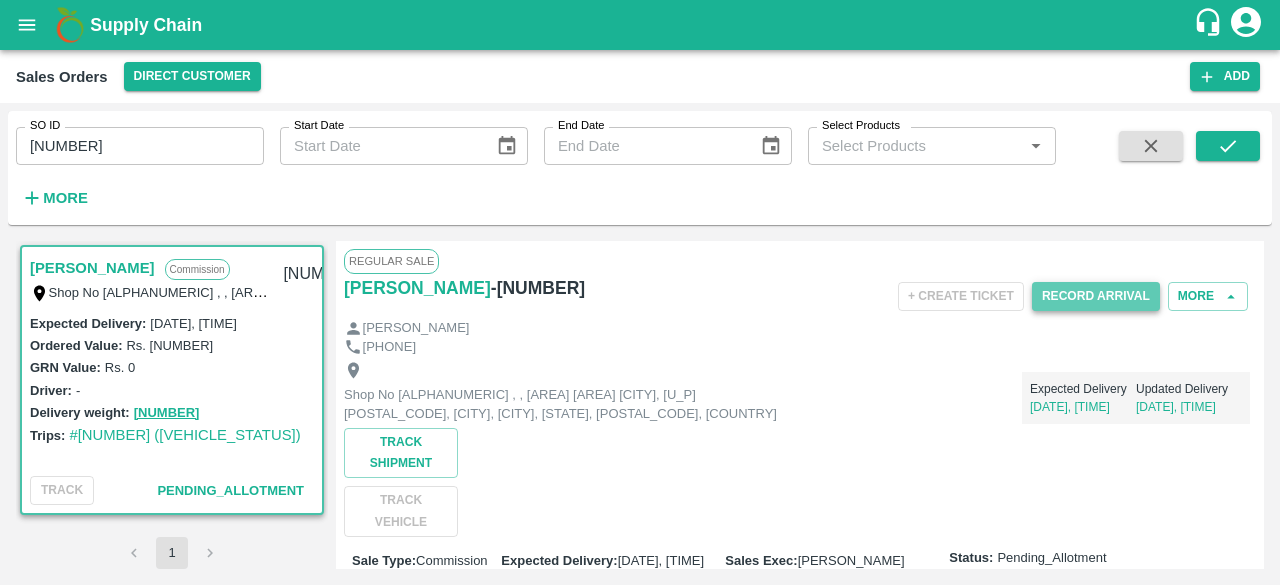 click on "Record Arrival" at bounding box center [1096, 296] 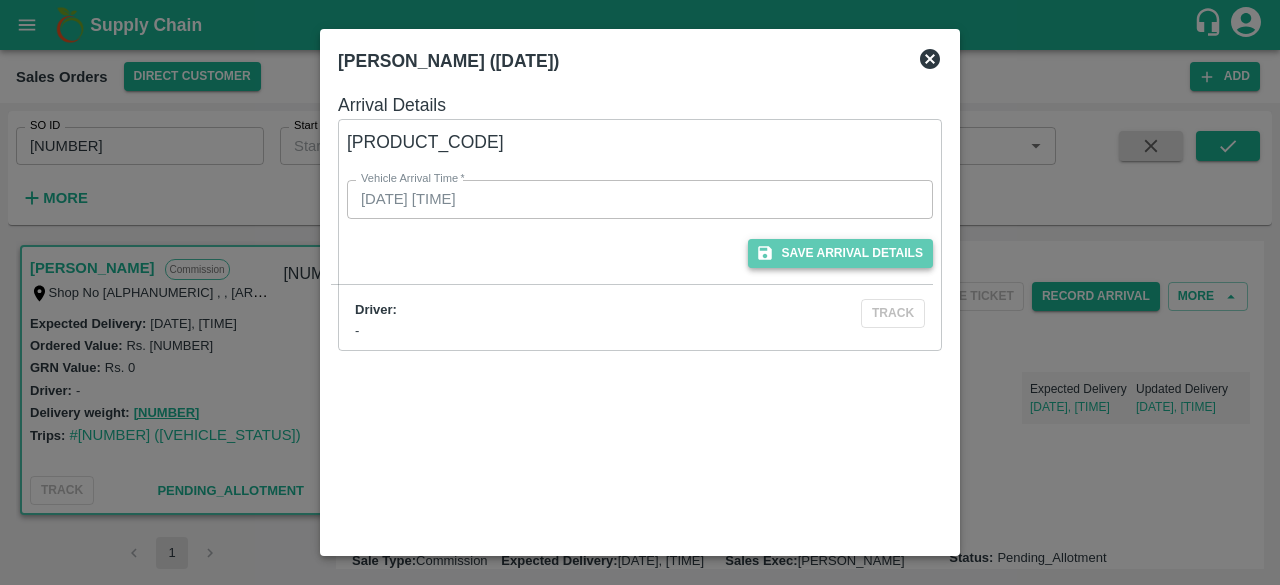 click on "Save Arrival Details" at bounding box center [840, 253] 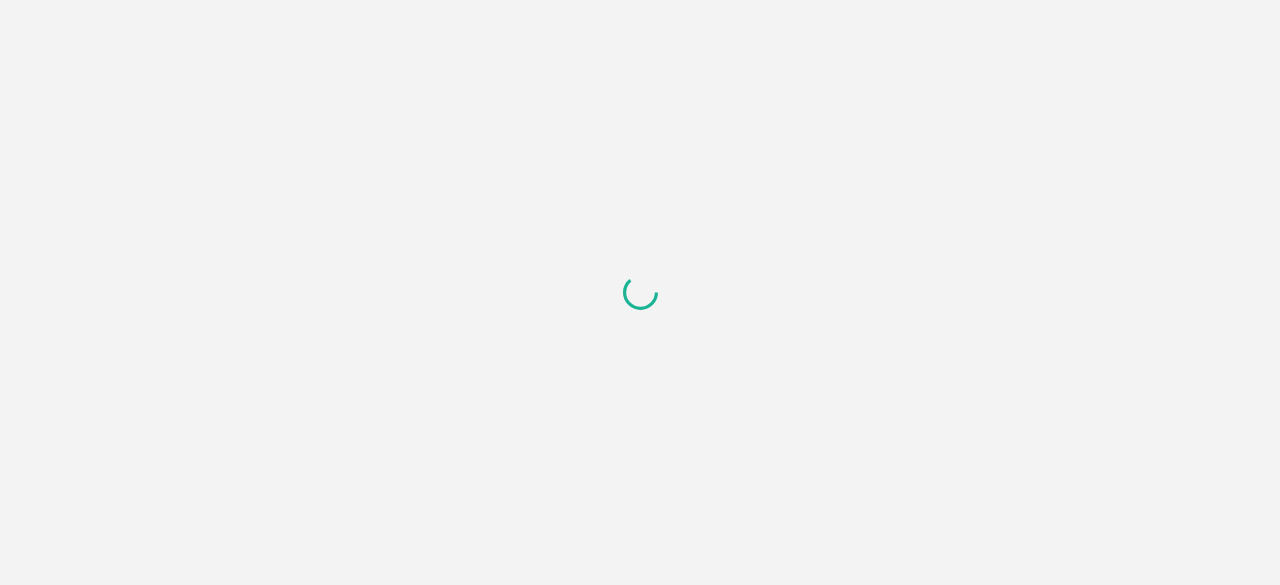 scroll, scrollTop: 0, scrollLeft: 0, axis: both 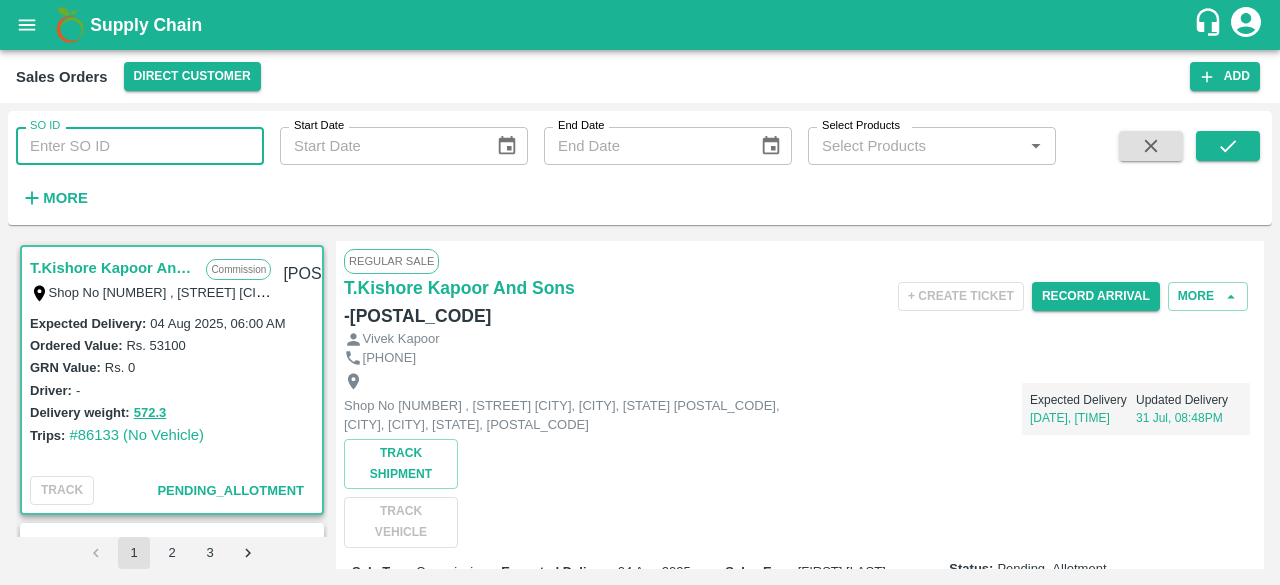 click on "SO ID" at bounding box center [140, 146] 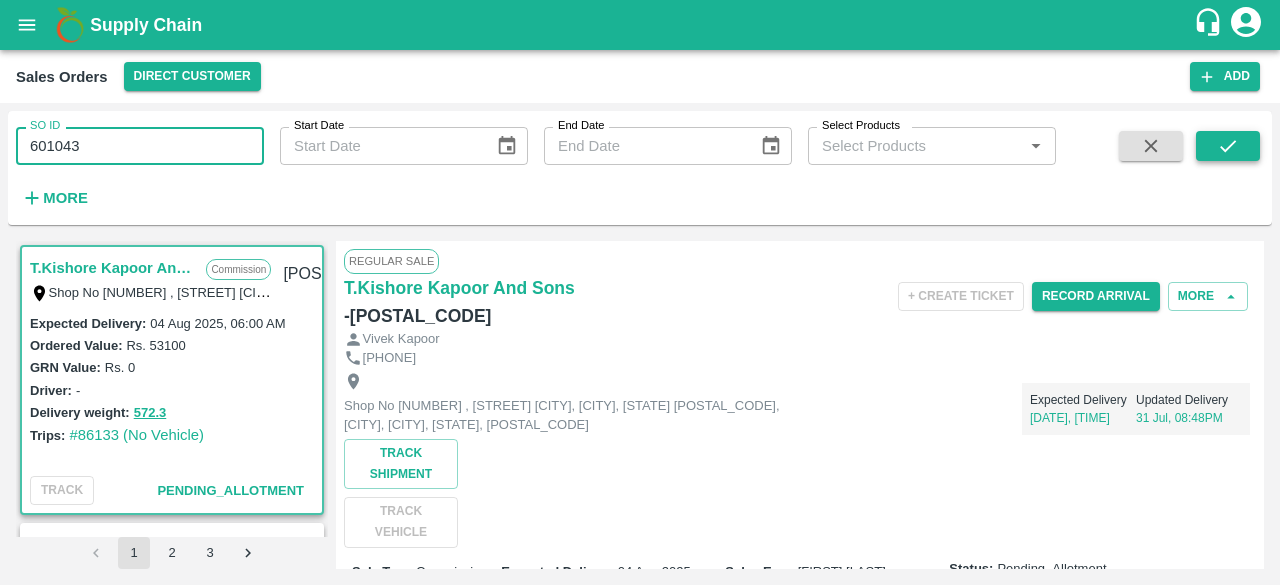type on "601043" 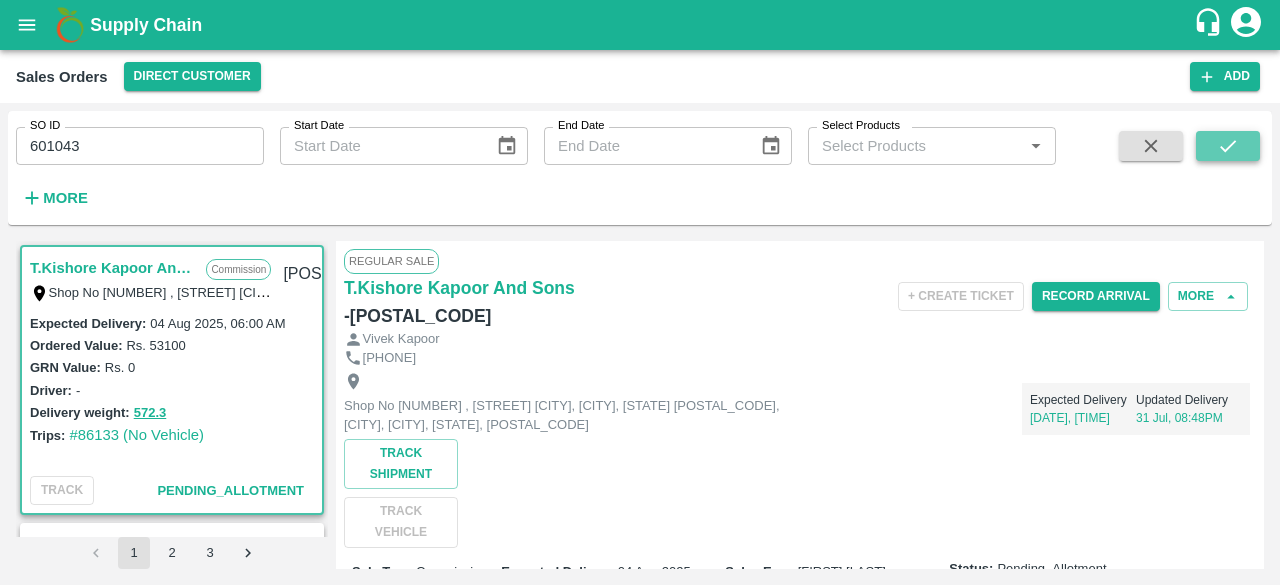 click at bounding box center [1228, 146] 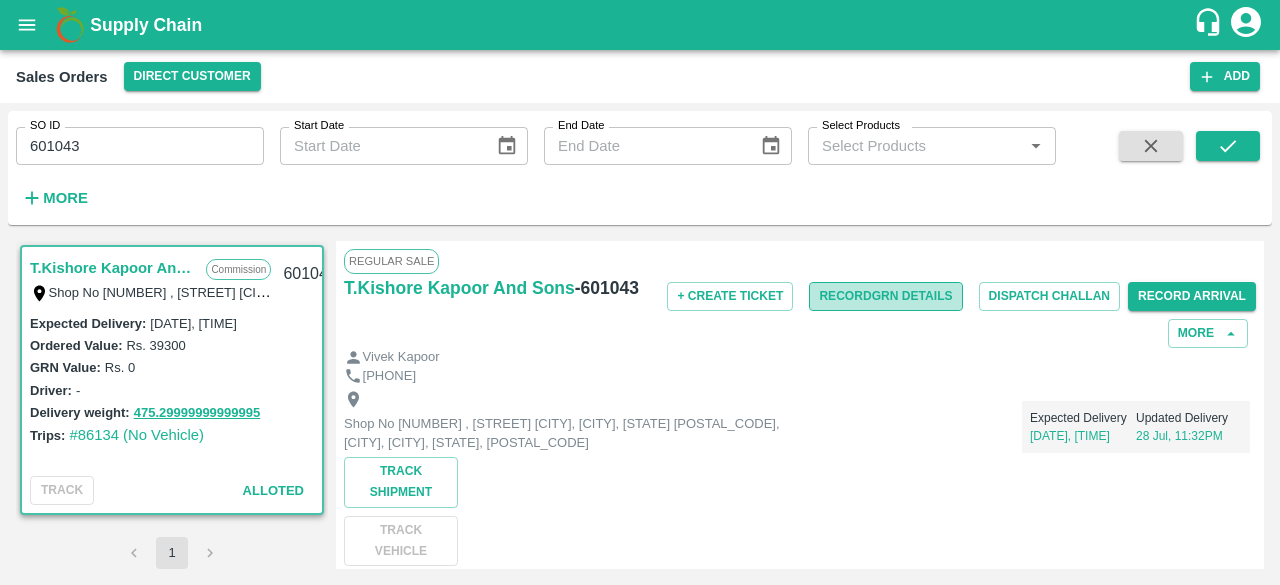 click on "Record  GRN Details" at bounding box center (885, 296) 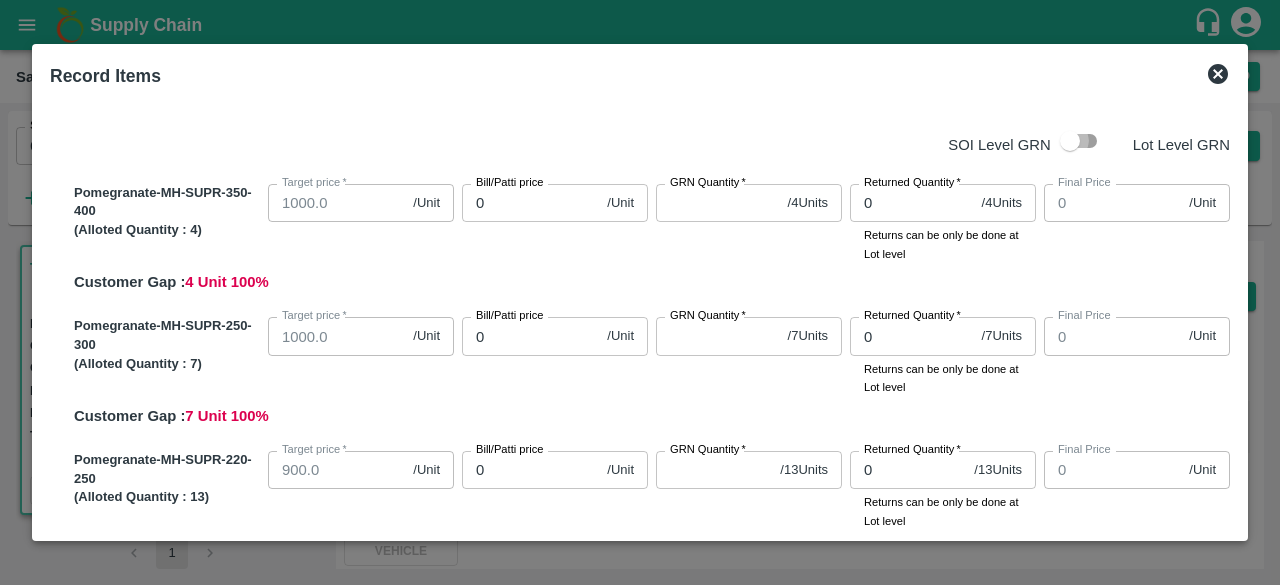 click at bounding box center (1070, 141) 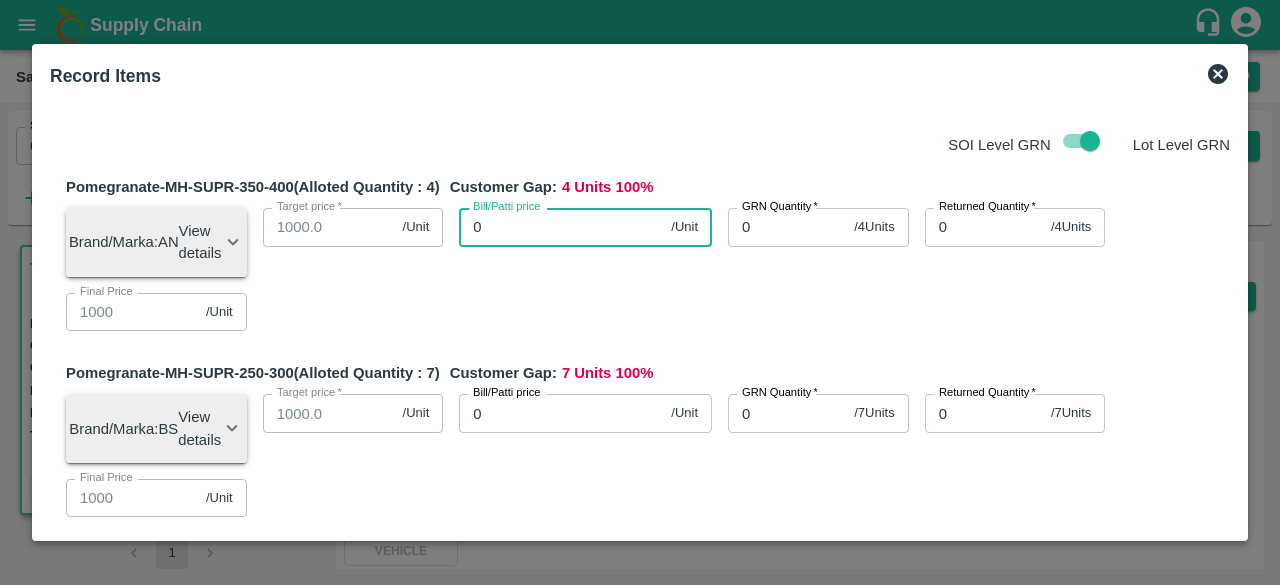 click on "0" at bounding box center (561, 227) 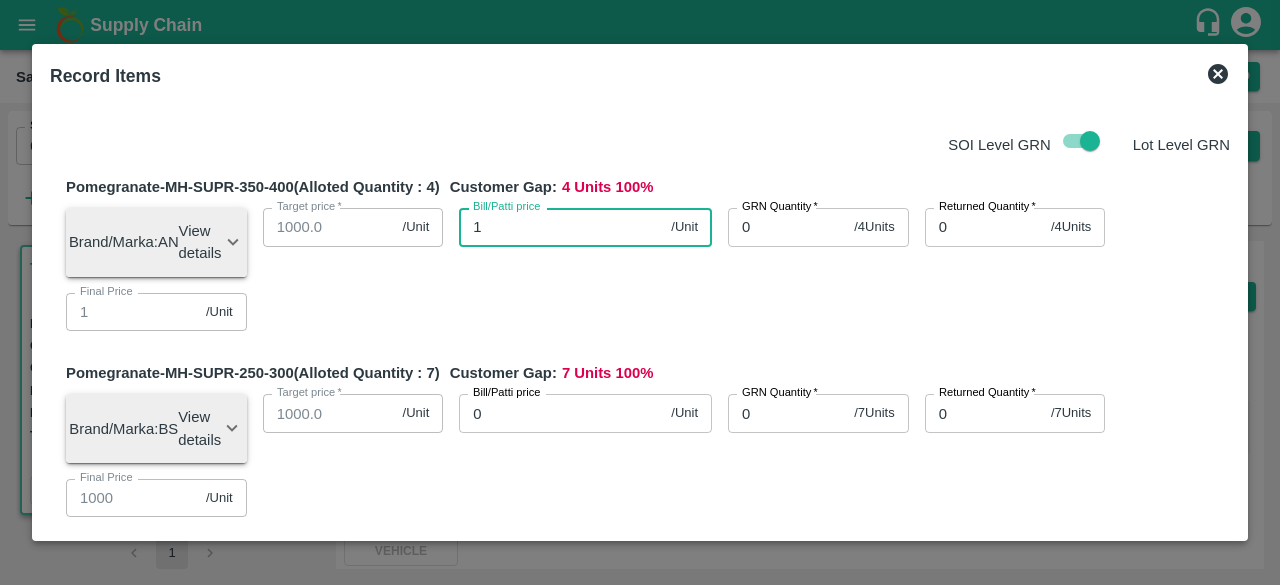 type on "12" 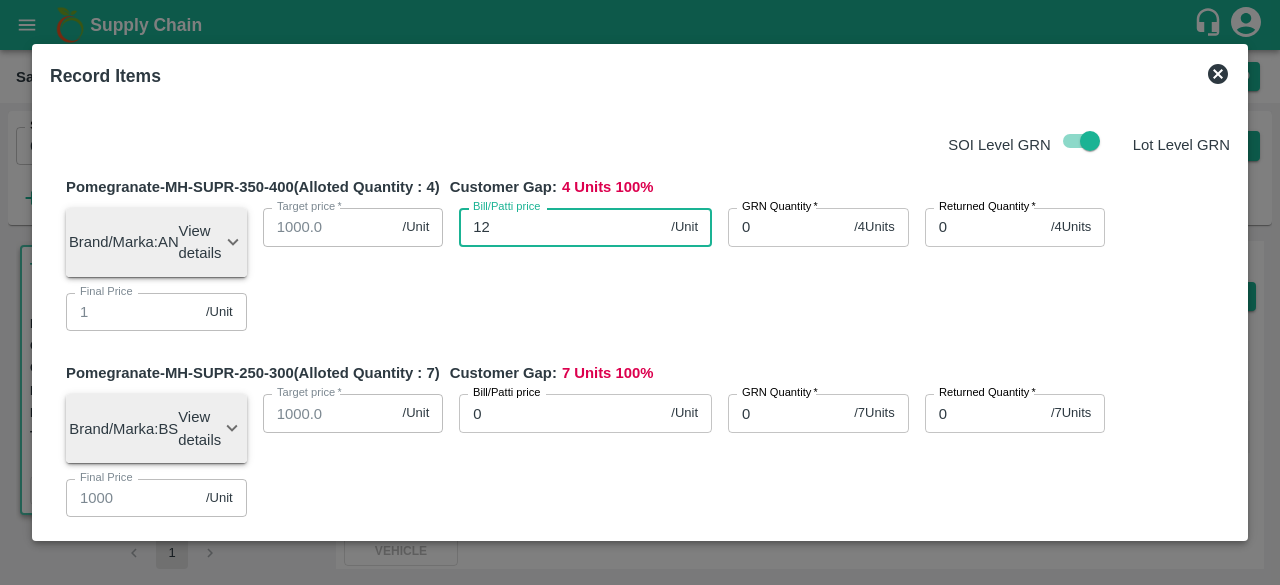 type on "12" 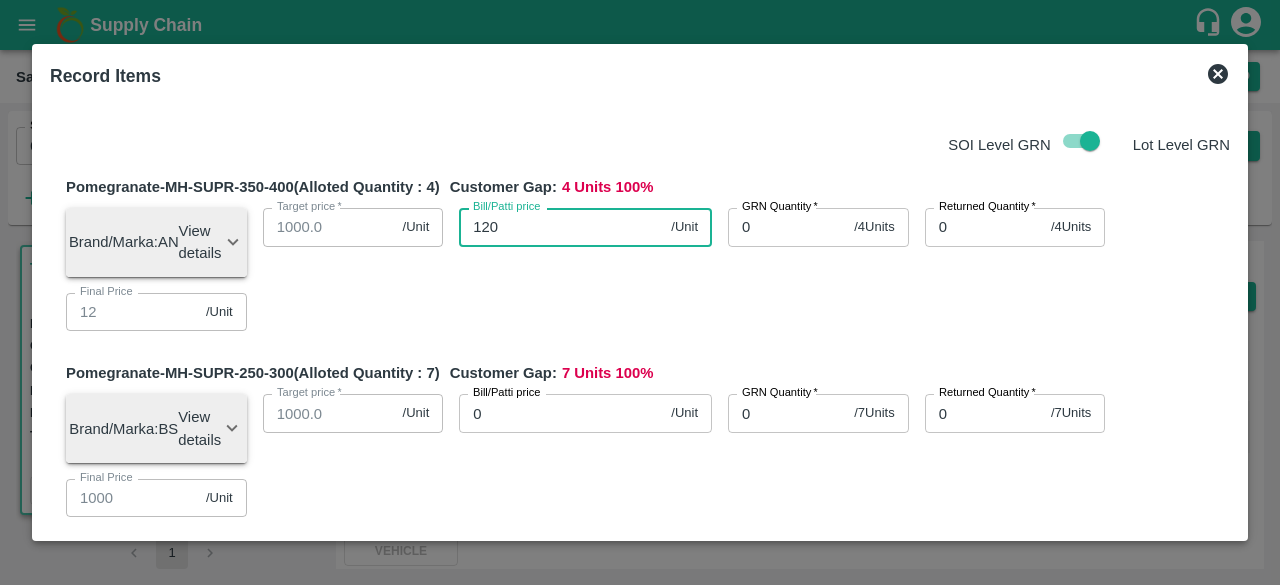 type on "1200" 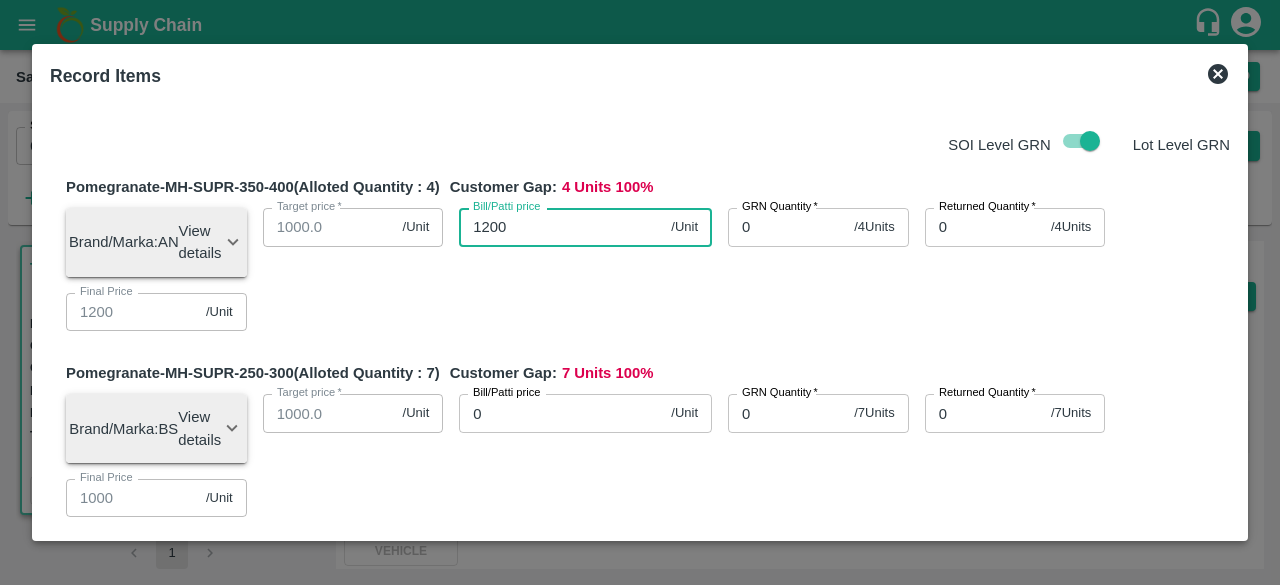 type on "1200" 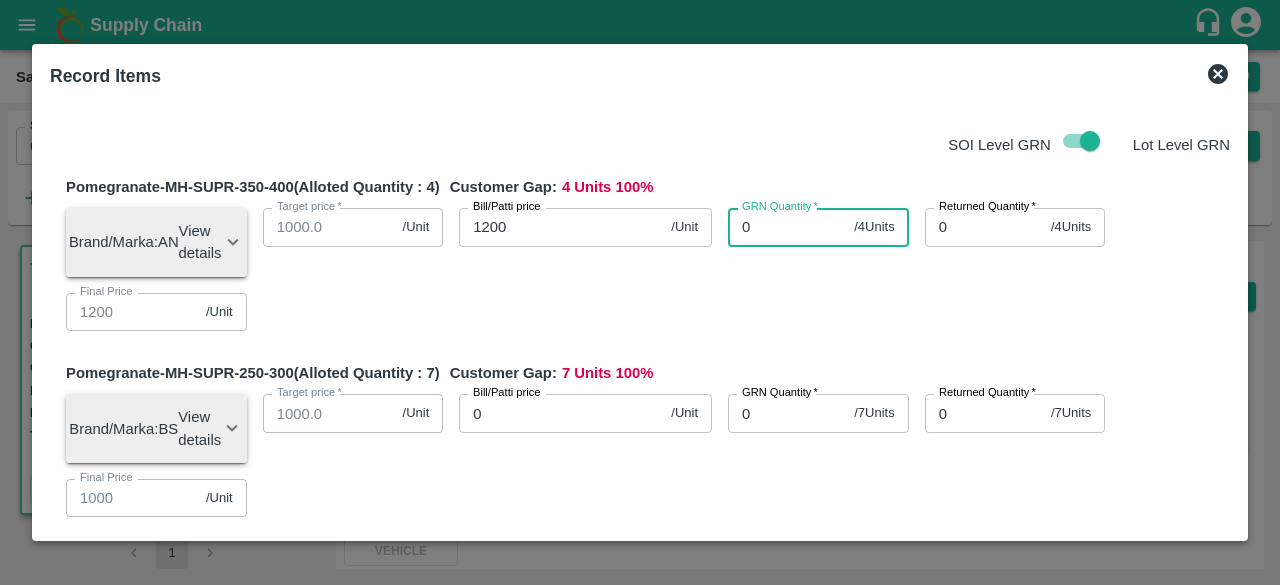 click on "0" at bounding box center [787, 227] 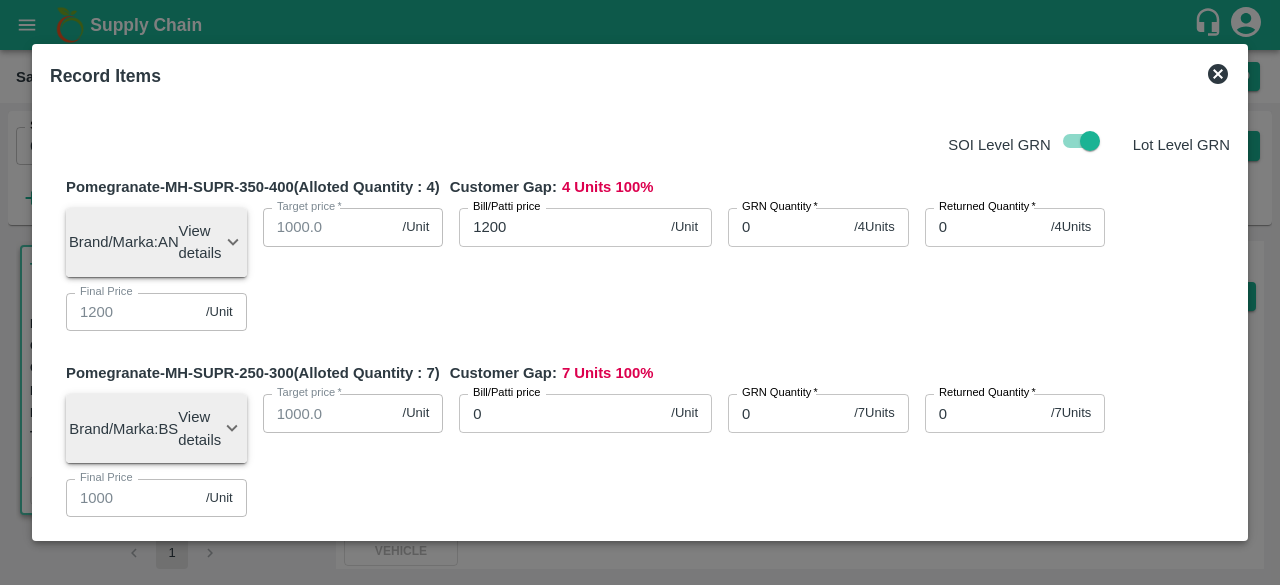 click 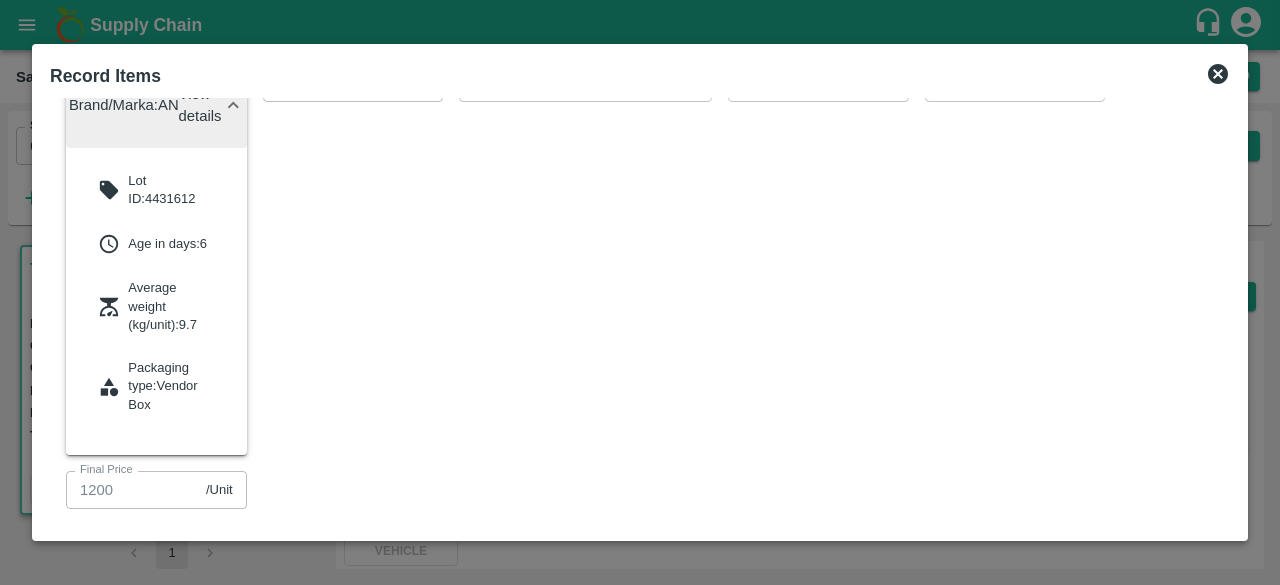 scroll, scrollTop: 0, scrollLeft: 0, axis: both 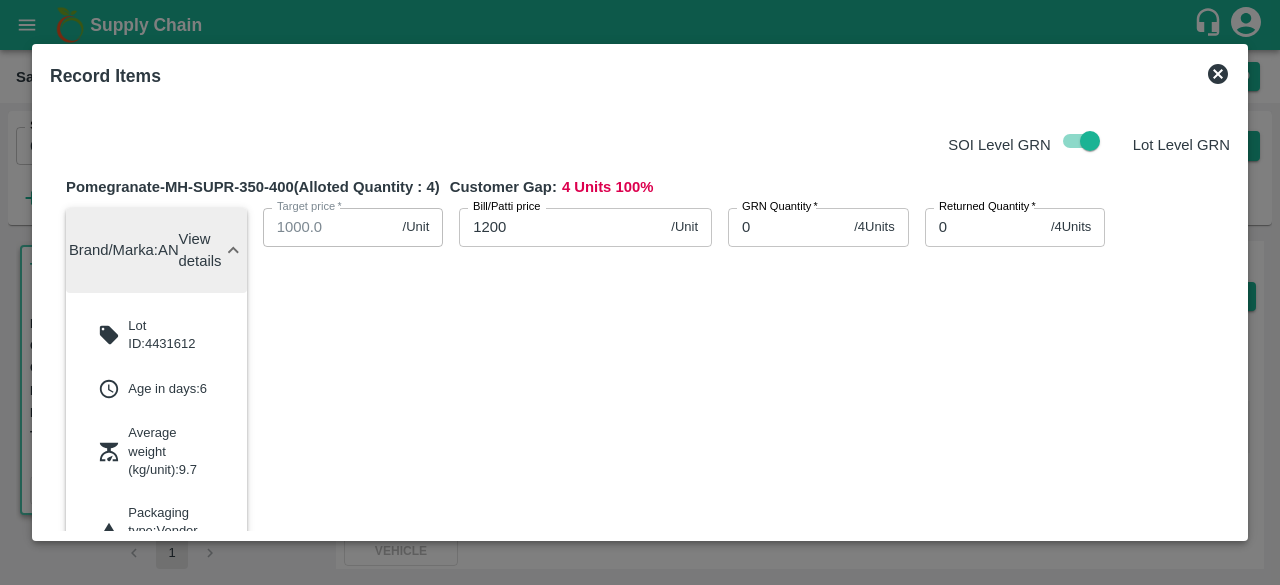 click 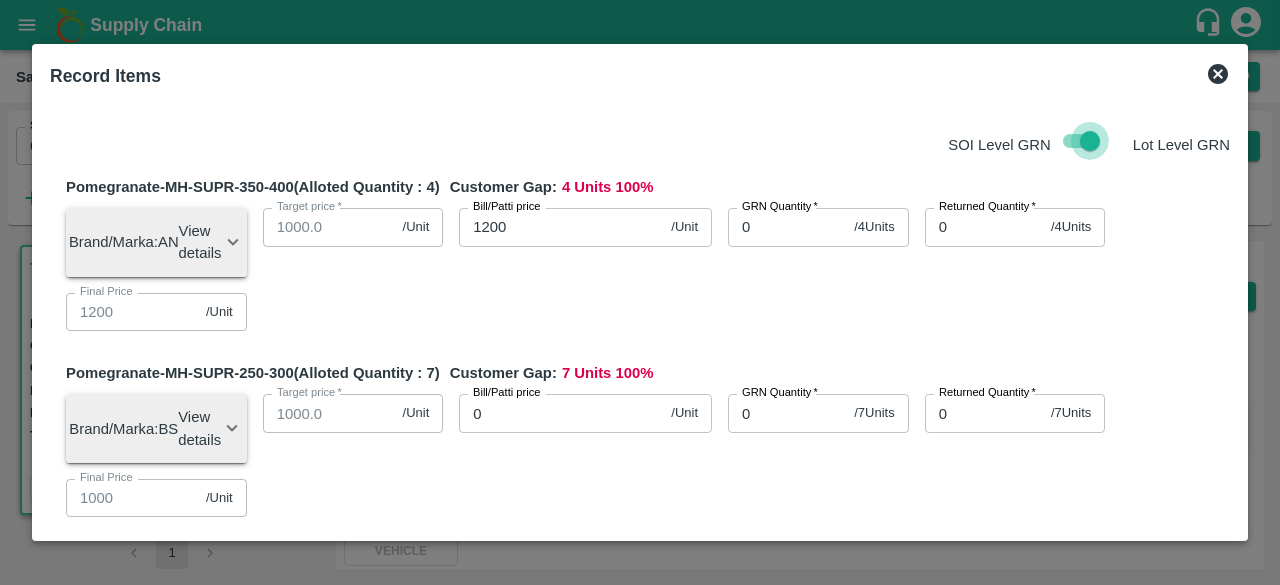 click at bounding box center [1090, 141] 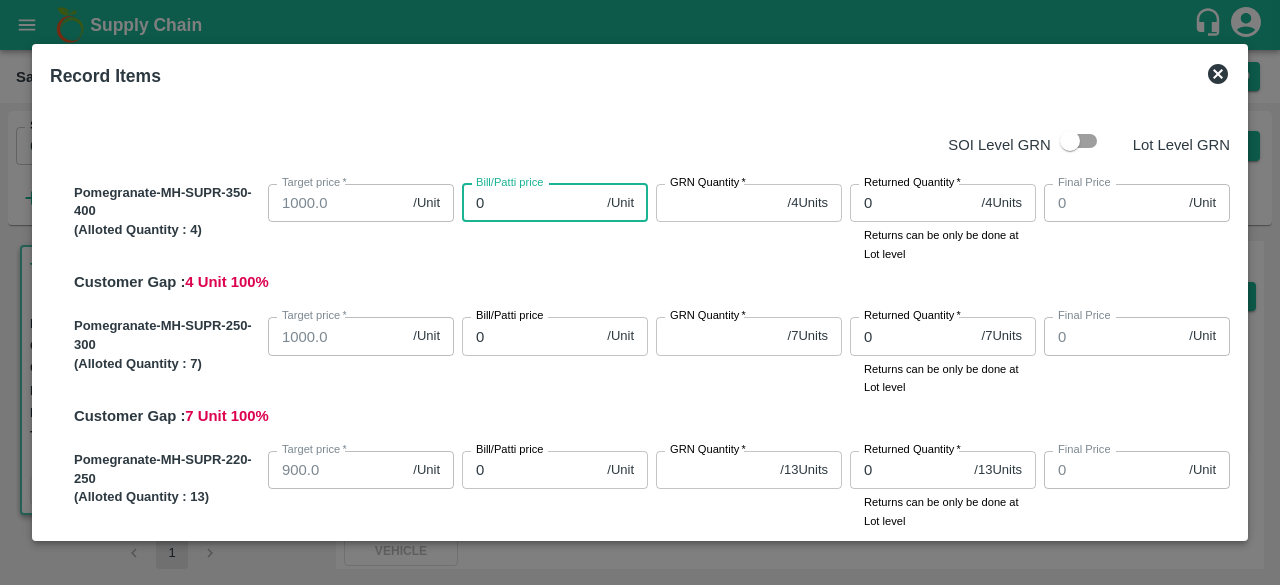 click on "0" at bounding box center (530, 203) 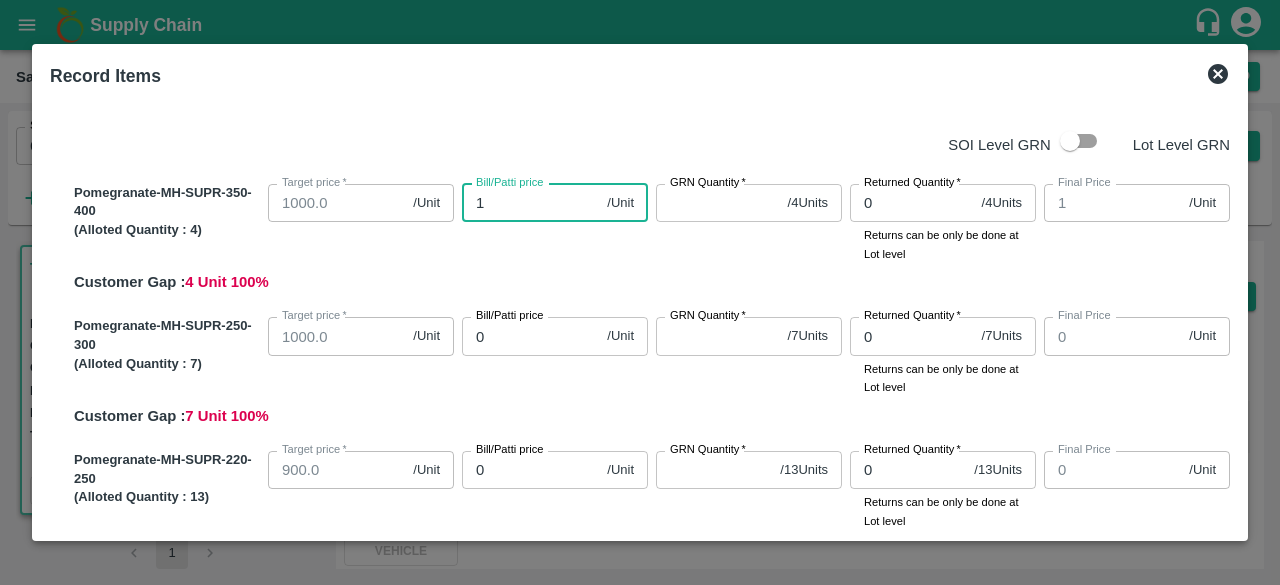 type on "12" 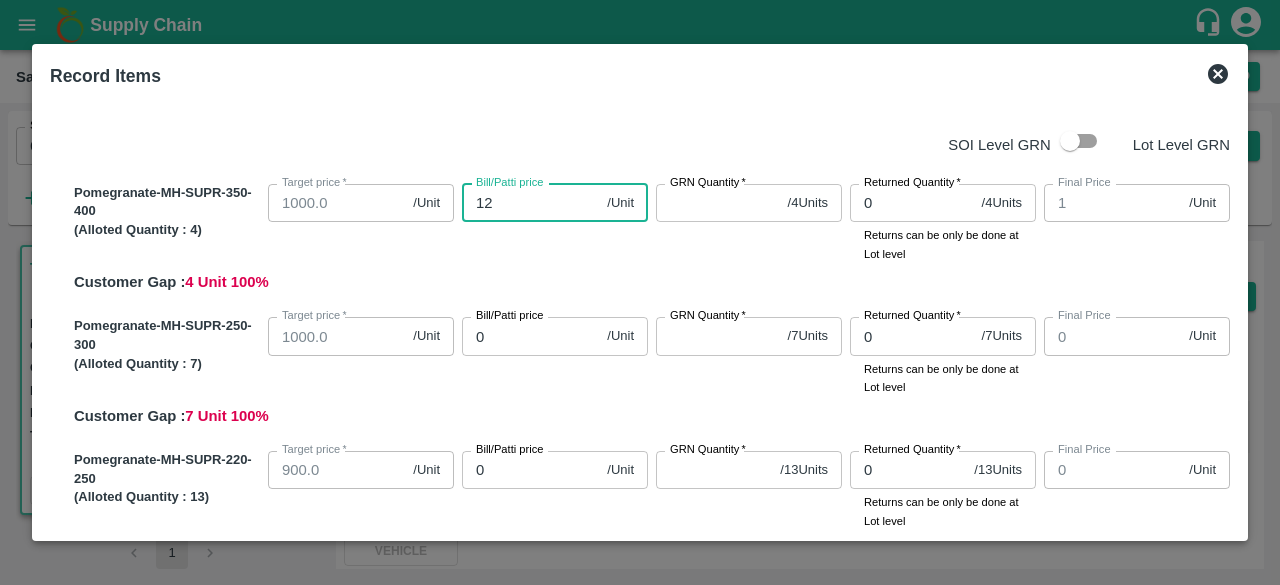 type on "12" 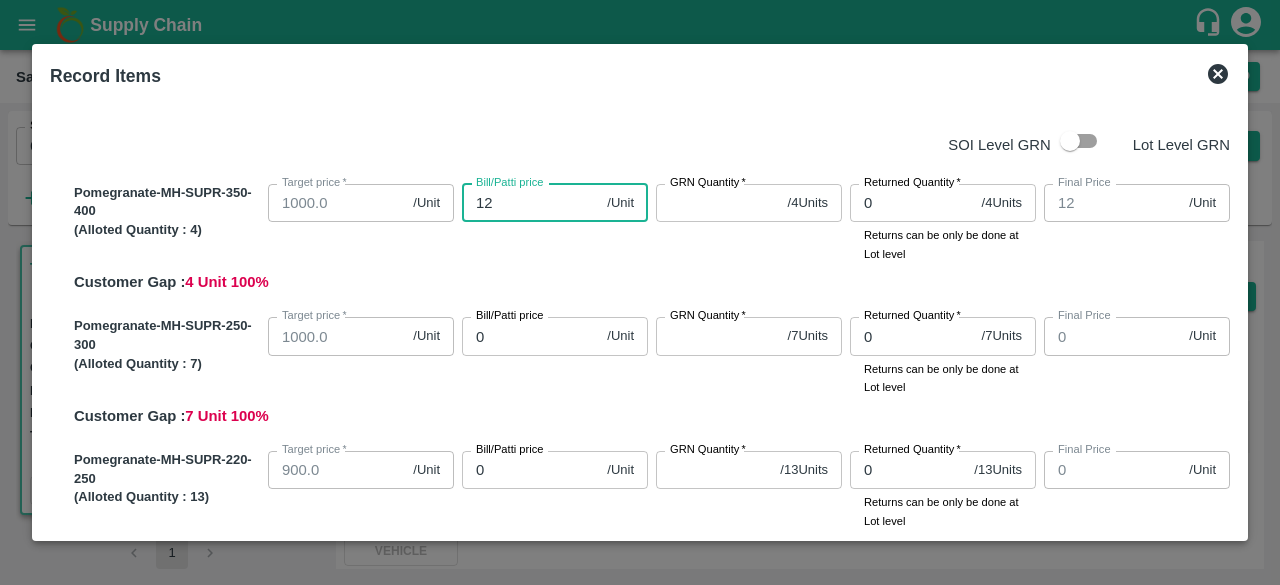 type on "120" 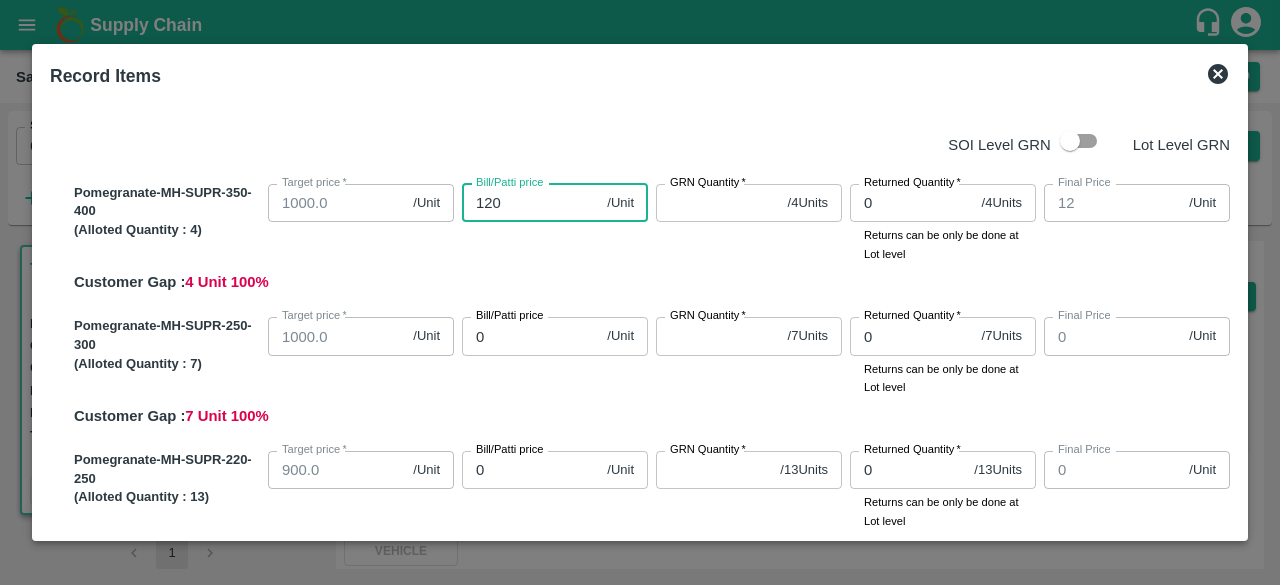 type on "120" 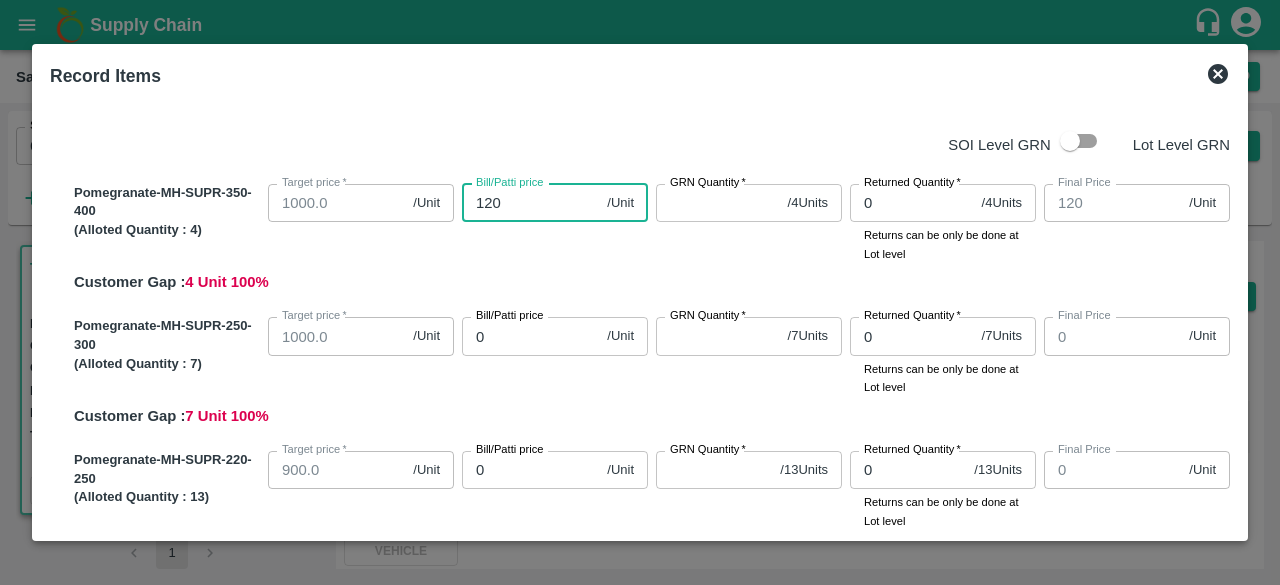 type on "1200" 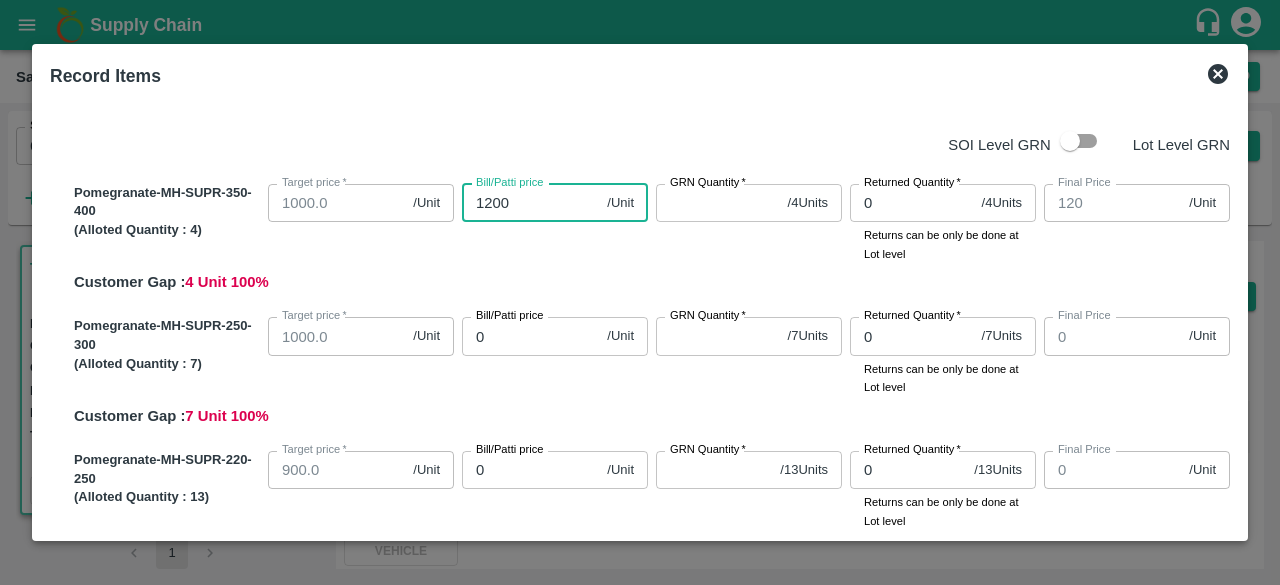 type on "1200" 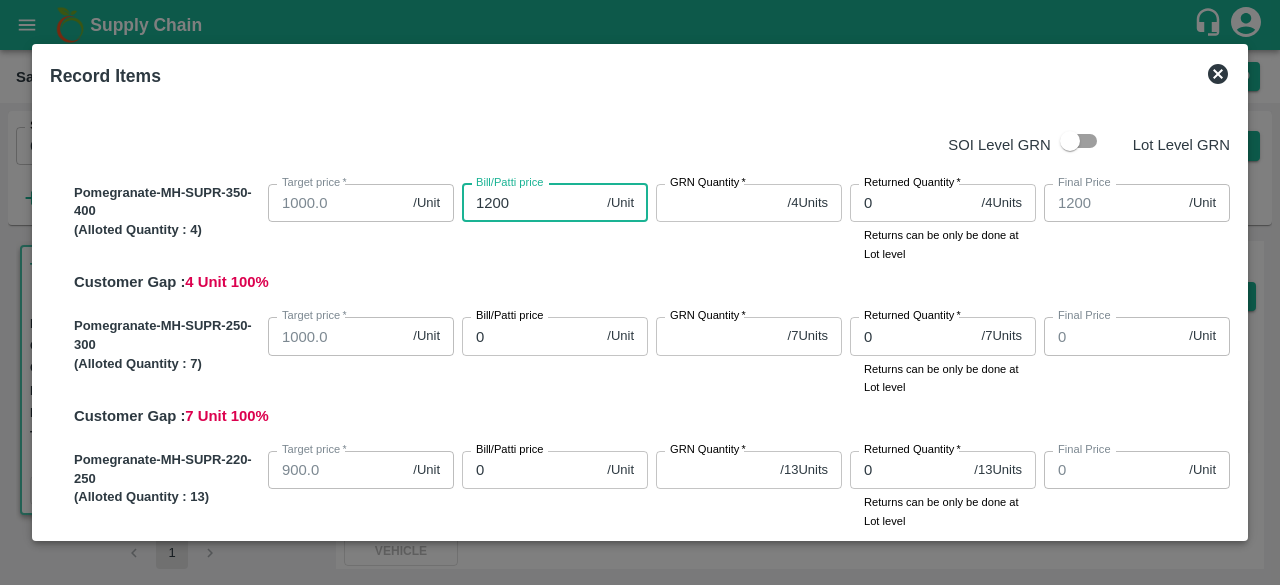type on "1200" 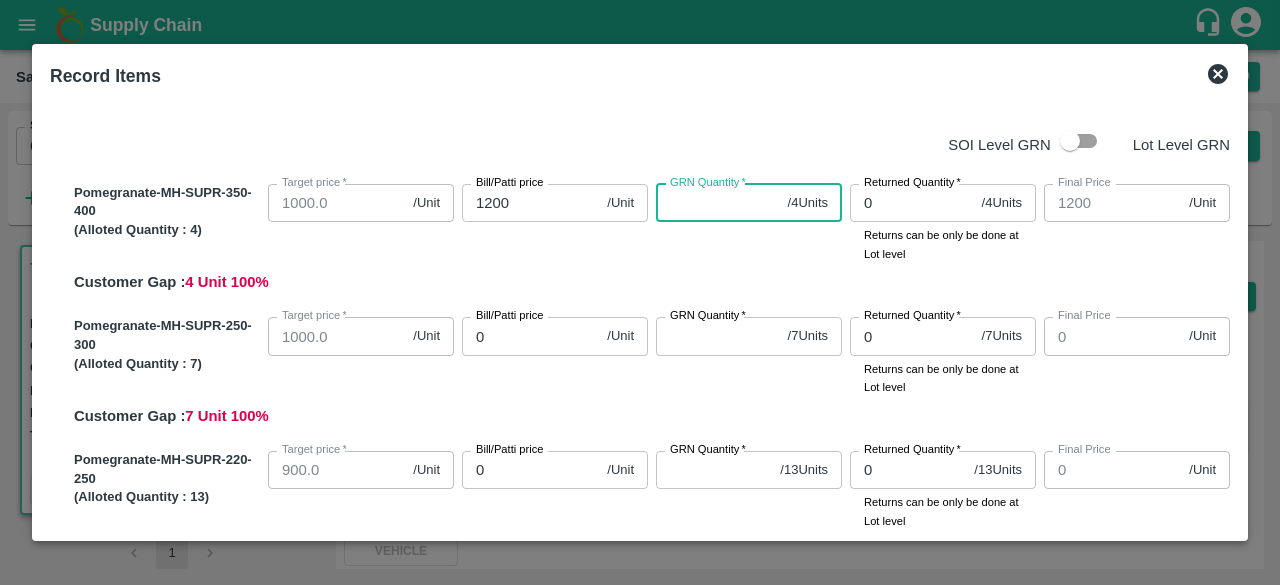 click on "GRN Quantity   *" at bounding box center [718, 203] 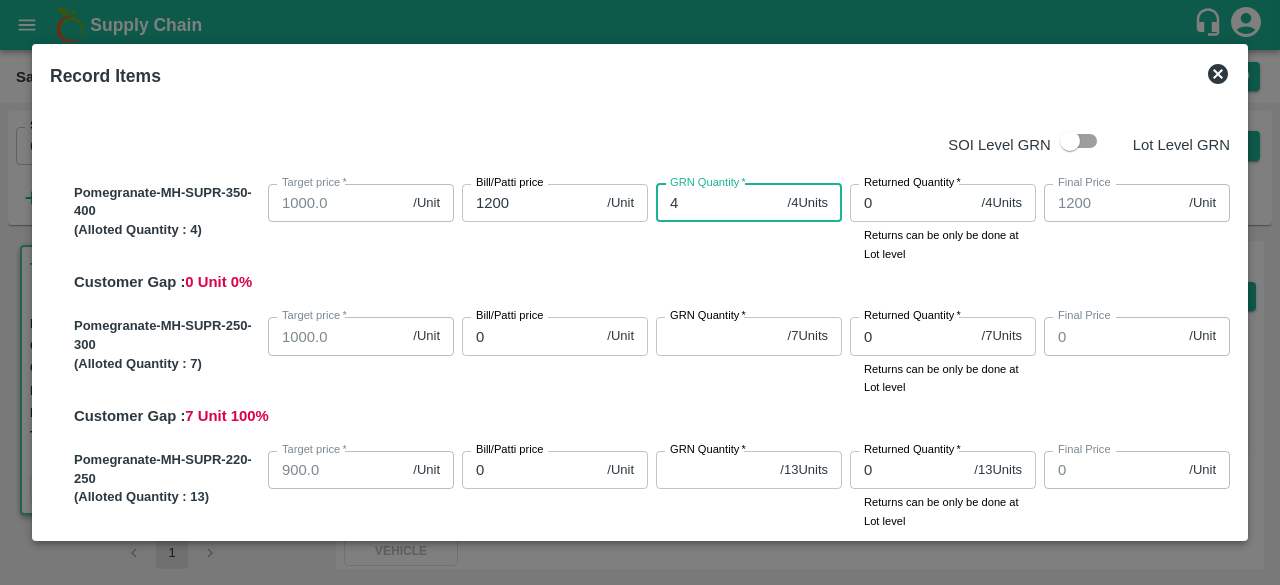 type on "4" 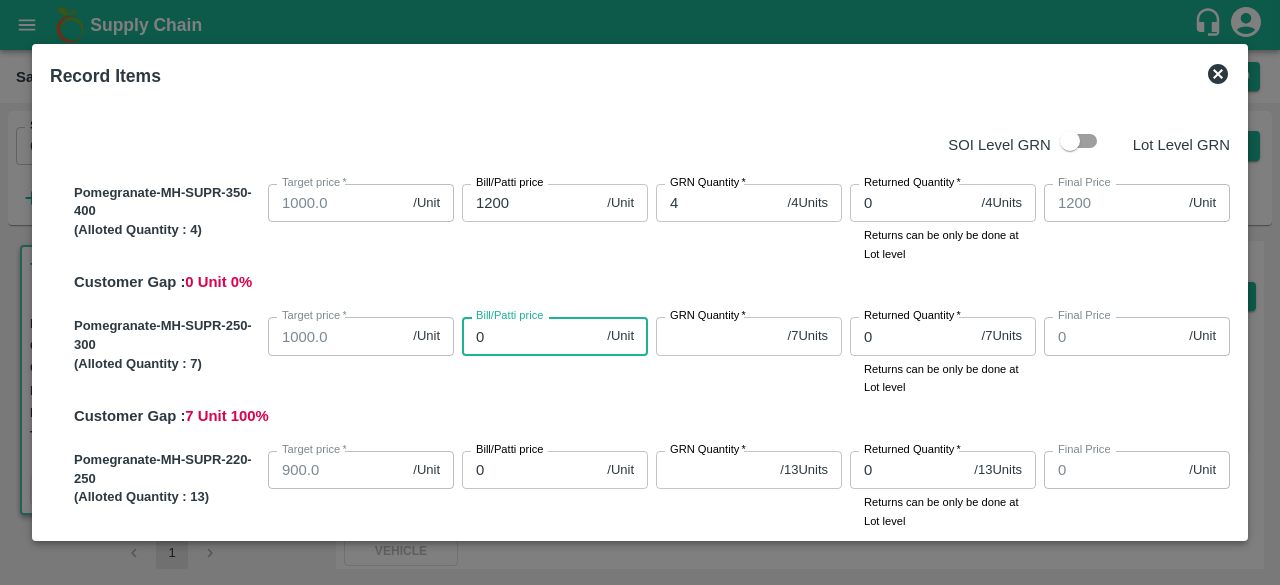 click on "0" at bounding box center [530, 336] 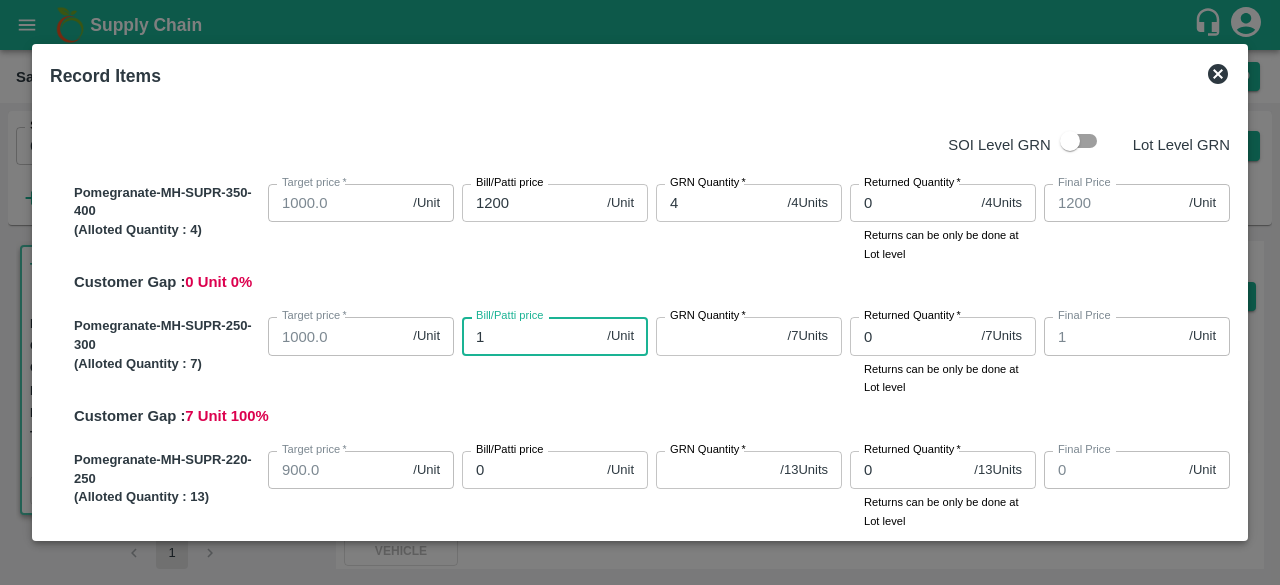 type on "10" 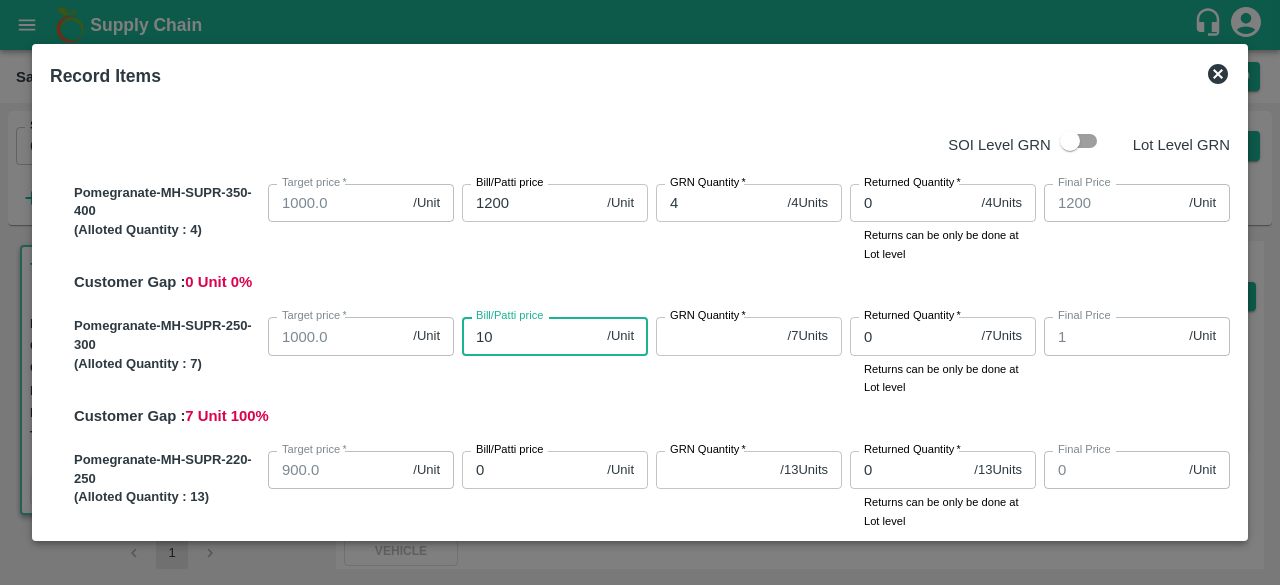type on "10" 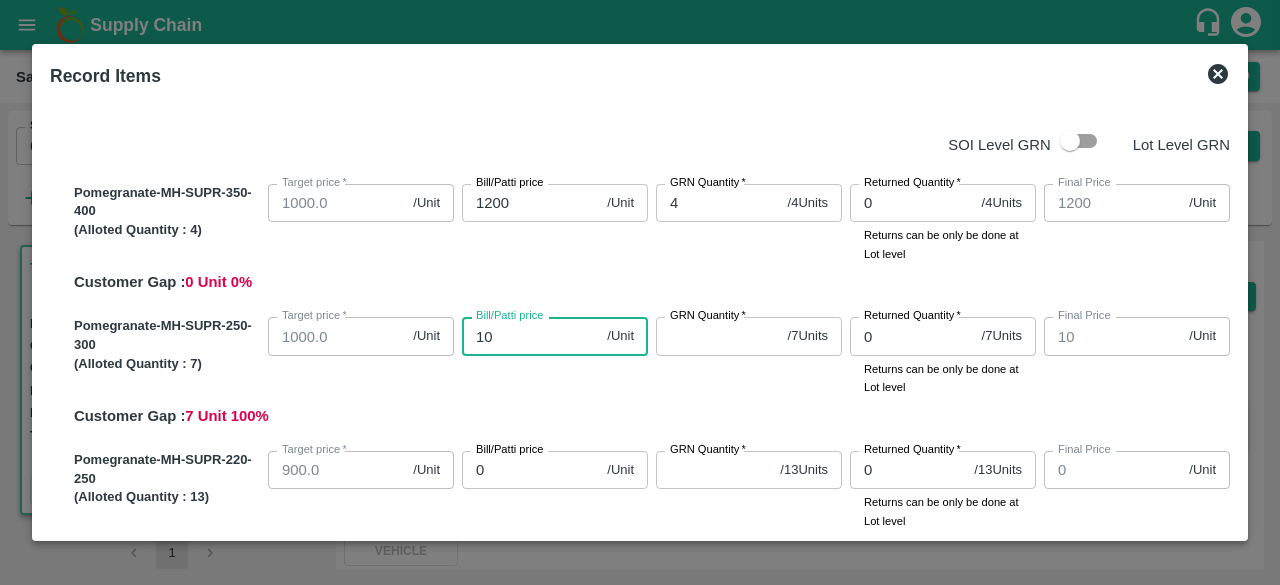 type on "100" 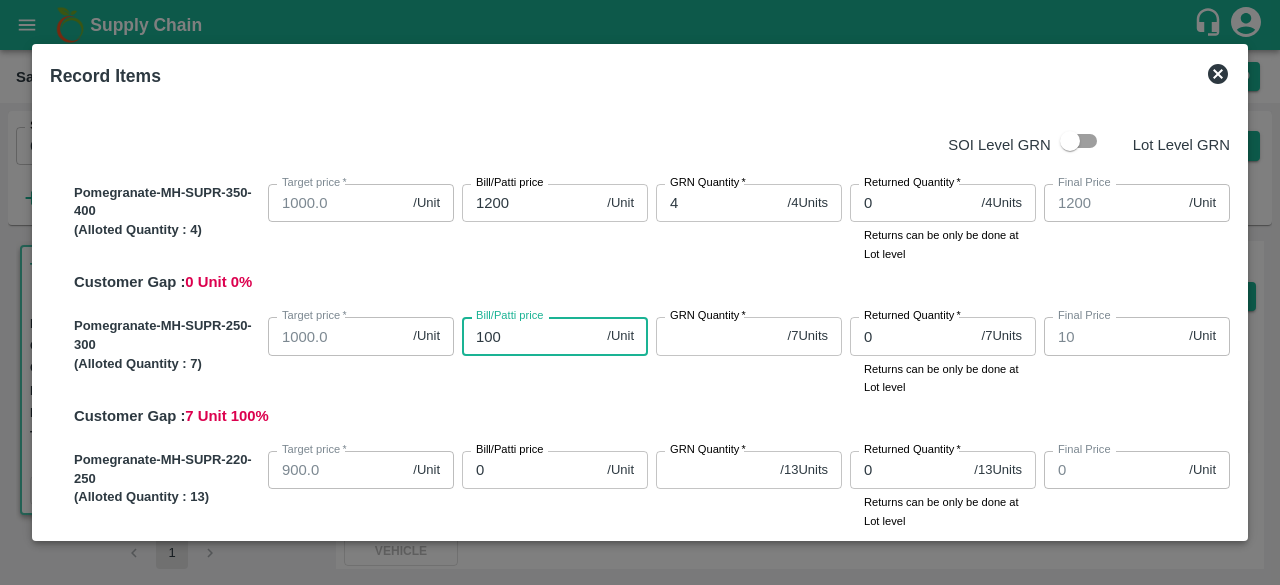 type on "100" 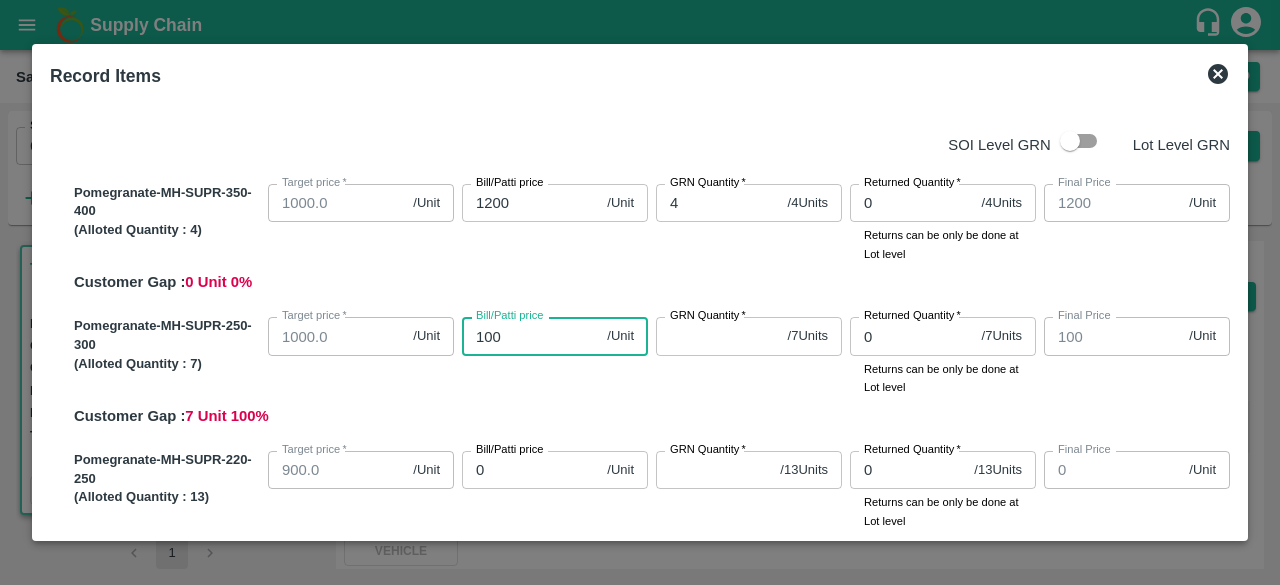 type on "1000" 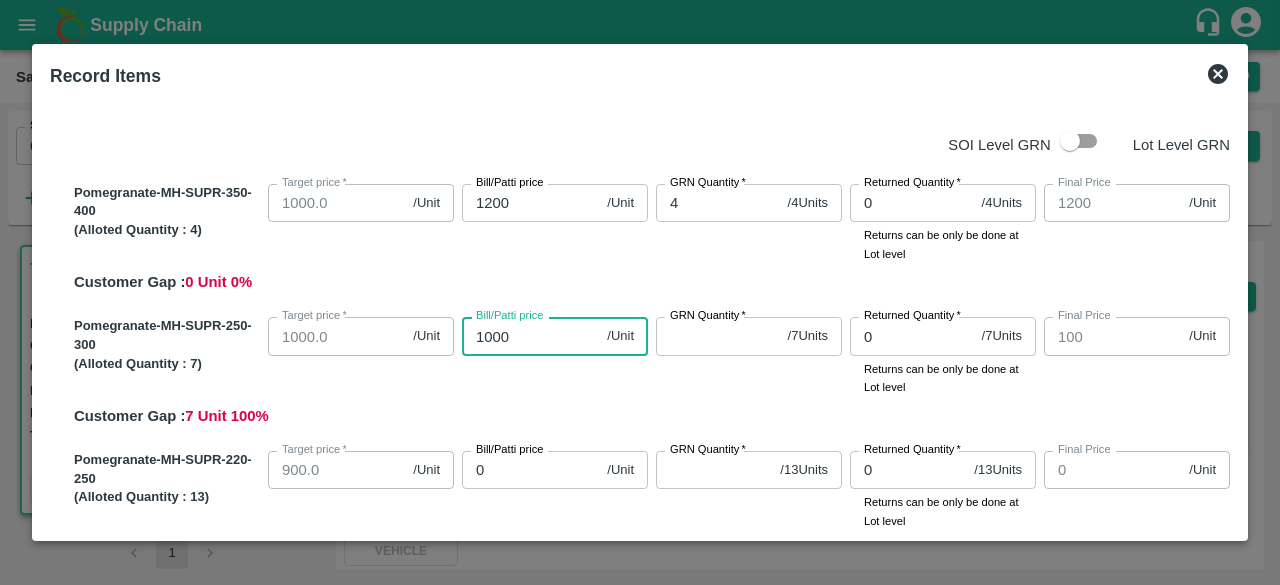 type on "1000" 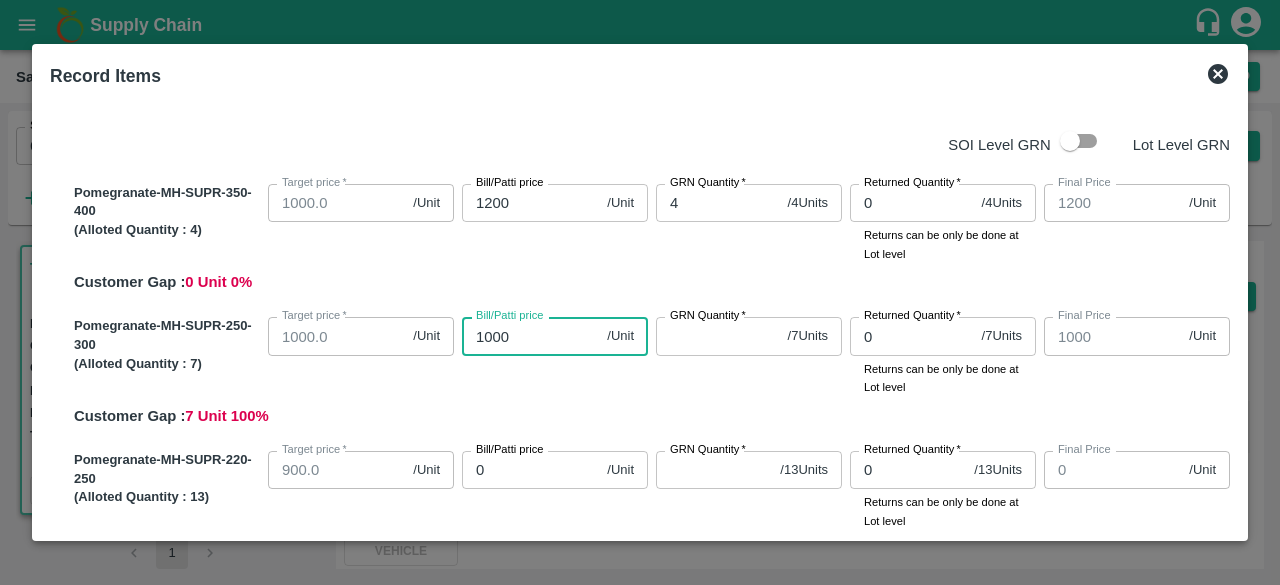 type on "1000" 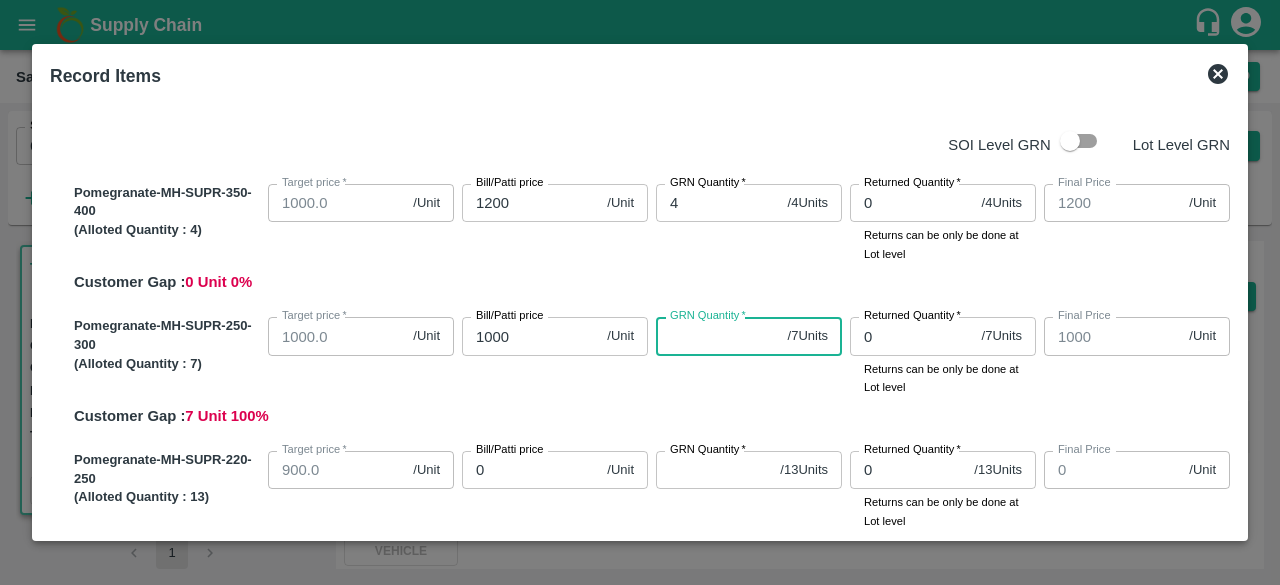 click on "GRN Quantity   *" at bounding box center (718, 336) 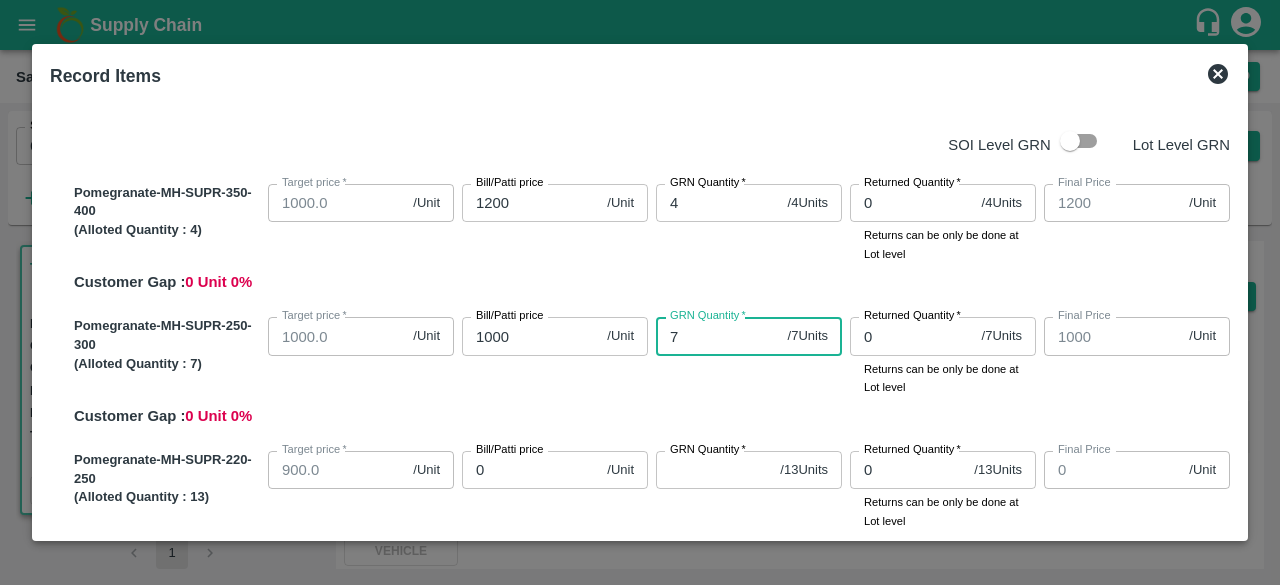 type on "7" 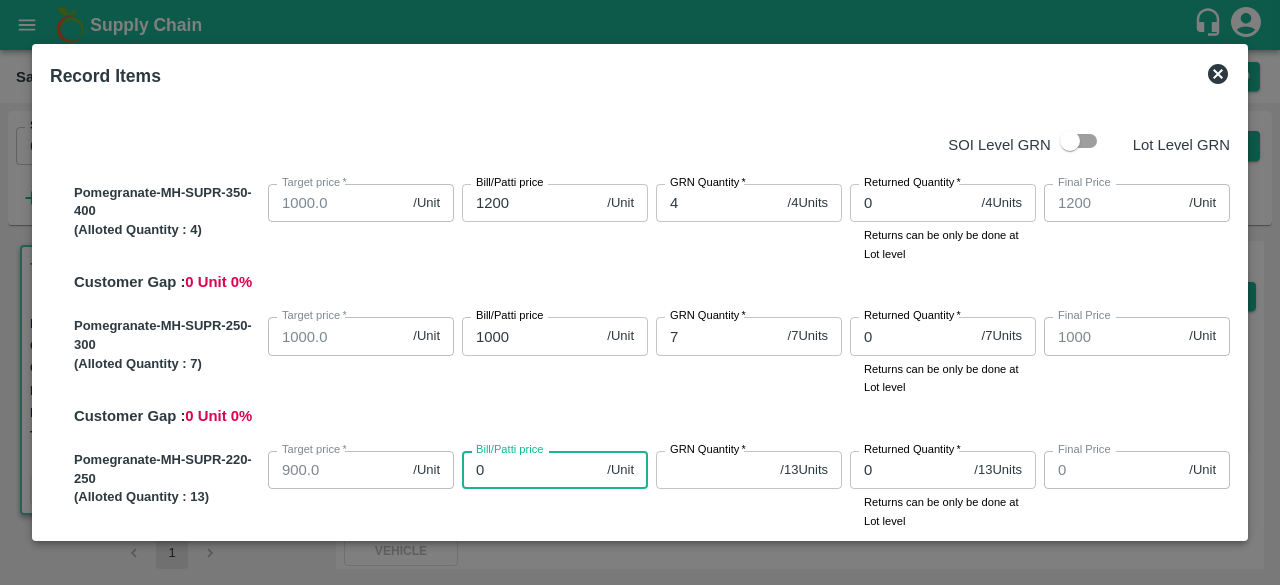 click on "0" at bounding box center (530, 470) 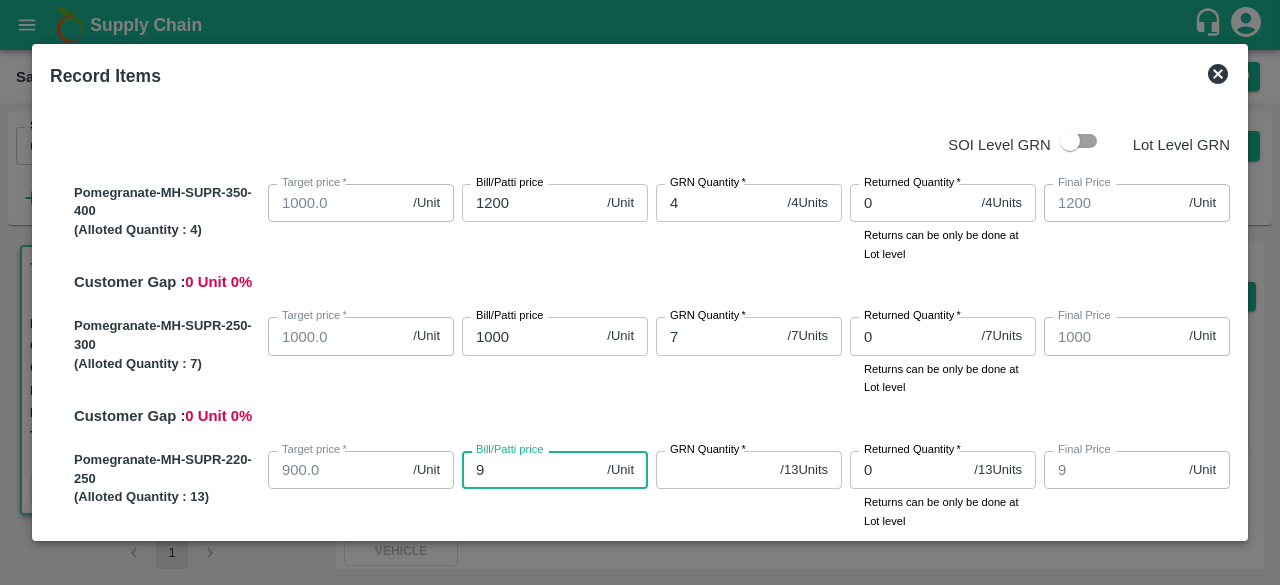 type on "90" 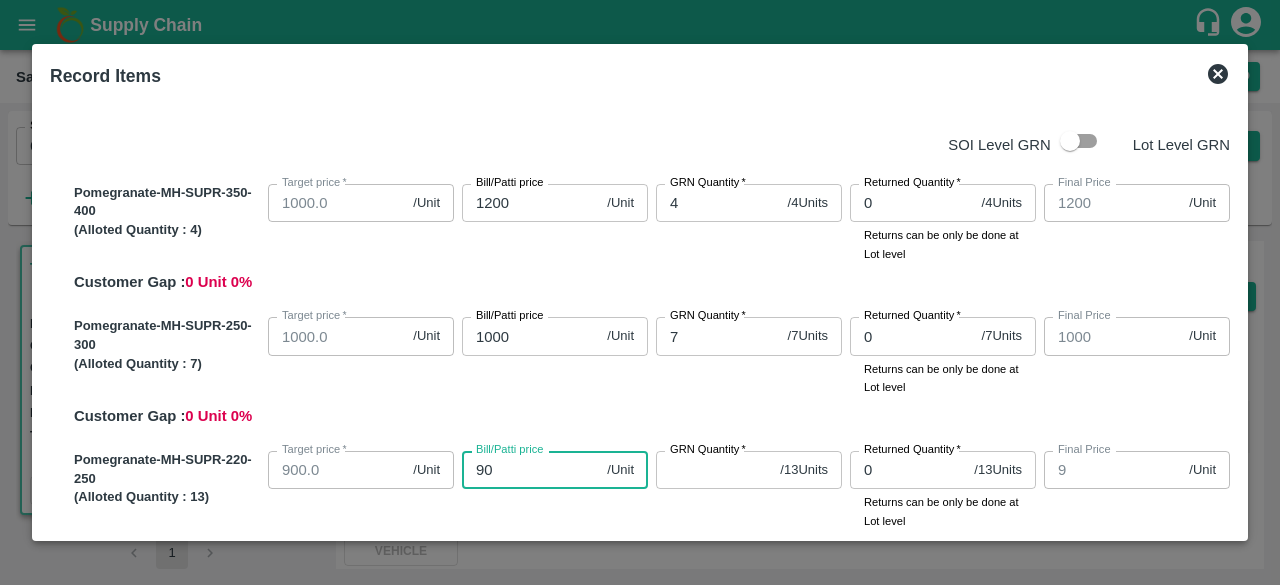 type on "90" 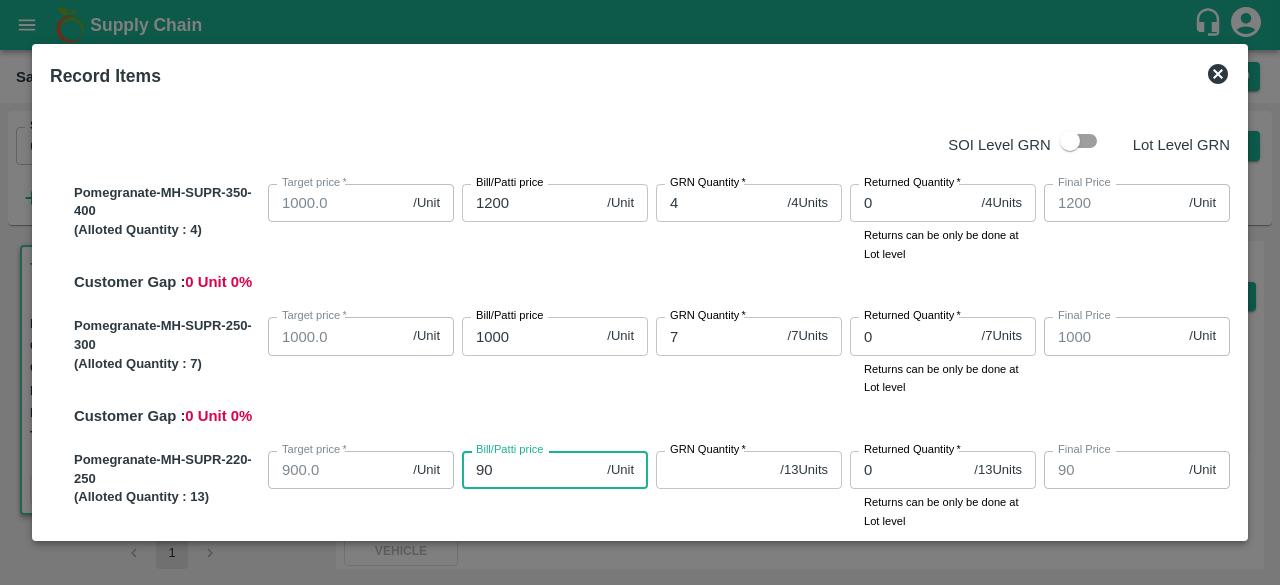 type on "900" 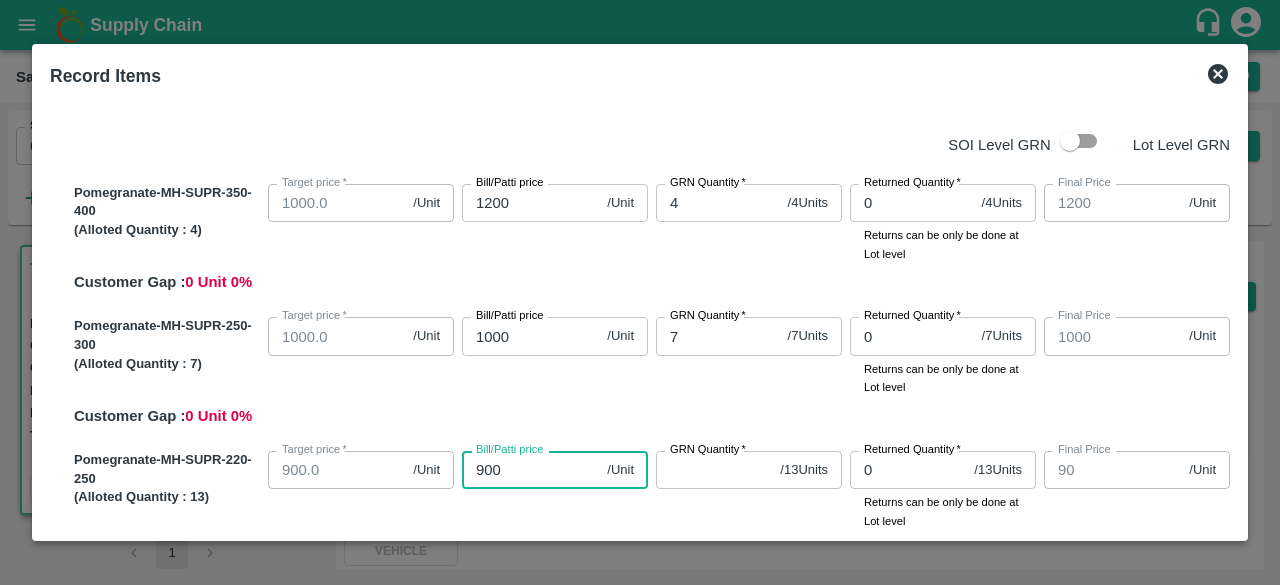 type on "900" 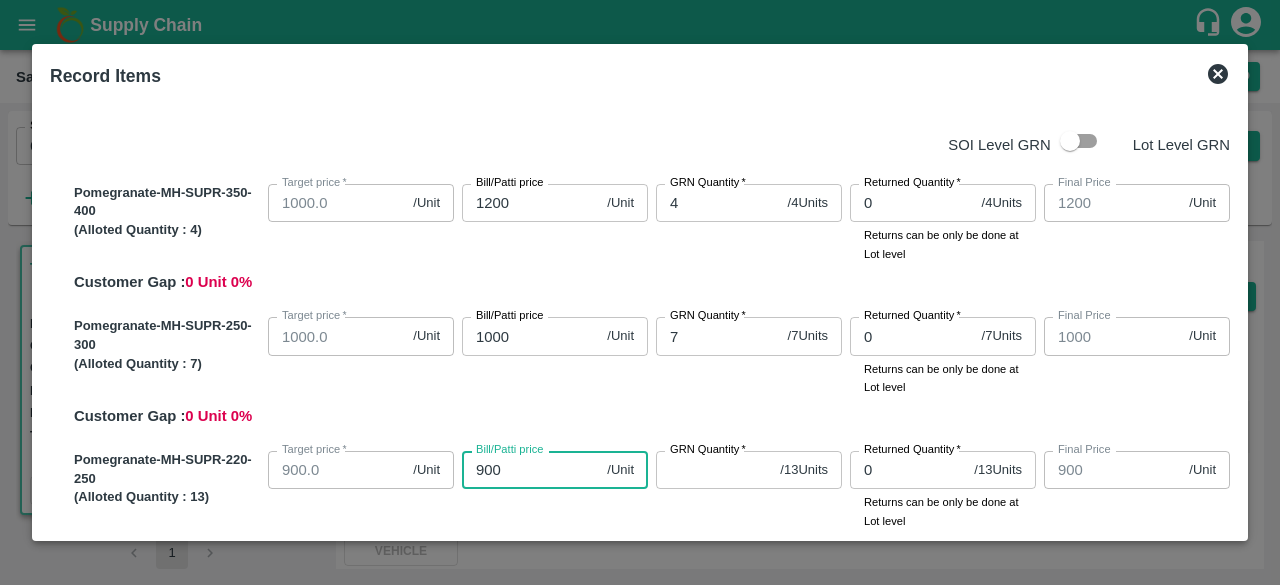 type on "900" 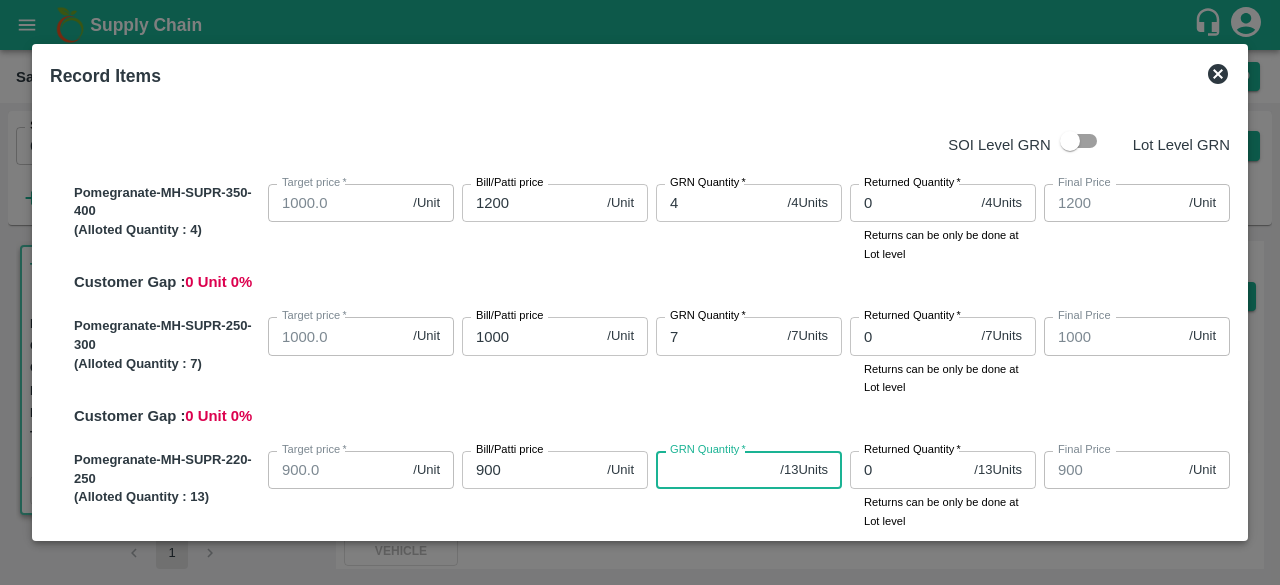 click on "GRN Quantity   *" at bounding box center [714, 470] 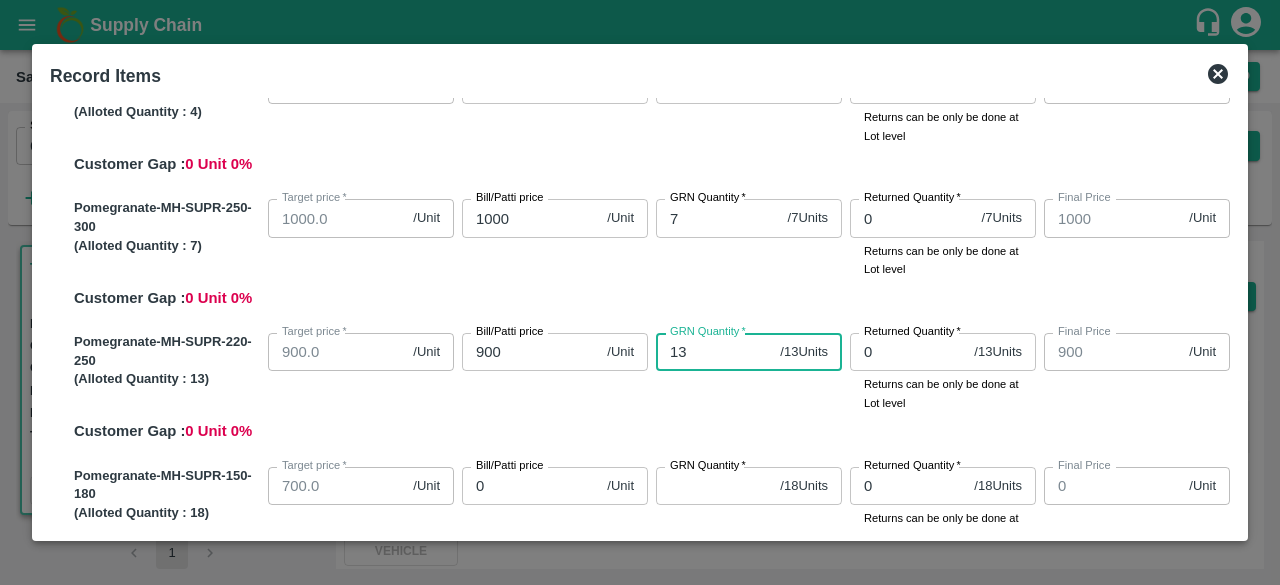scroll, scrollTop: 146, scrollLeft: 0, axis: vertical 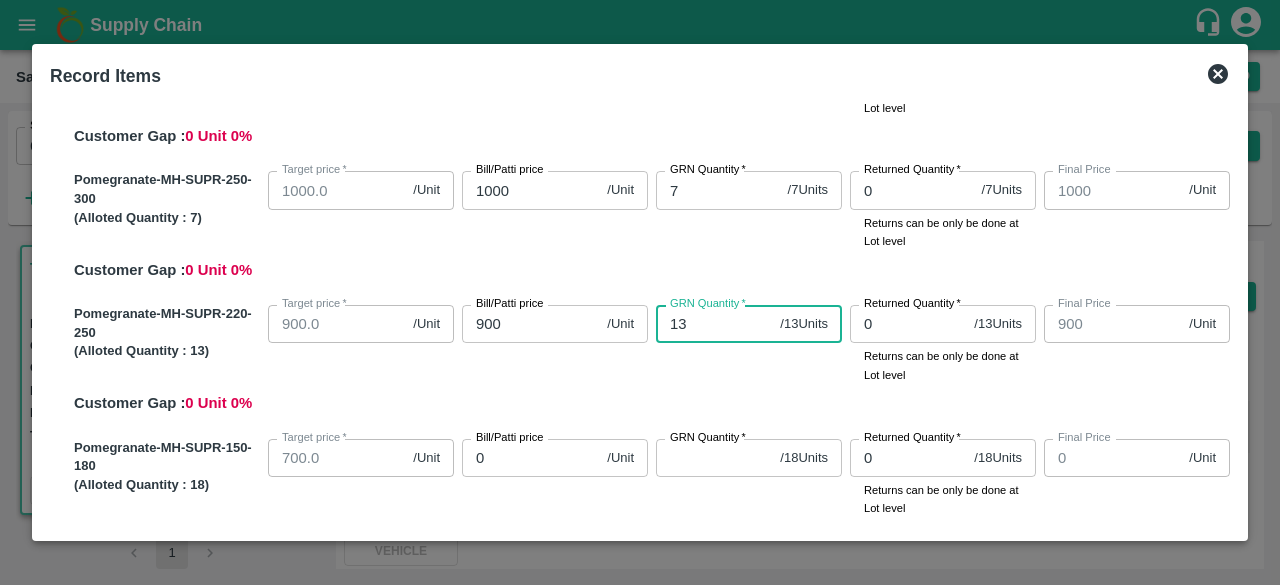 type on "13" 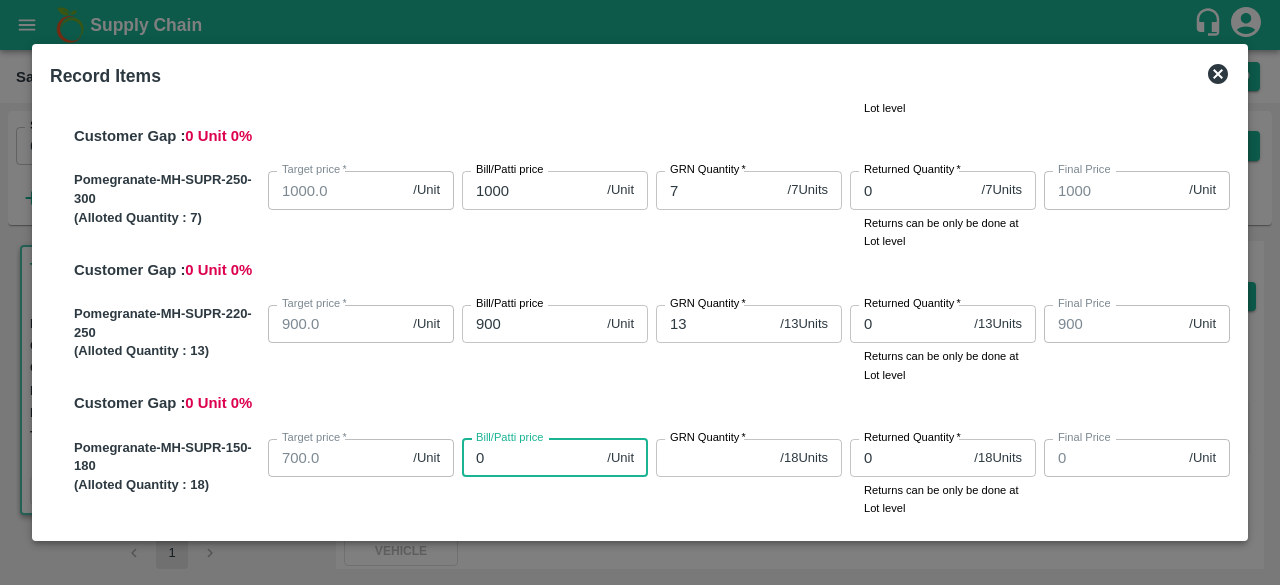click on "0" at bounding box center (530, 458) 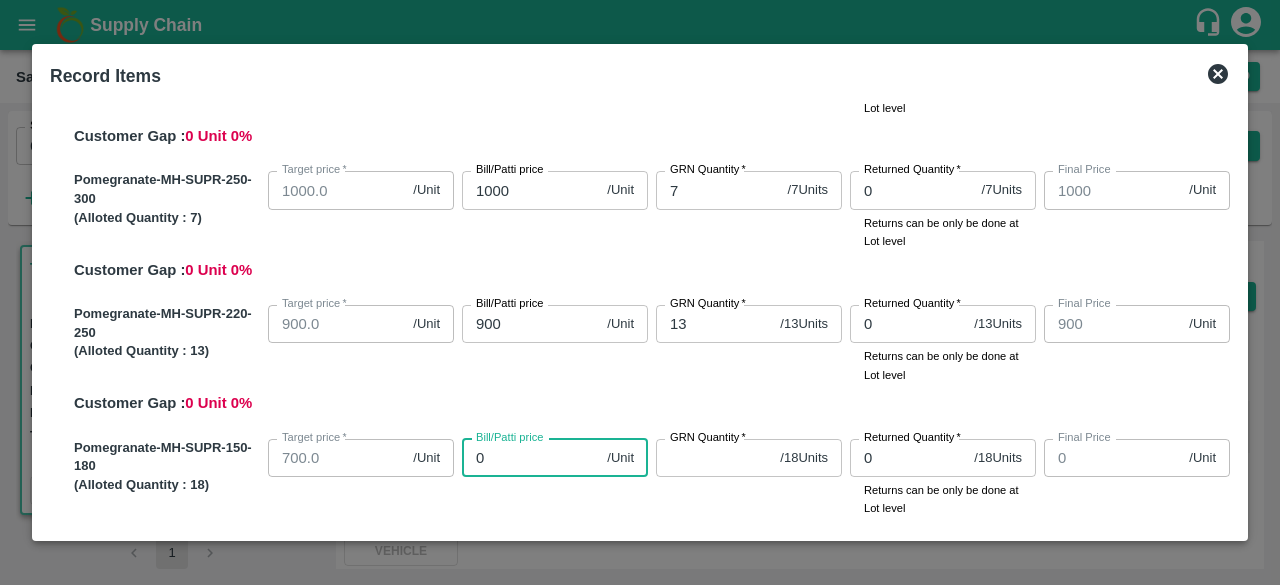 click on "0" at bounding box center [530, 458] 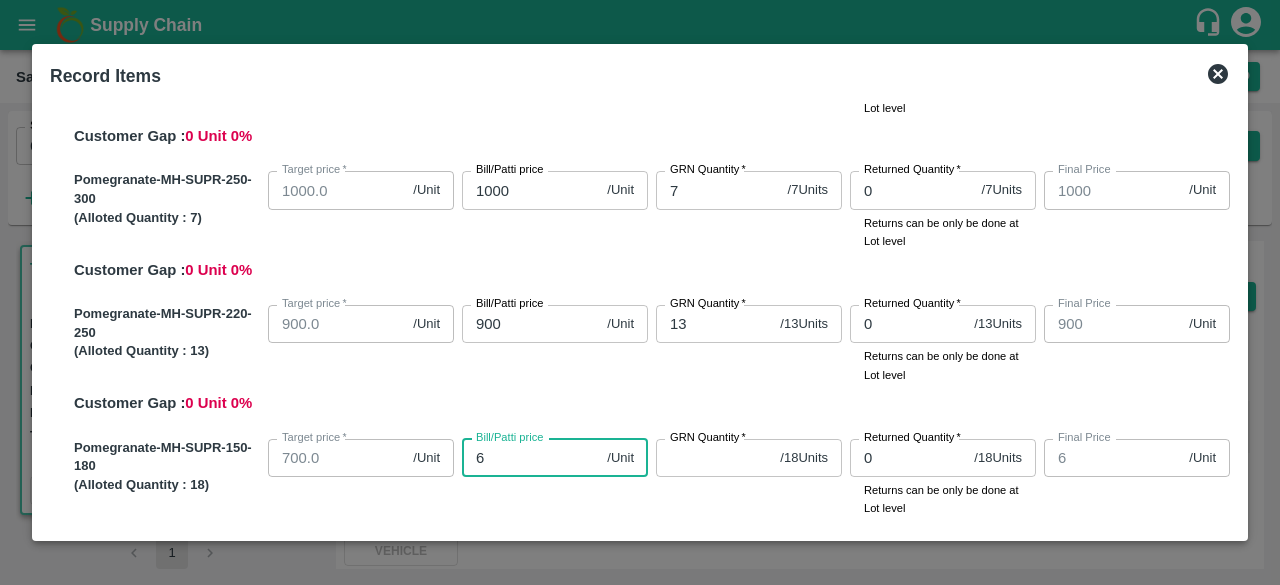 type on "65" 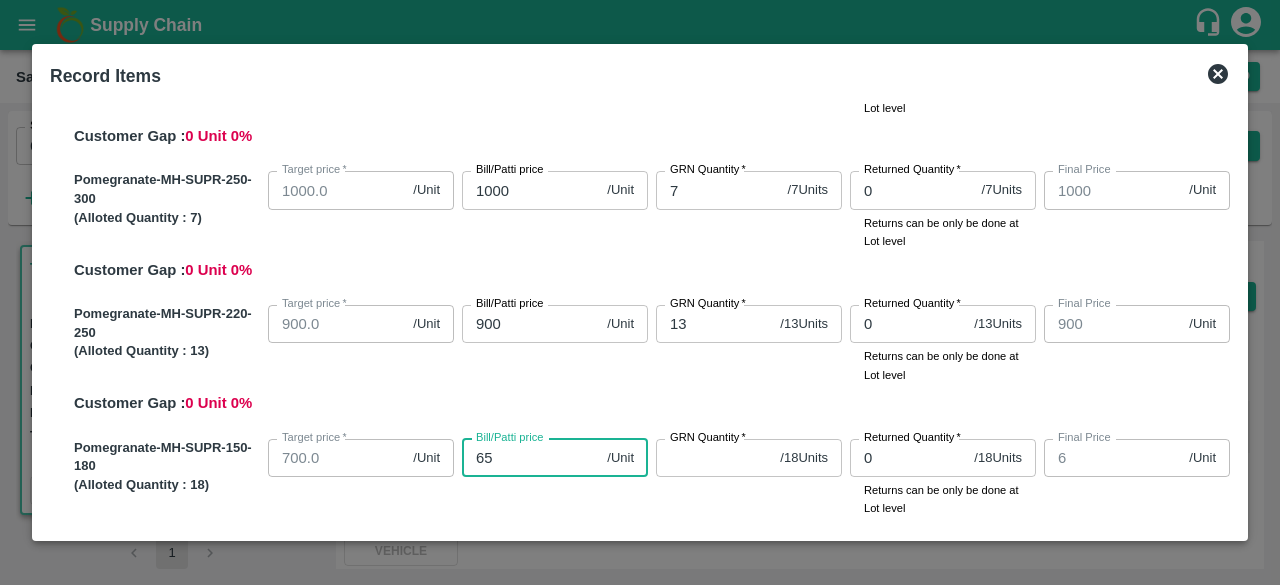 type on "65" 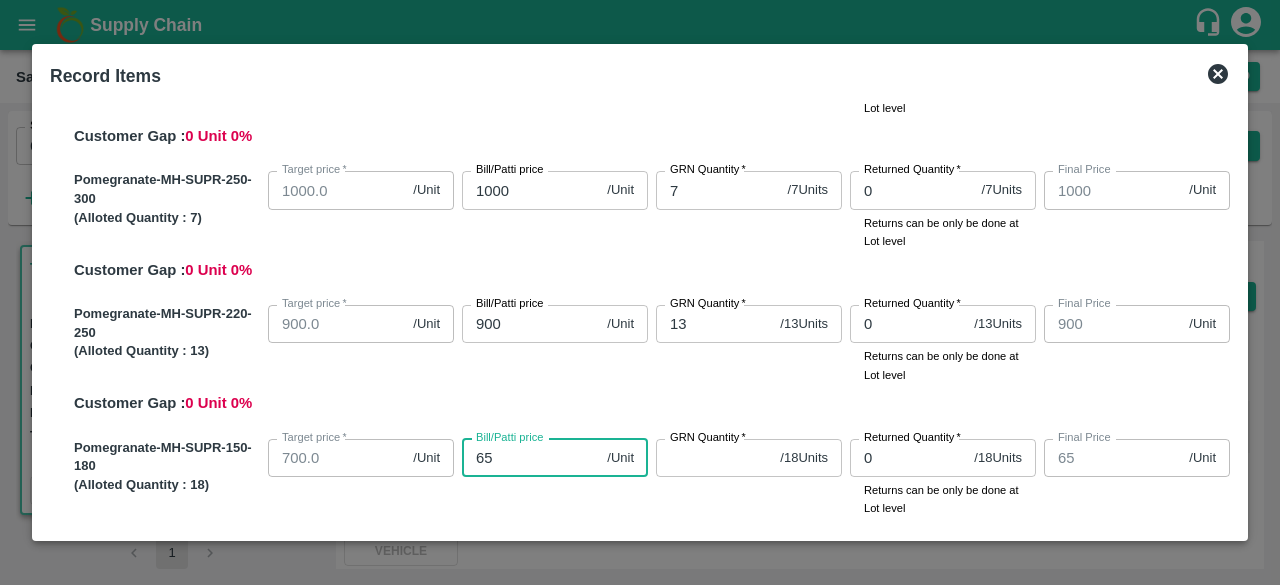 type on "650" 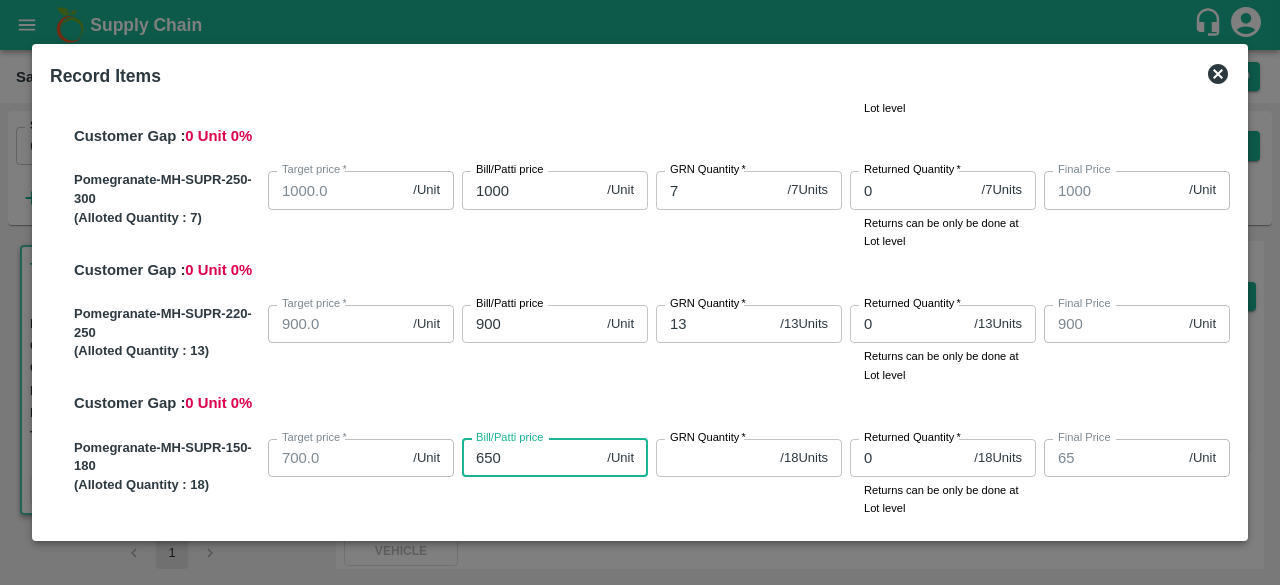 type on "650" 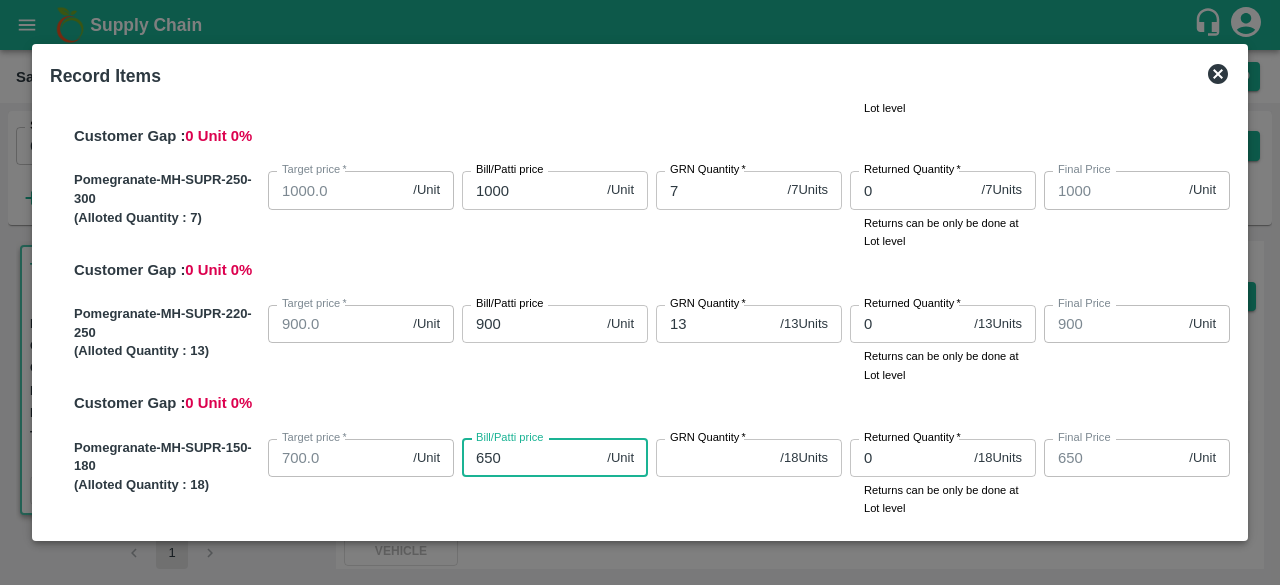 type on "650" 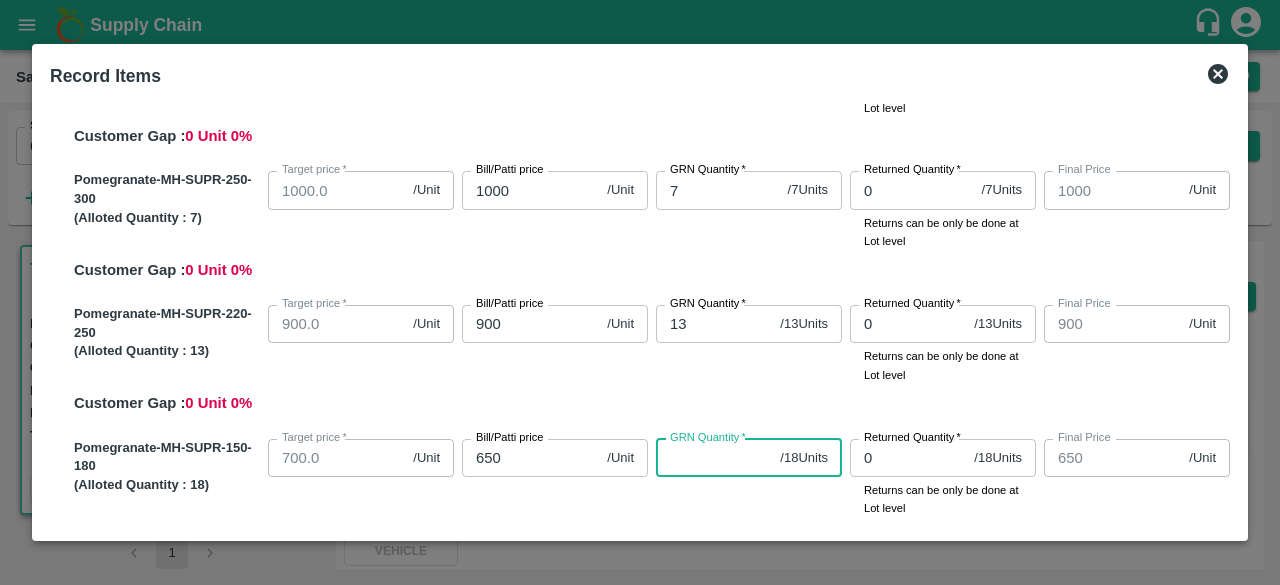 click on "GRN Quantity   *" at bounding box center [714, 458] 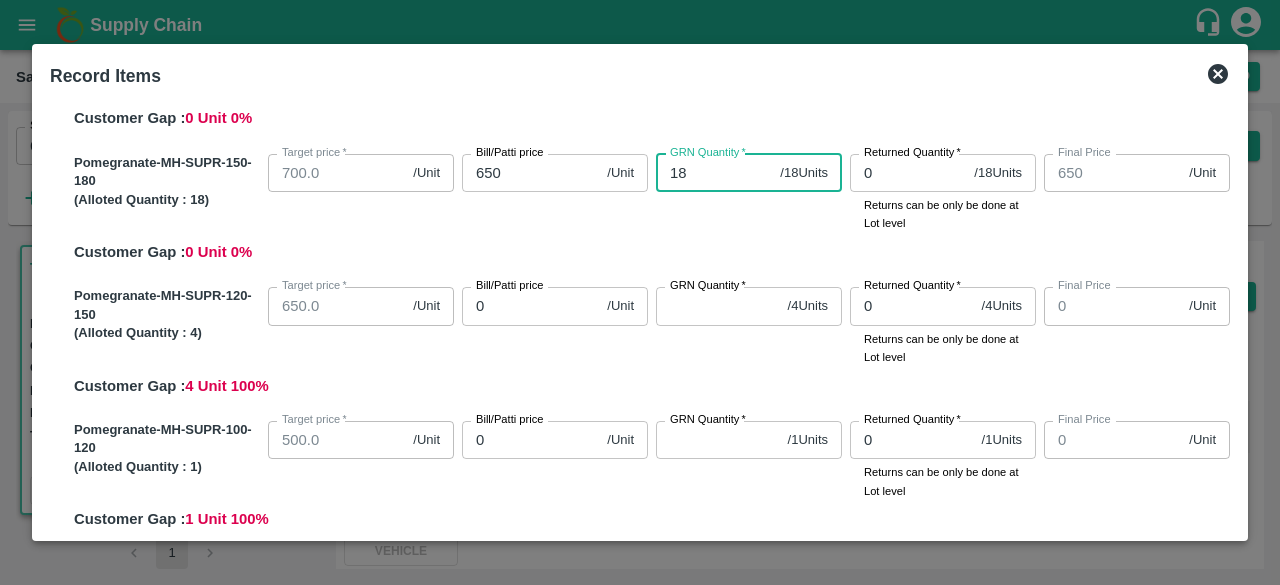 scroll, scrollTop: 434, scrollLeft: 0, axis: vertical 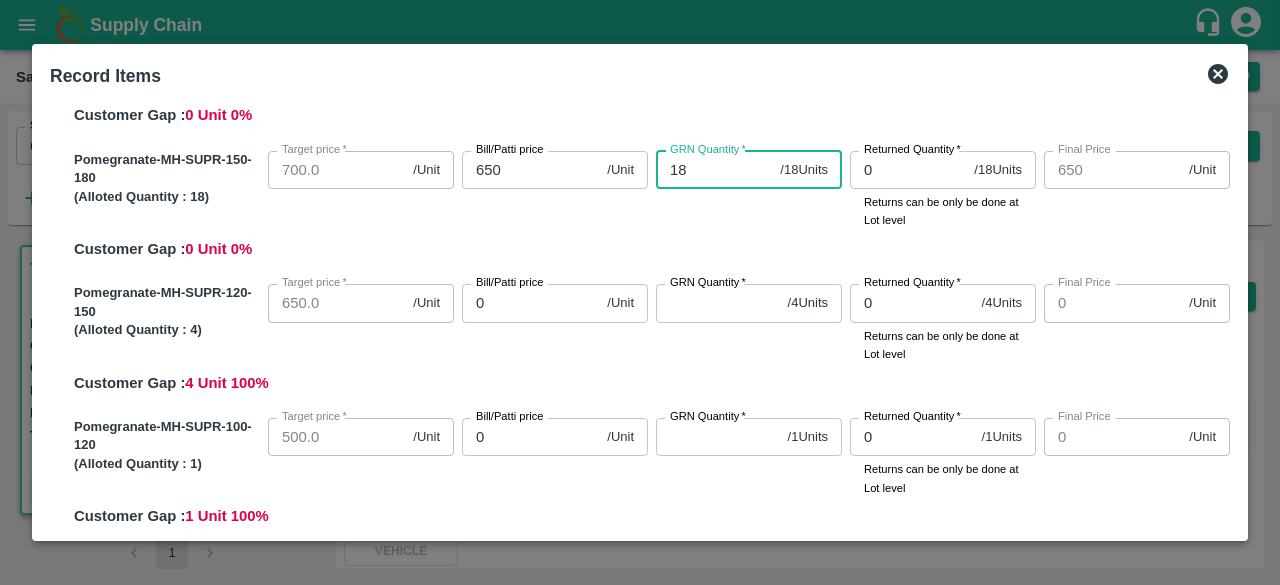 type on "18" 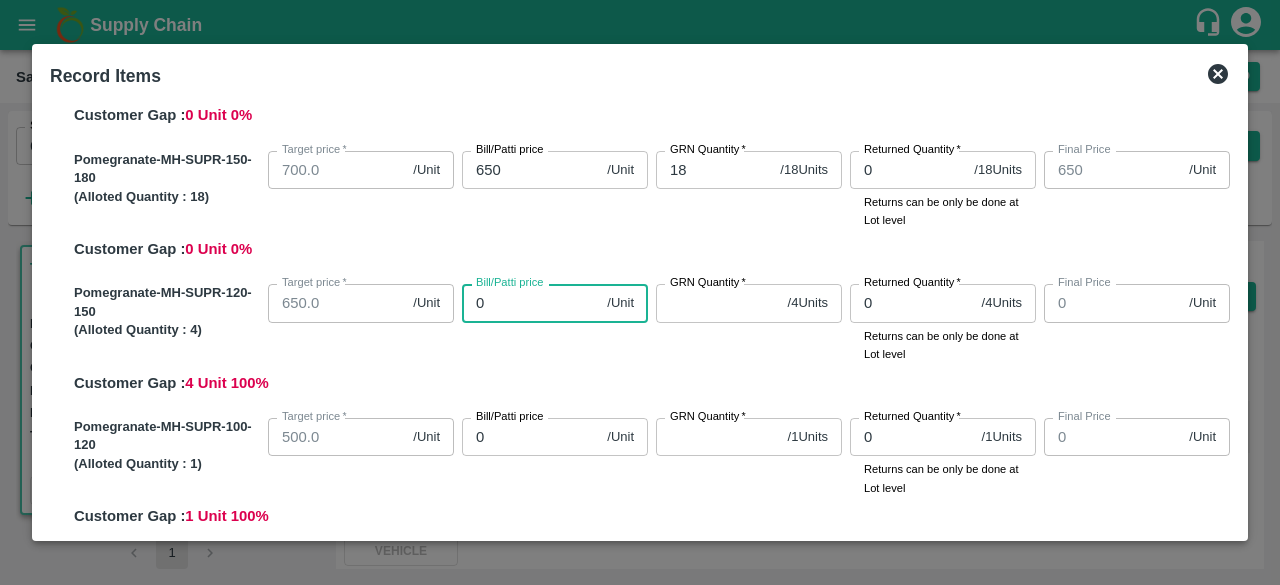 click on "0" at bounding box center (530, 303) 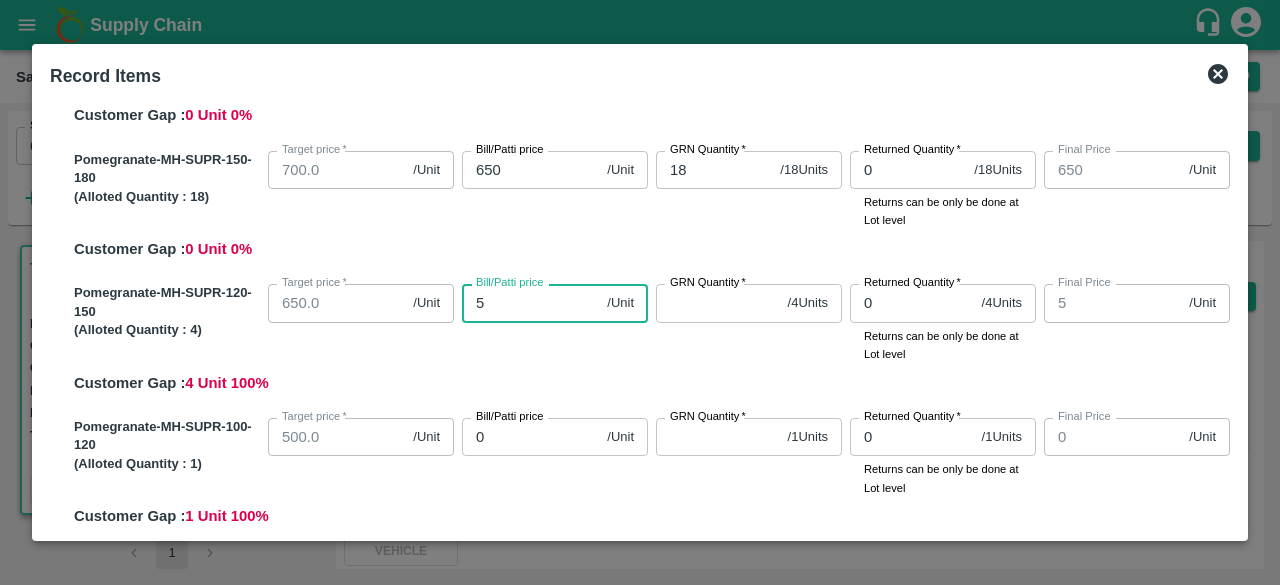 type on "50" 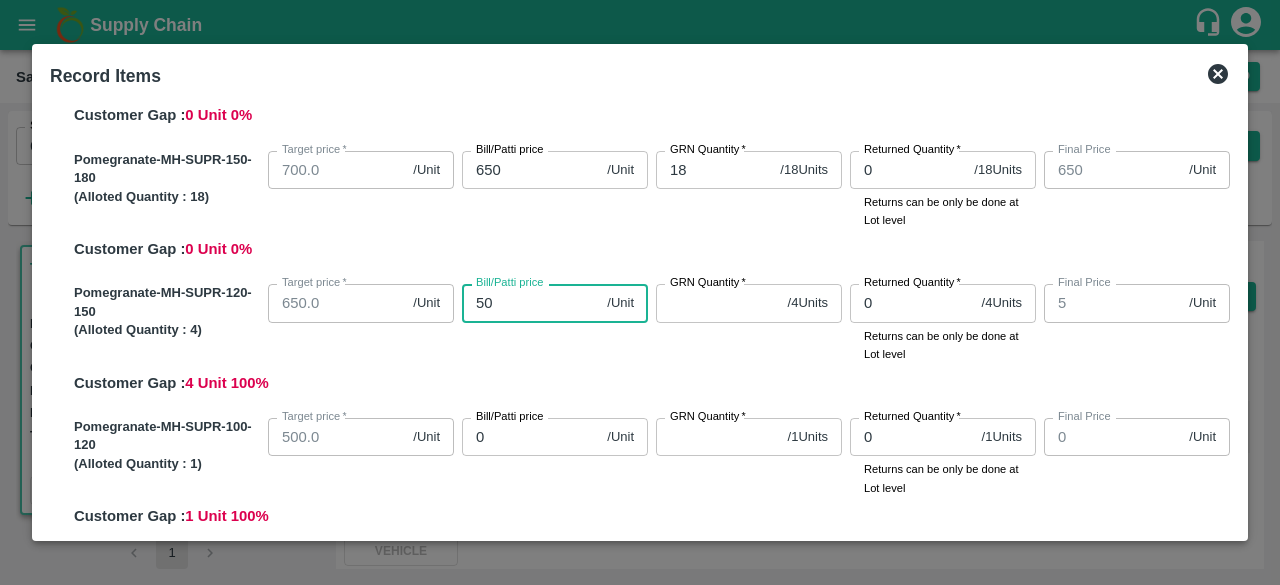 type on "50" 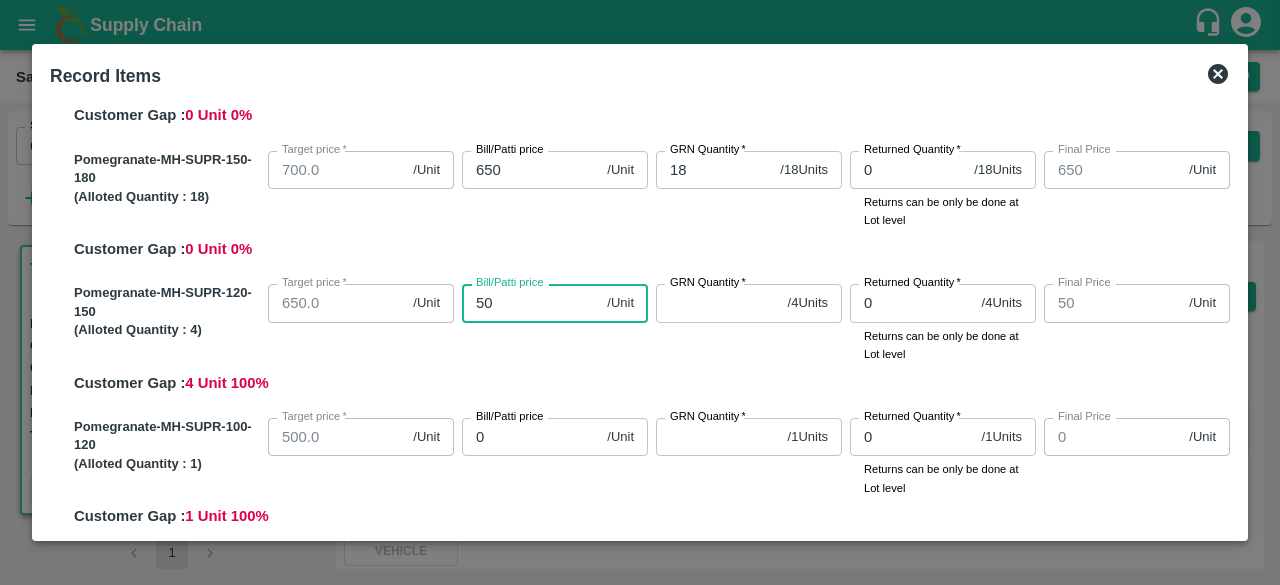 type on "500" 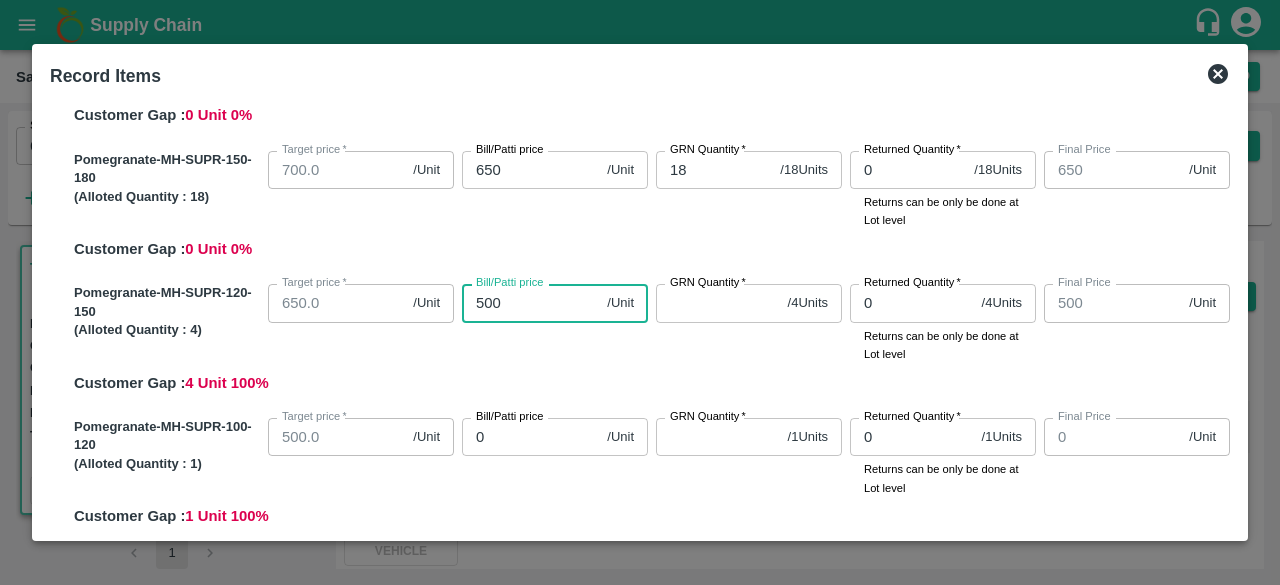 type on "500" 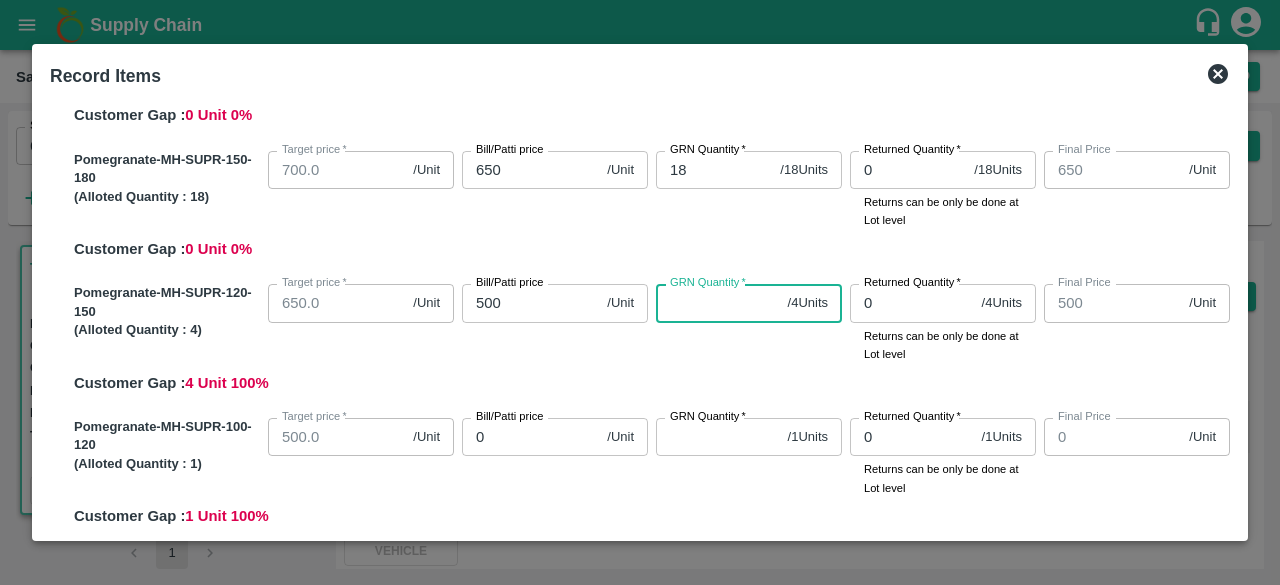 click on "GRN Quantity   *" at bounding box center [718, 303] 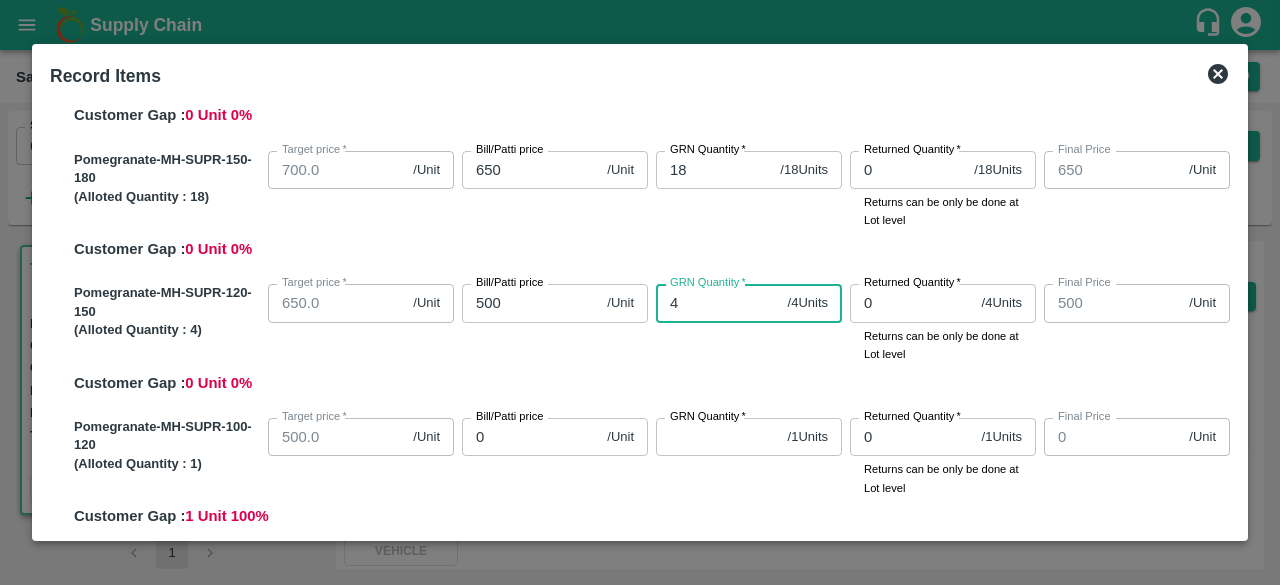 type on "4" 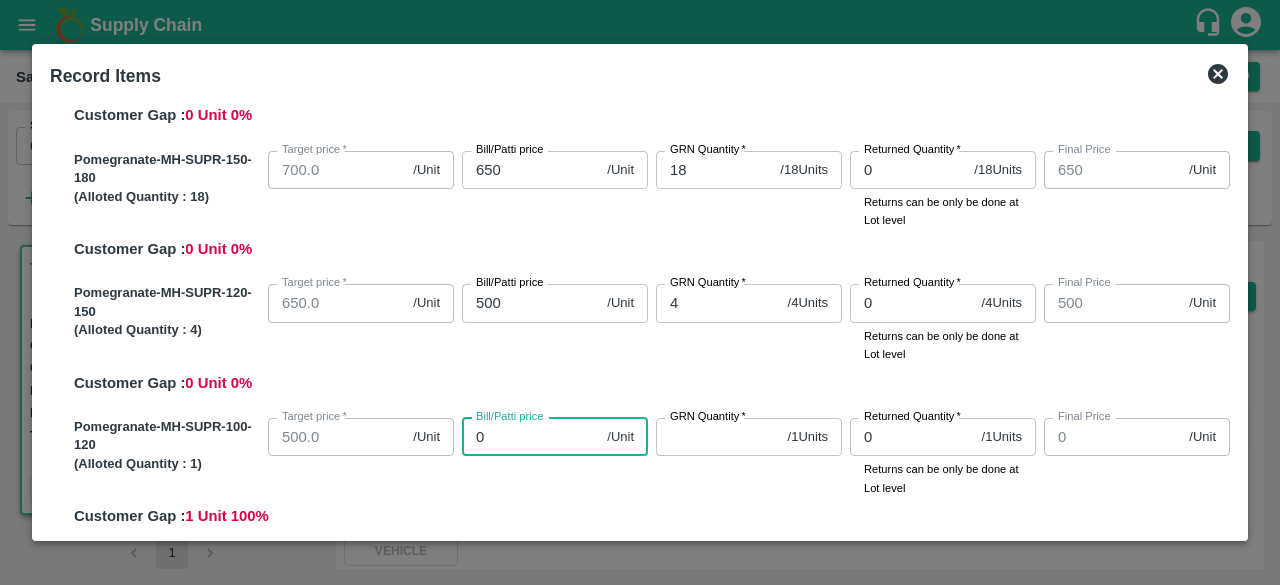 click on "0" at bounding box center [530, 437] 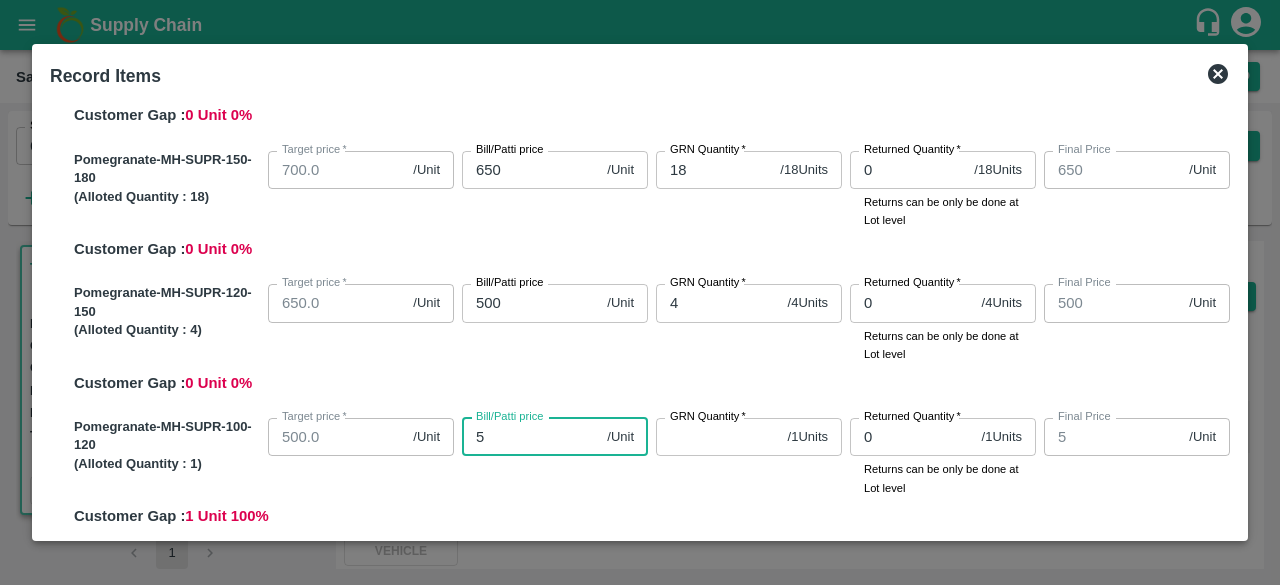 type on "50" 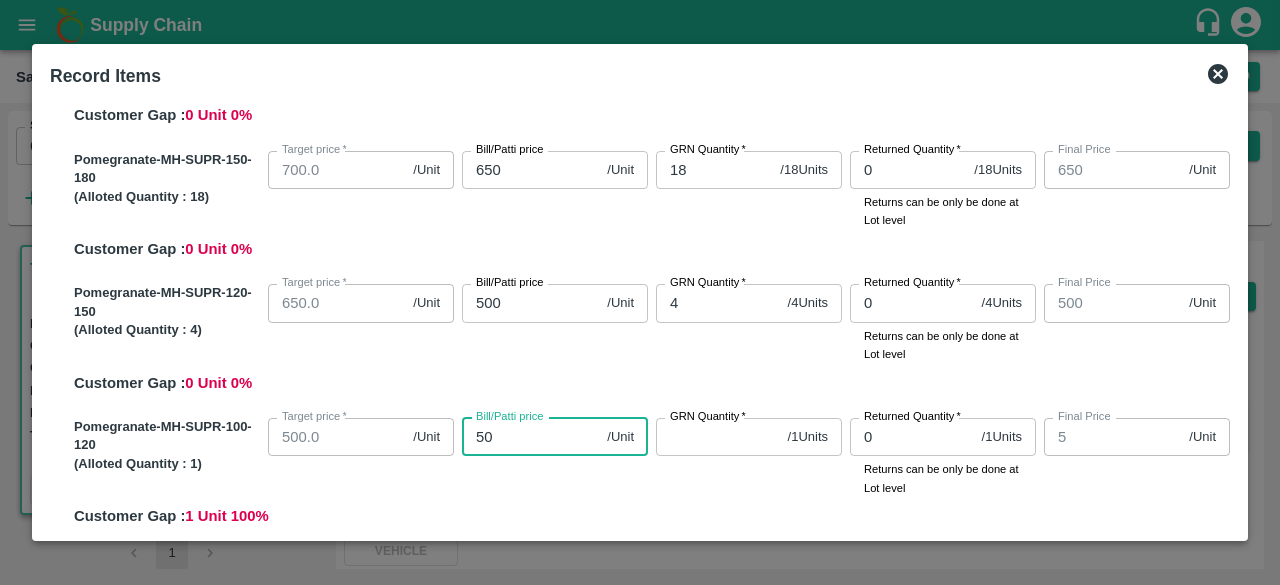 type on "50" 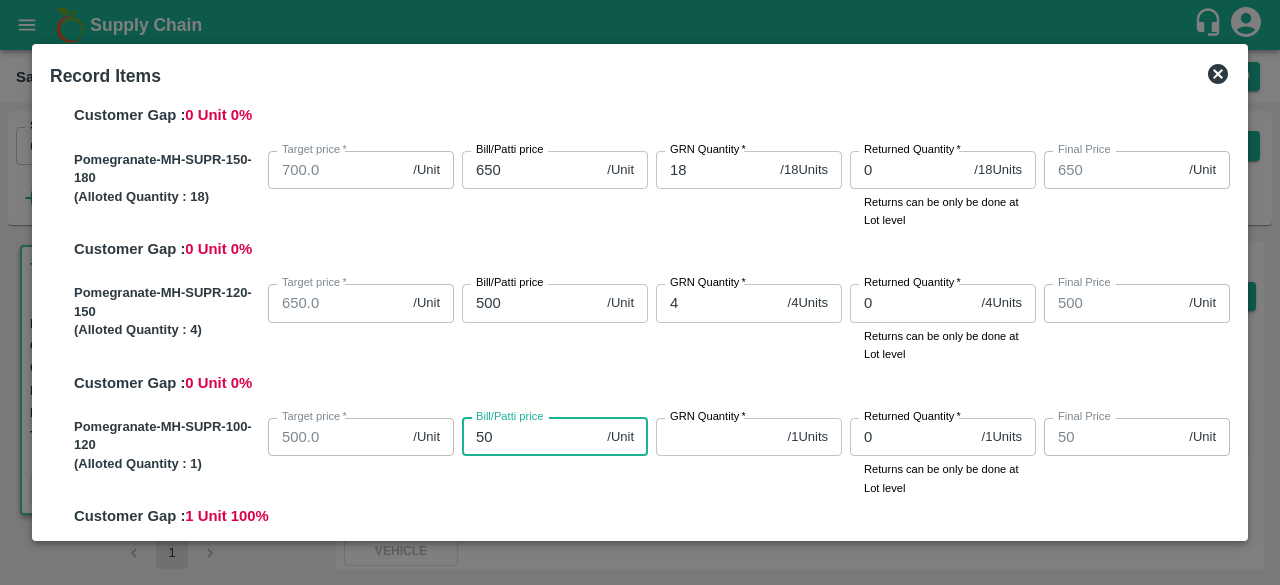 type on "500" 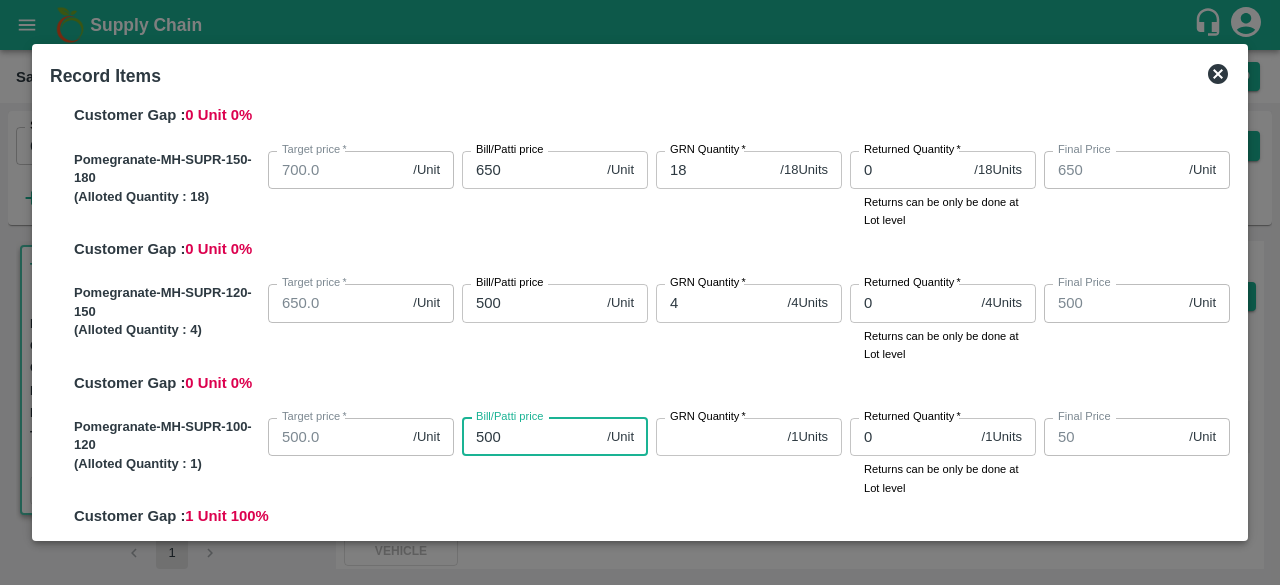 type on "500" 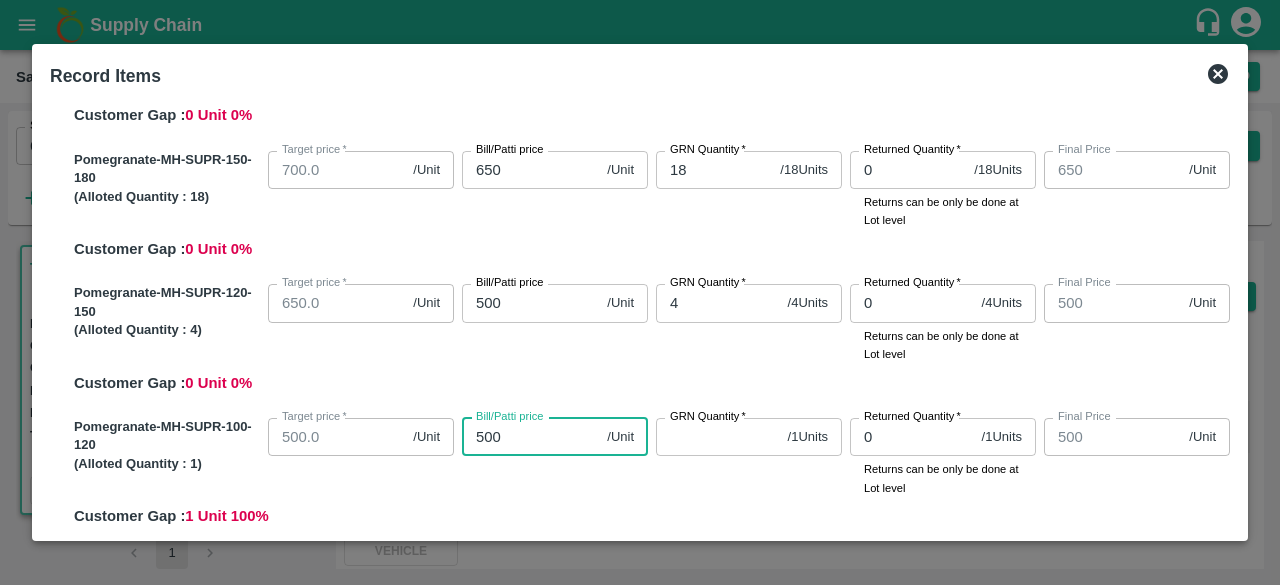 type on "500" 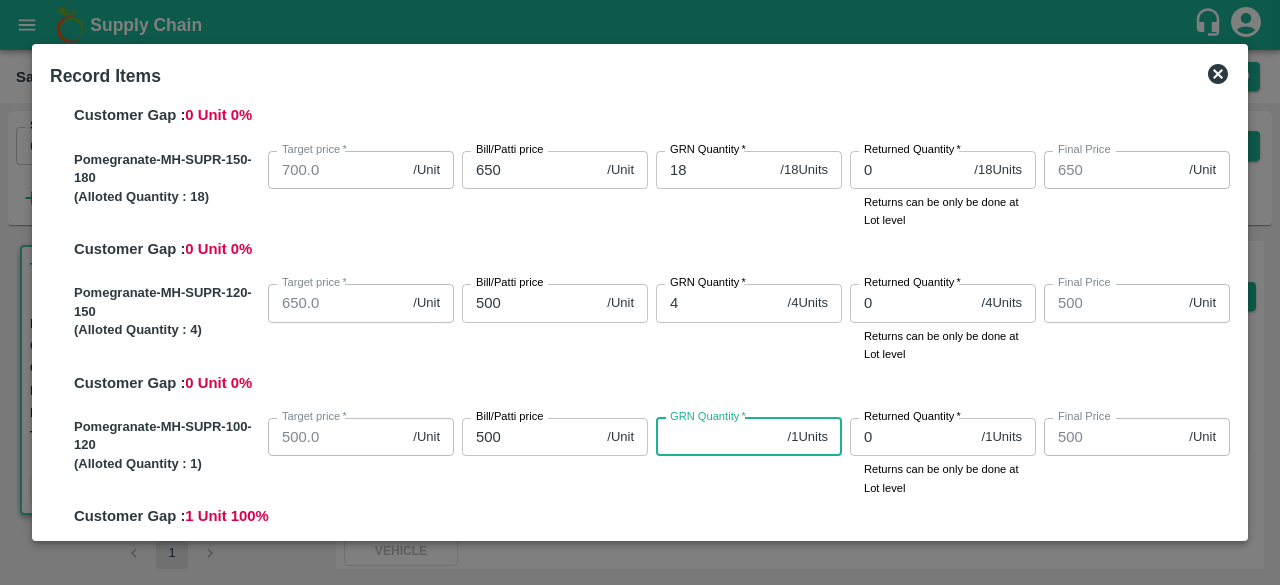 click on "GRN Quantity   *" at bounding box center [718, 437] 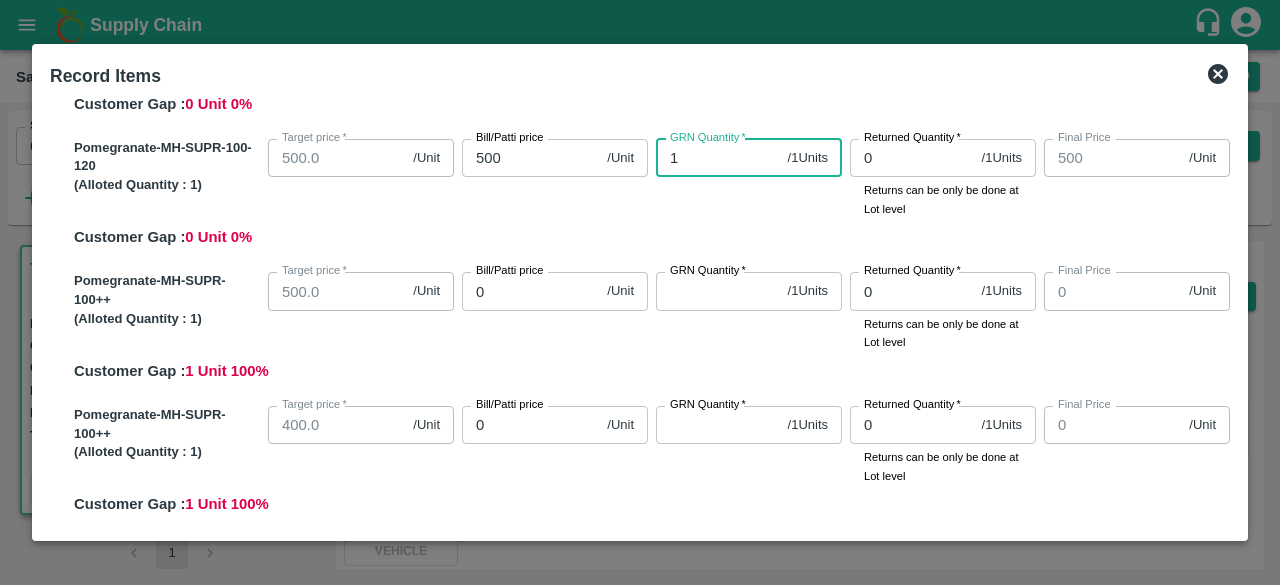 scroll, scrollTop: 714, scrollLeft: 0, axis: vertical 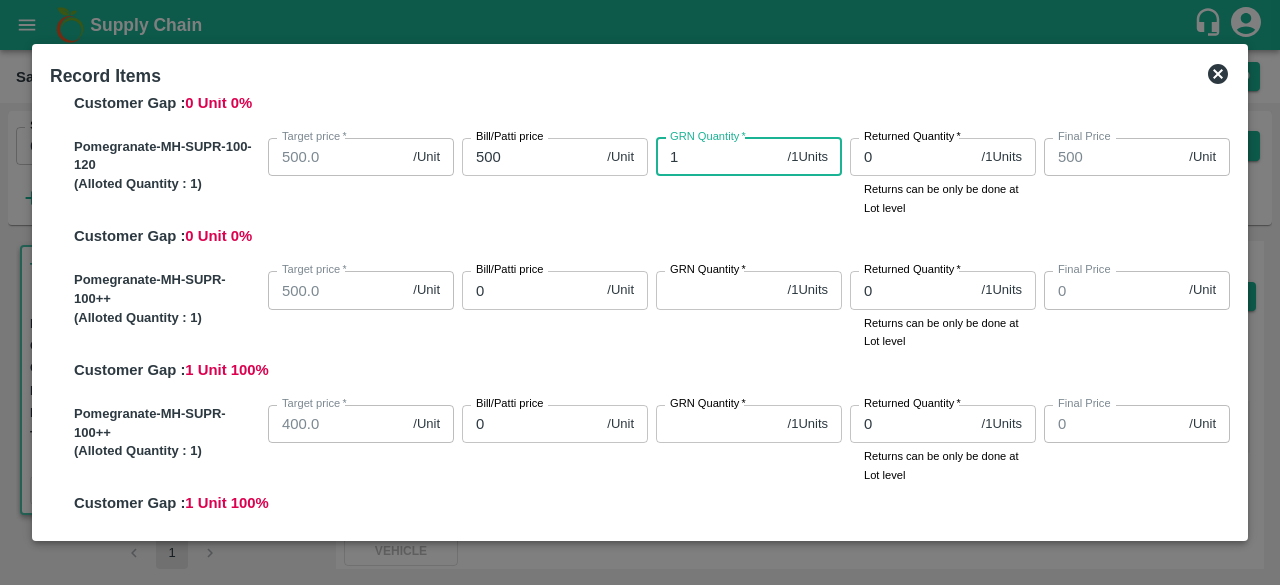type on "1" 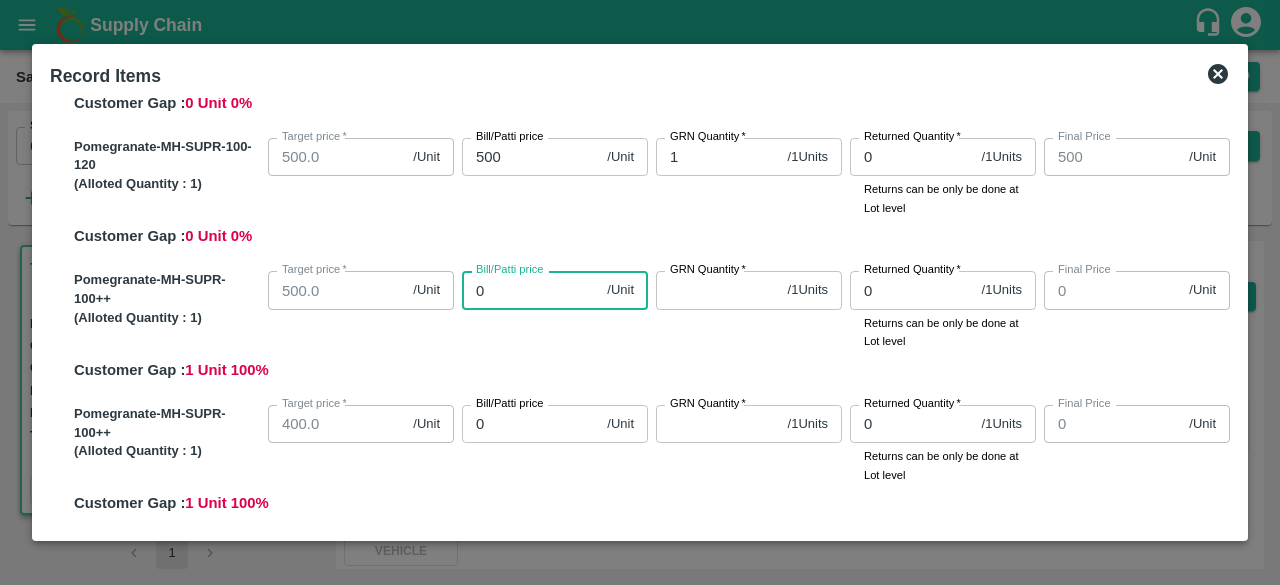click on "0" at bounding box center [530, 290] 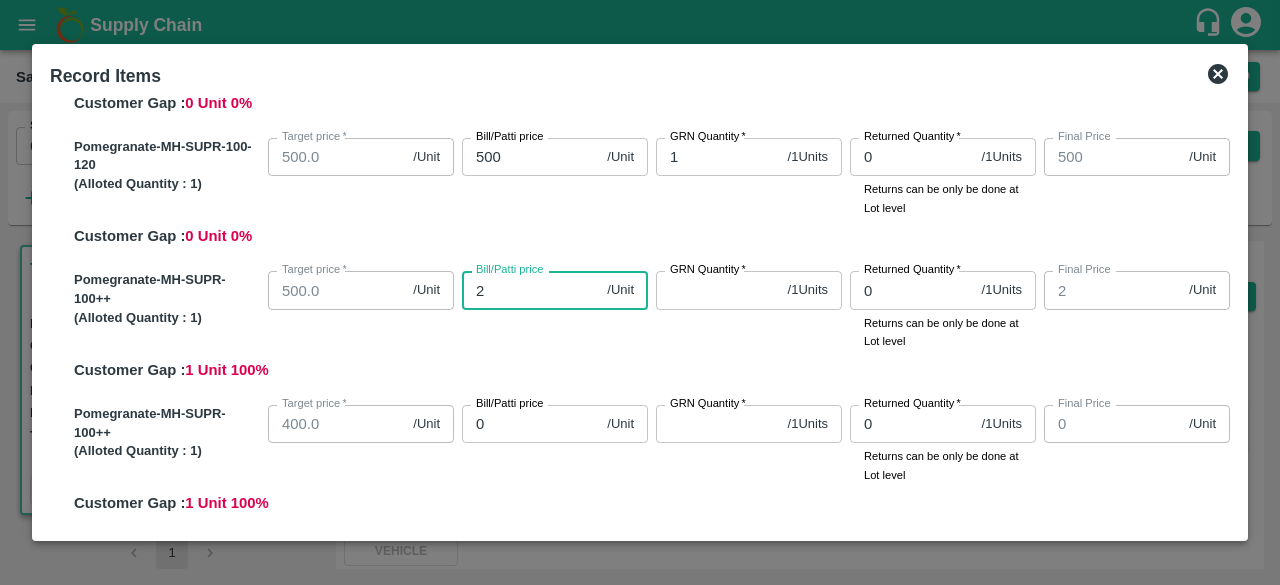 type on "20" 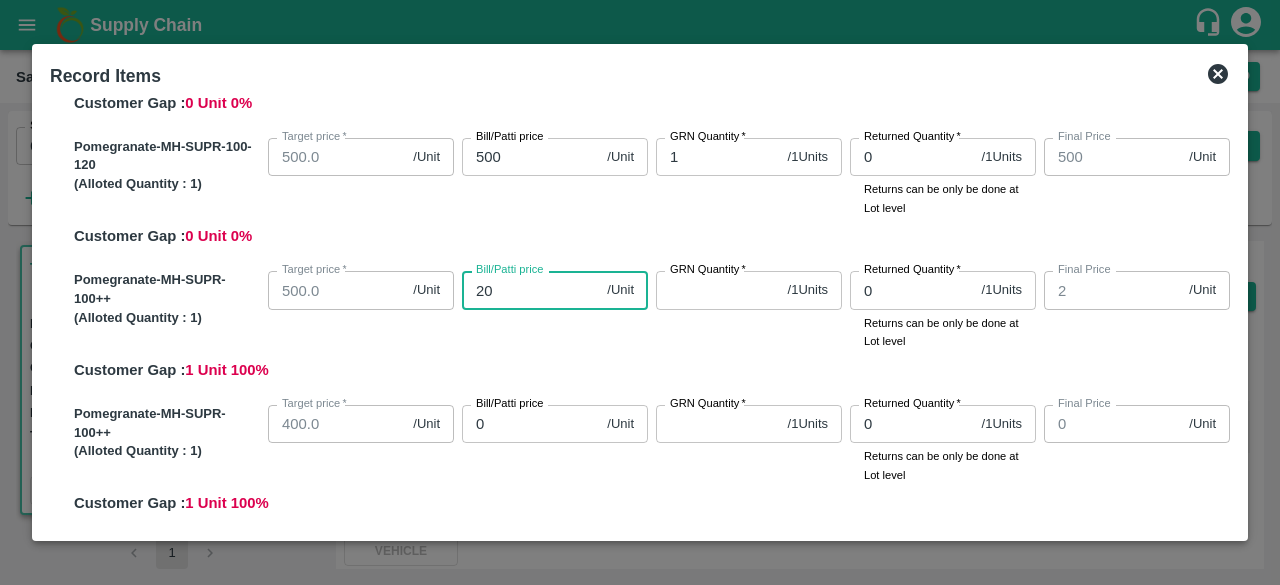 type on "20" 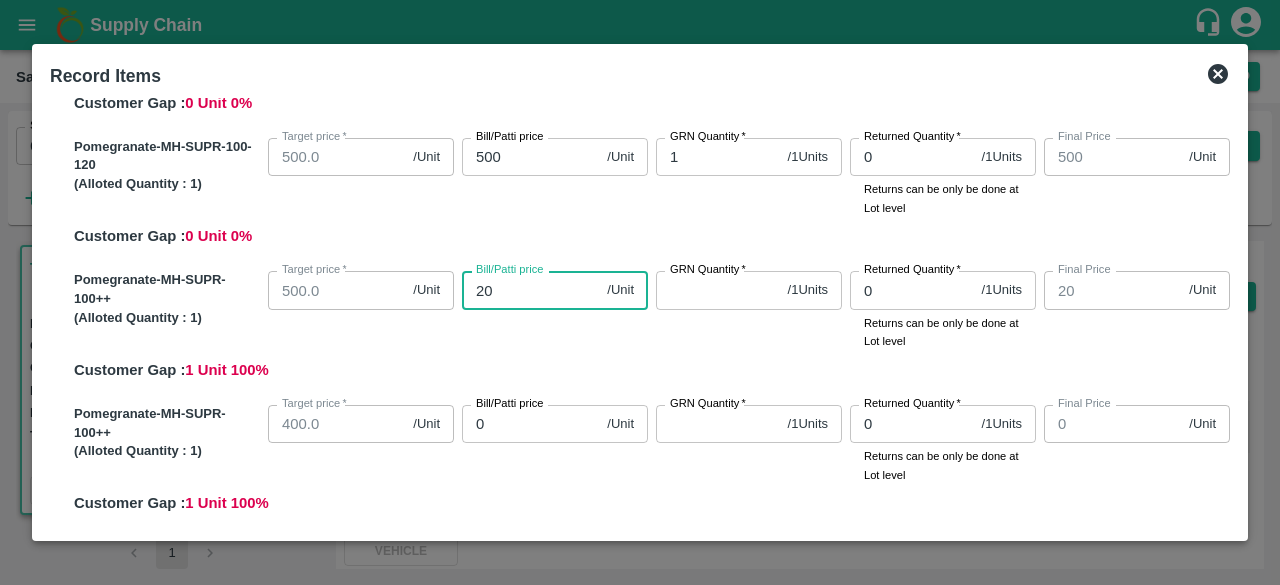 type on "200" 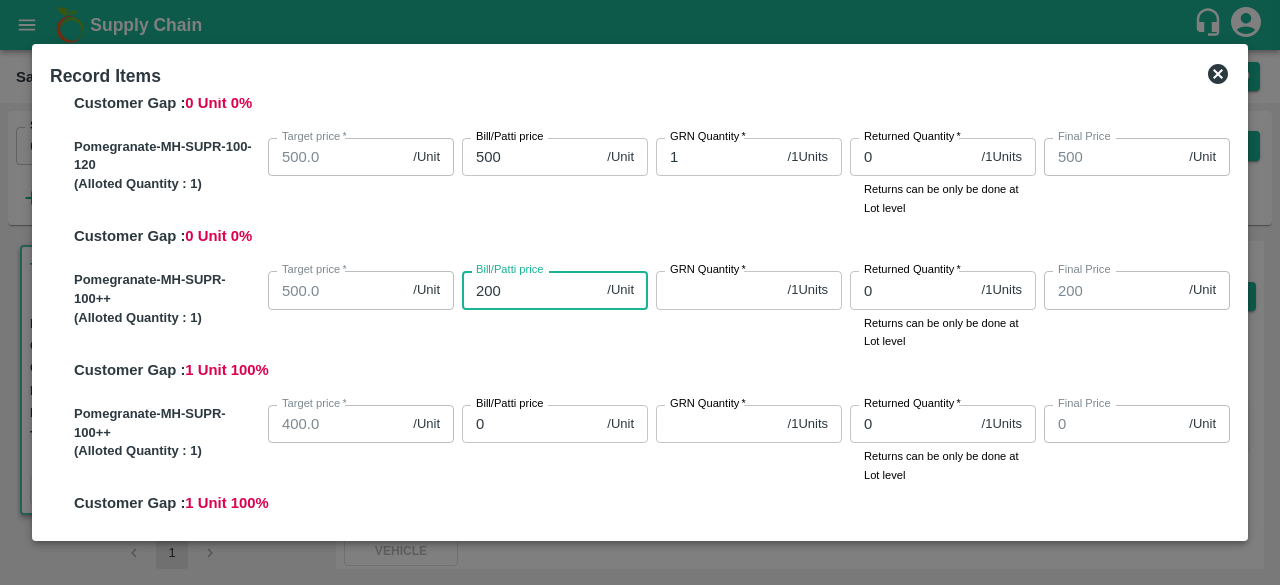 type on "200" 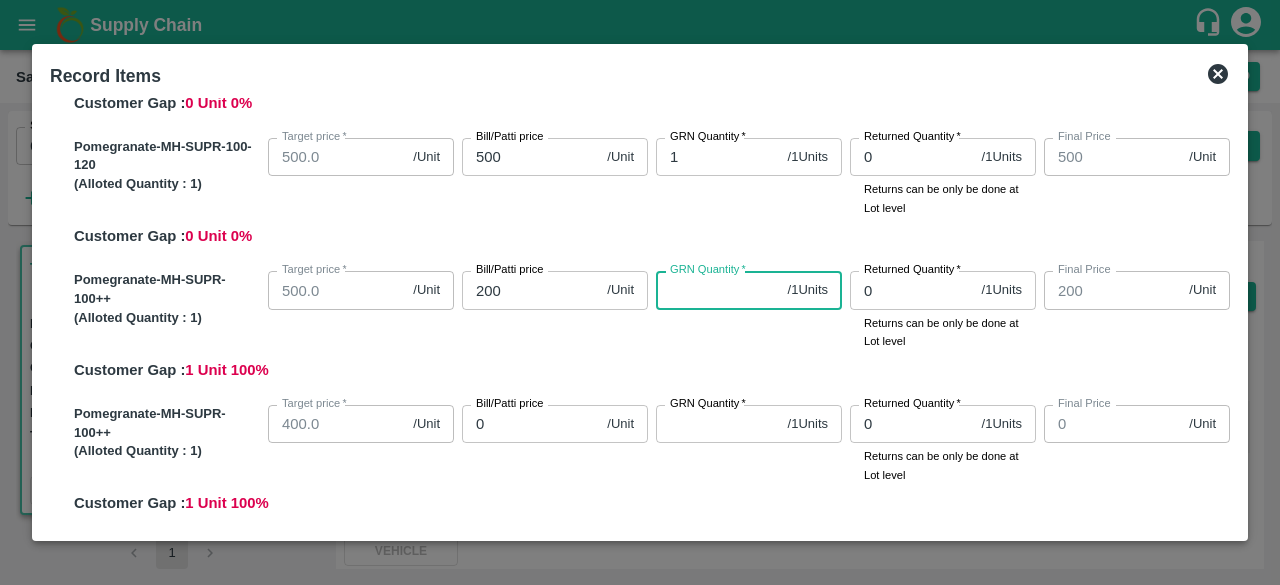 click on "GRN Quantity   *" at bounding box center (718, 290) 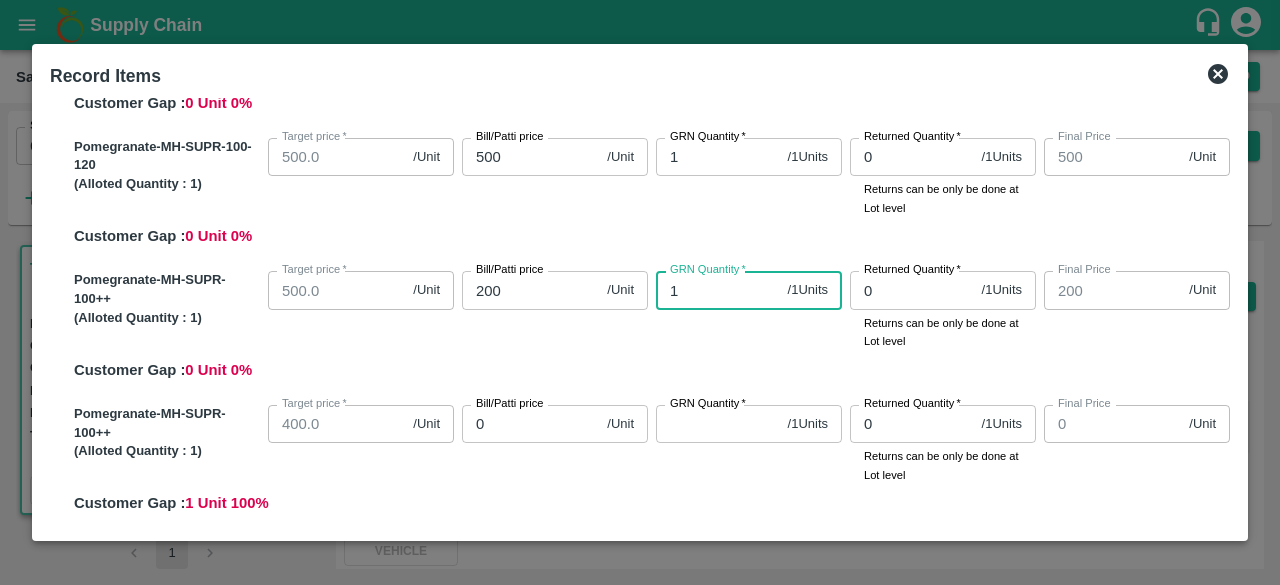 type on "1" 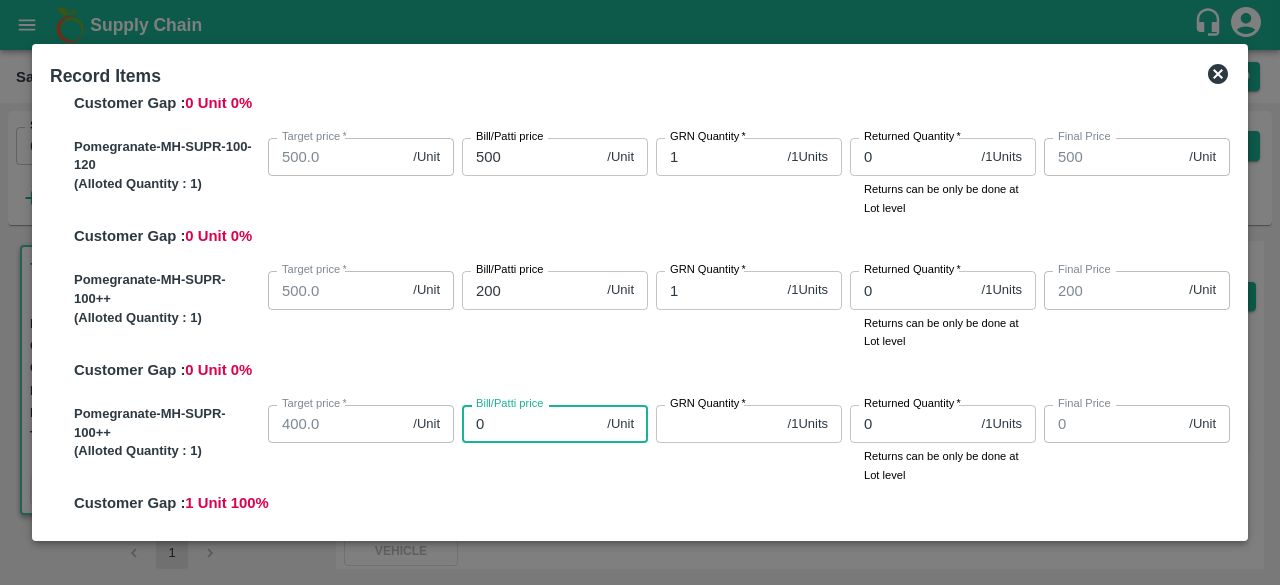 click on "0" at bounding box center (530, 424) 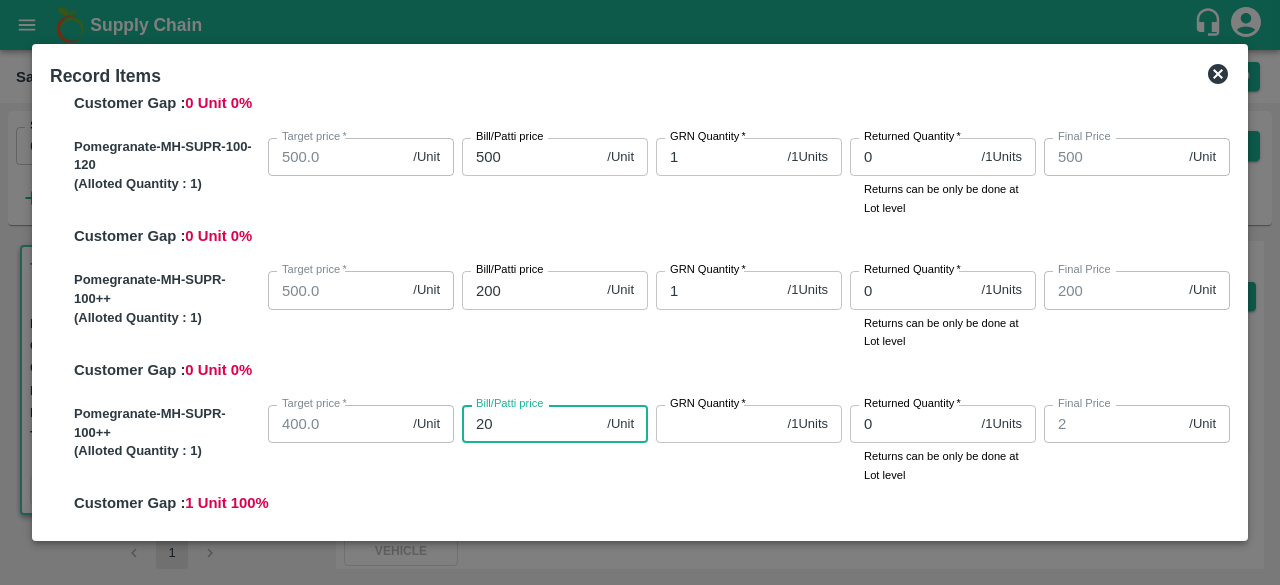 type on "200" 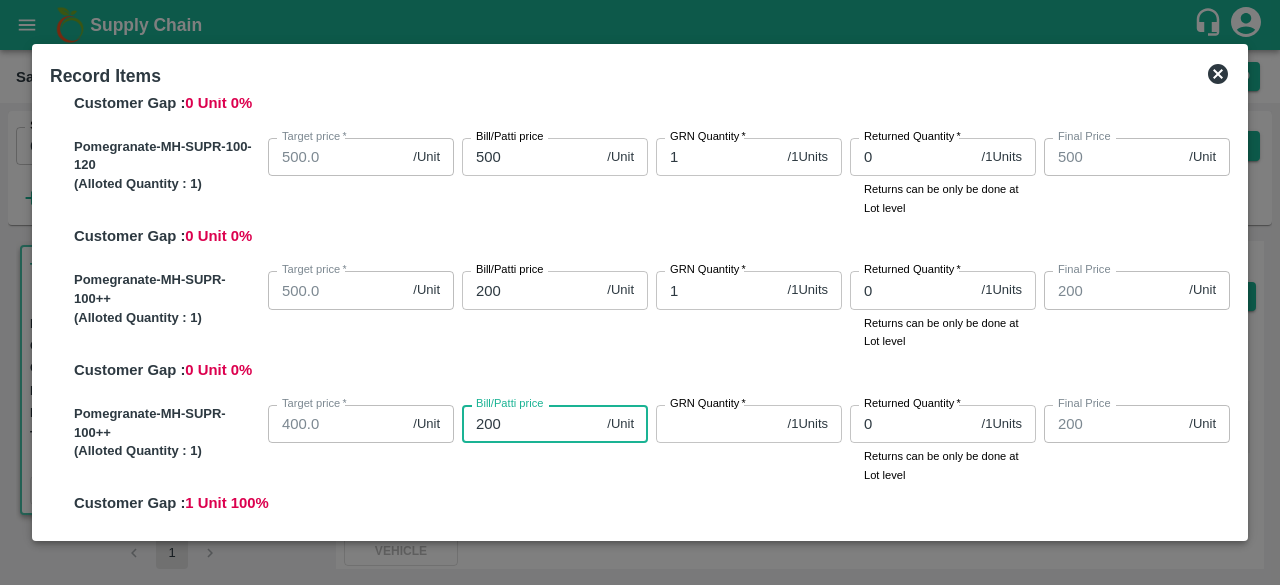 type on "200" 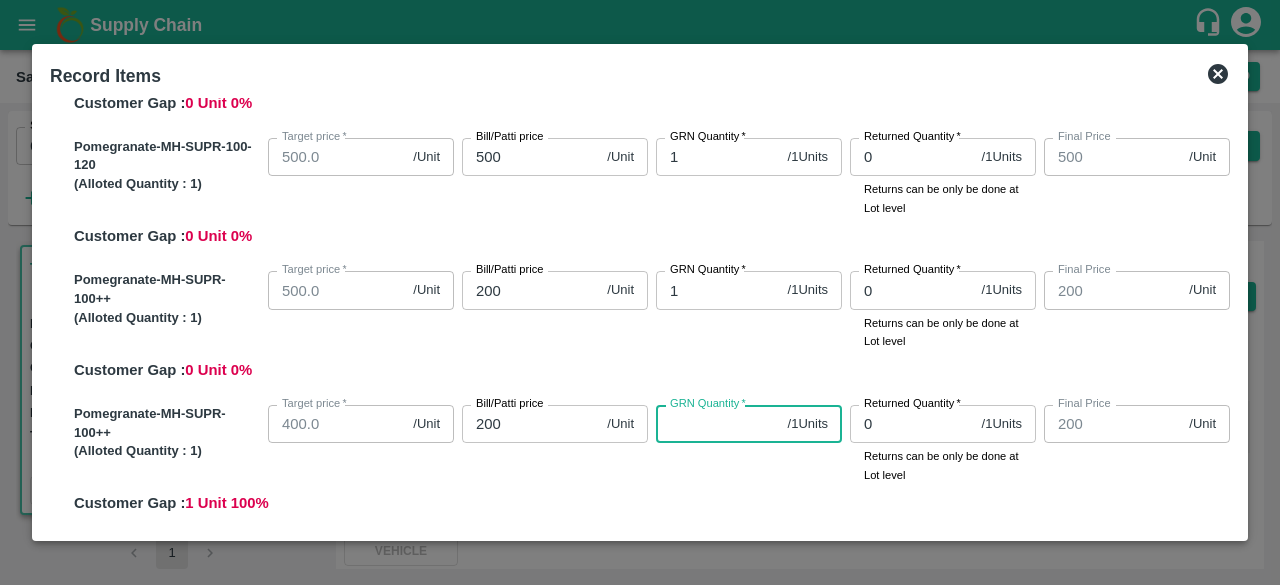 click on "GRN Quantity   *" at bounding box center [718, 424] 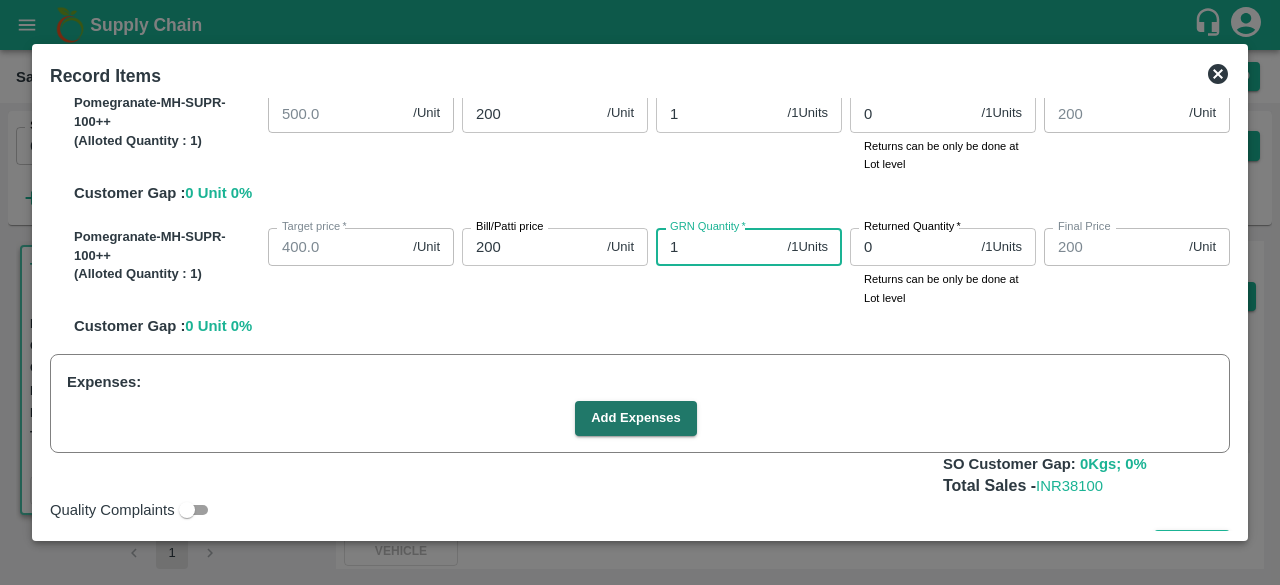 scroll, scrollTop: 934, scrollLeft: 0, axis: vertical 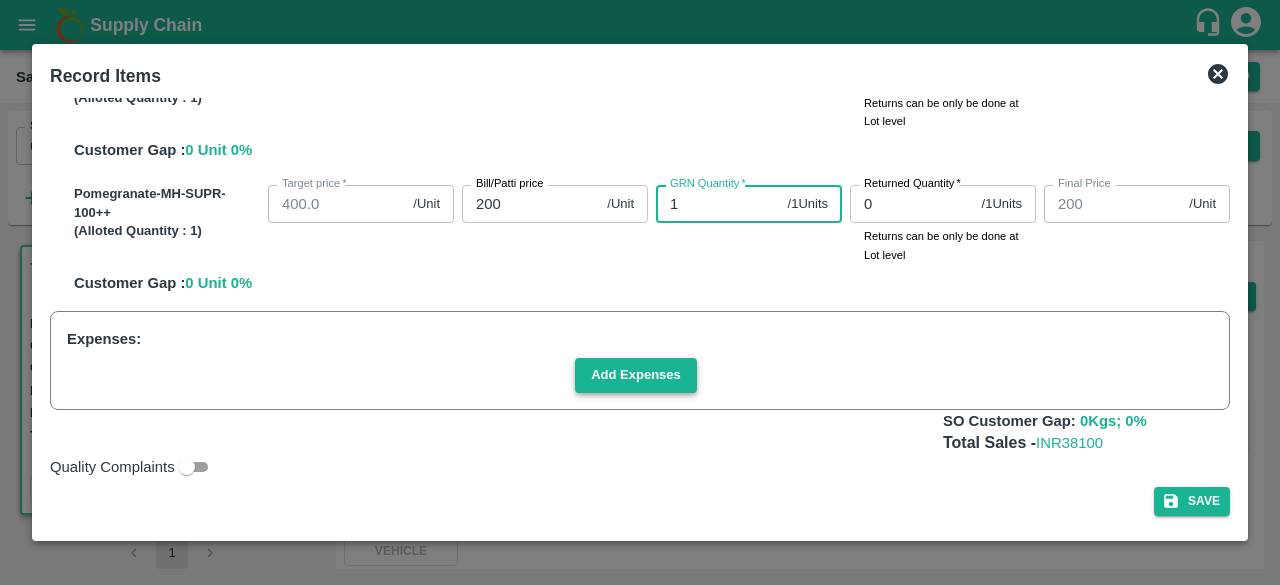 type on "1" 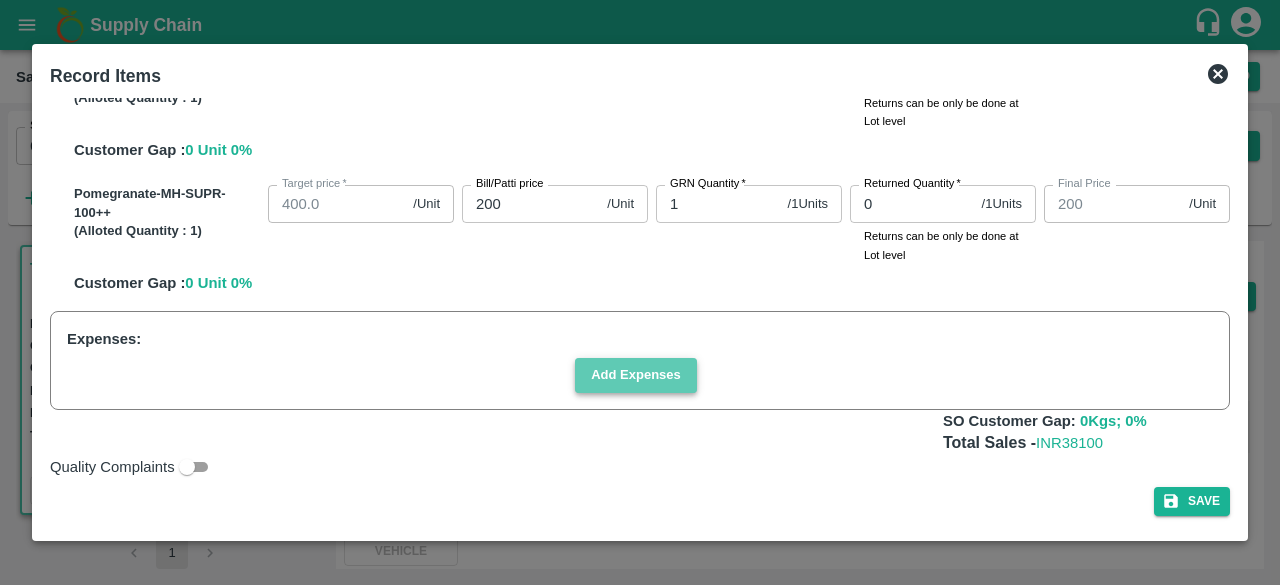 click on "Add Expenses" at bounding box center [636, 375] 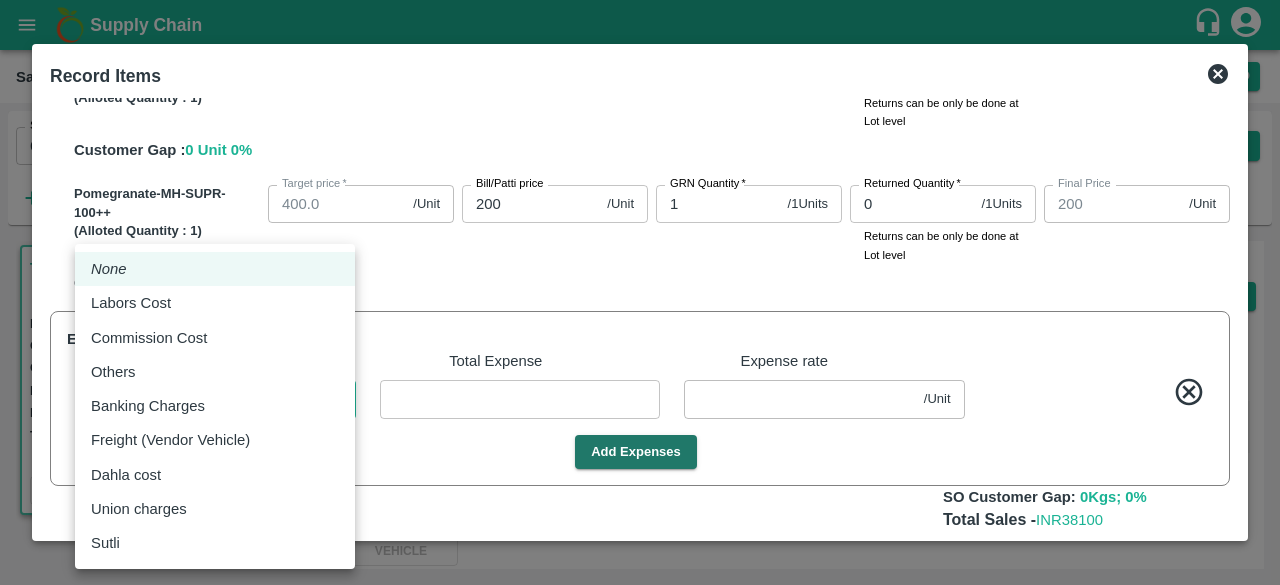 click on "Supply Chain Sales Orders Direct Customer Add SO ID 601043 SO ID Start Date Start Date End Date End Date Select Products Select Products   * More T.Kishore Kapoor And Sons Commission Shop No B 27 , ,  Pahariya fruit mandi, Pahariya , Varanasi, U.P 221007, Varanasi, Varanasi, Uttar Pradesh, 221007, India 601043 Expected Delivery : 28 Jul 2025, 11:32 PM Ordered Value: Rs.   39300 GRN Value: Rs.   0 Driver:  -  Delivery weight: 475.29999999999995 Trips: #86134 (No Vehicle) TRACK Alloted 1 Regular Sale T.Kishore Kapoor And Sons   - 601043 + Create Ticket Record  GRN Details Dispatch Challan Record Arrival More Vivek Kapoor 9044686005 Shop No B 27 , ,  Pahariya fruit mandi, Pahariya , Varanasi, U.P 221007, Varanasi, Varanasi, Uttar Pradesh, 221007, India Expected Delivery 04 Aug, 09:00PM Updated Delivery 28 Jul, 11:32PM Track Shipment TRACK VEHICLE Sale Type :  Commission Expected Delivery :  28 Jul 2025, 11:32 PM Sales Exec :  Ashutosh Mishra  Status: Alloted Payment Mode :  credit Created By :  Comment :" at bounding box center [640, 292] 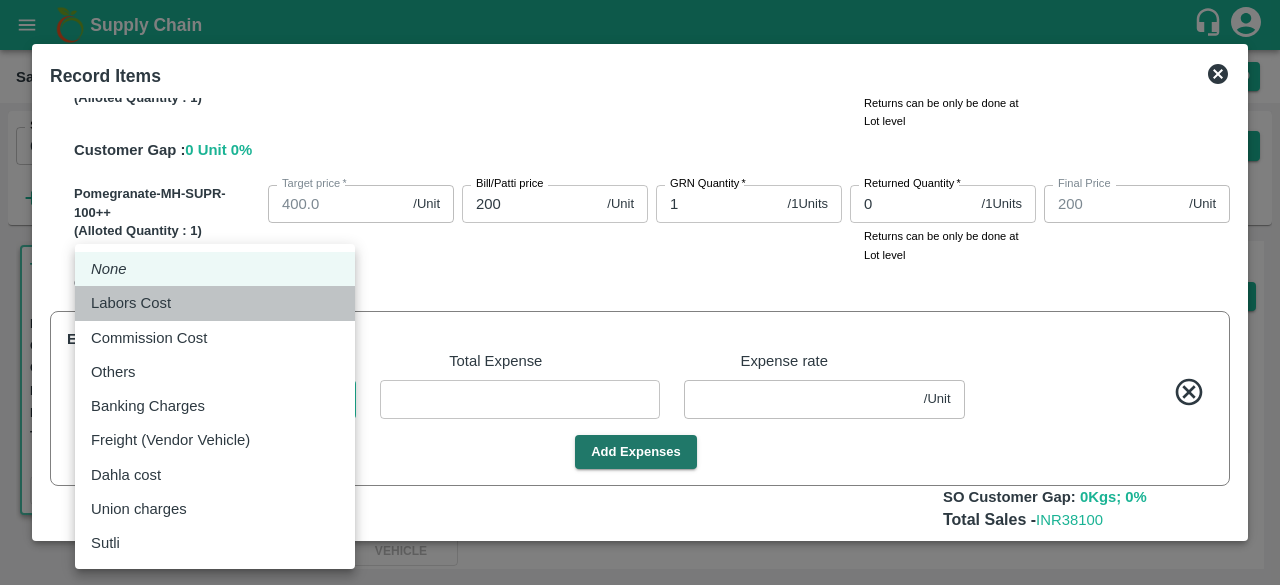 click on "Labors Cost" at bounding box center (215, 303) 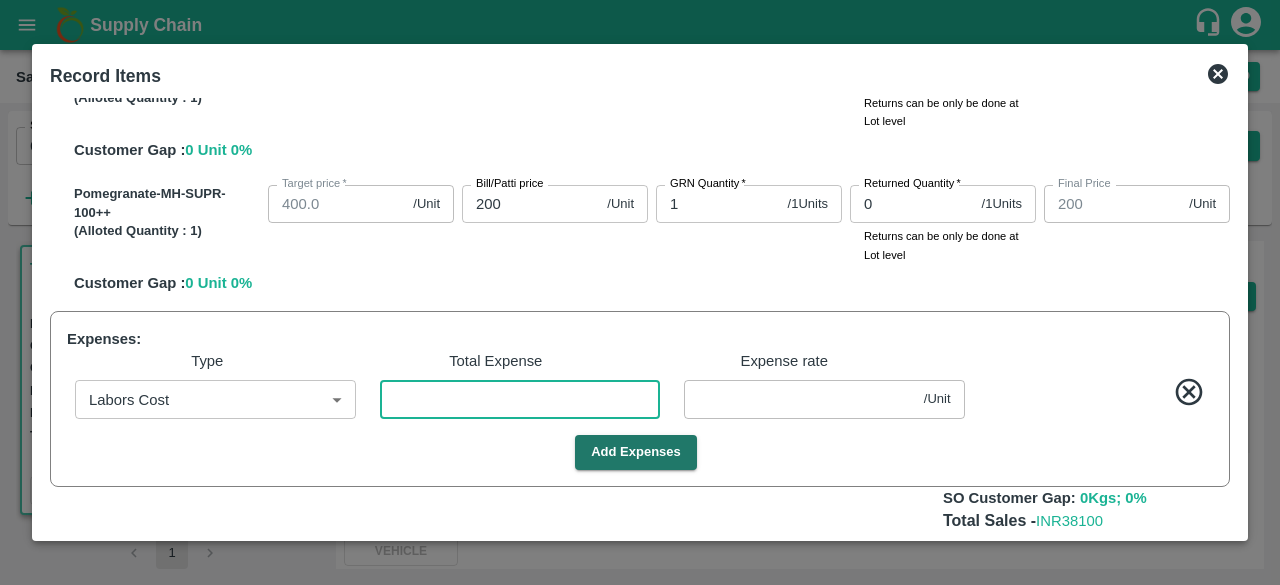 click at bounding box center [520, 399] 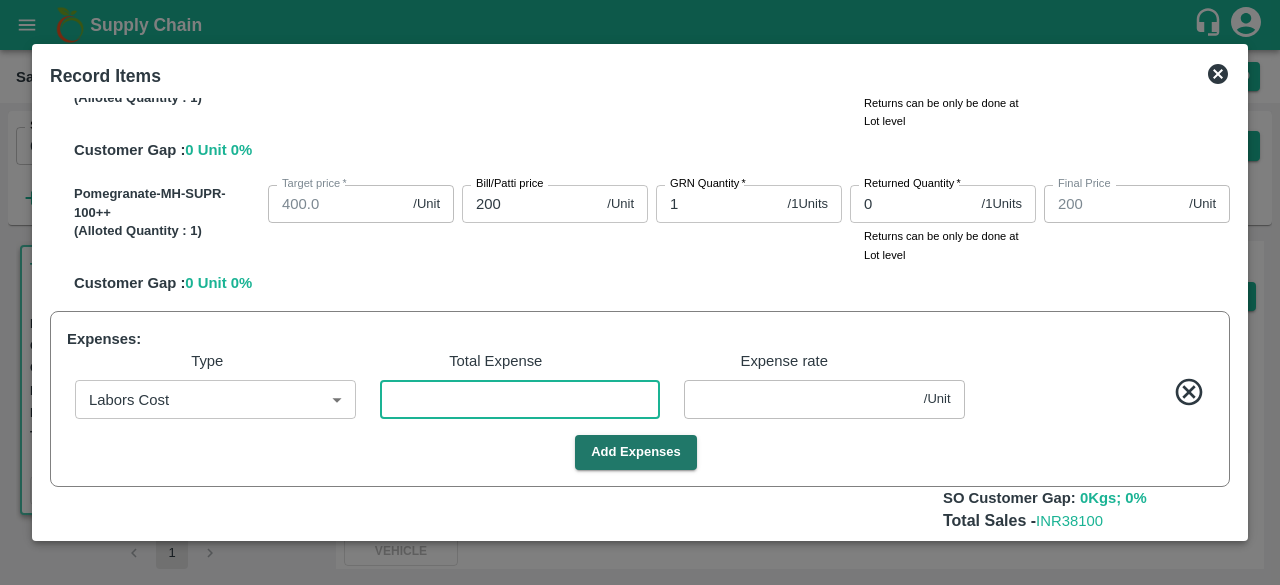 type on "1" 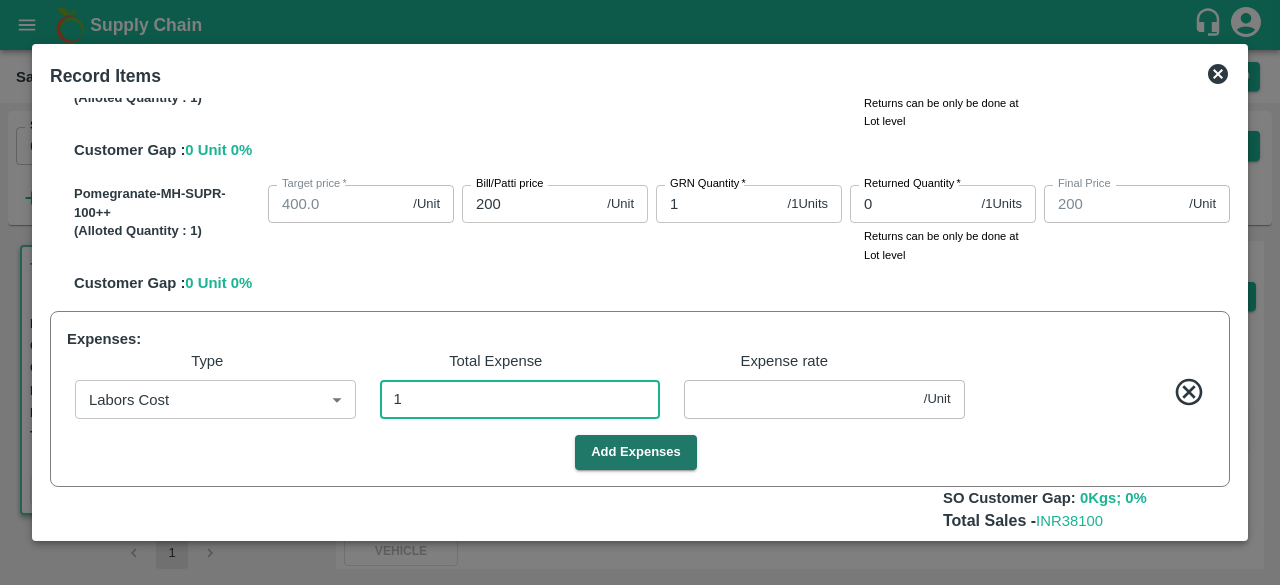 type on "1199.9796" 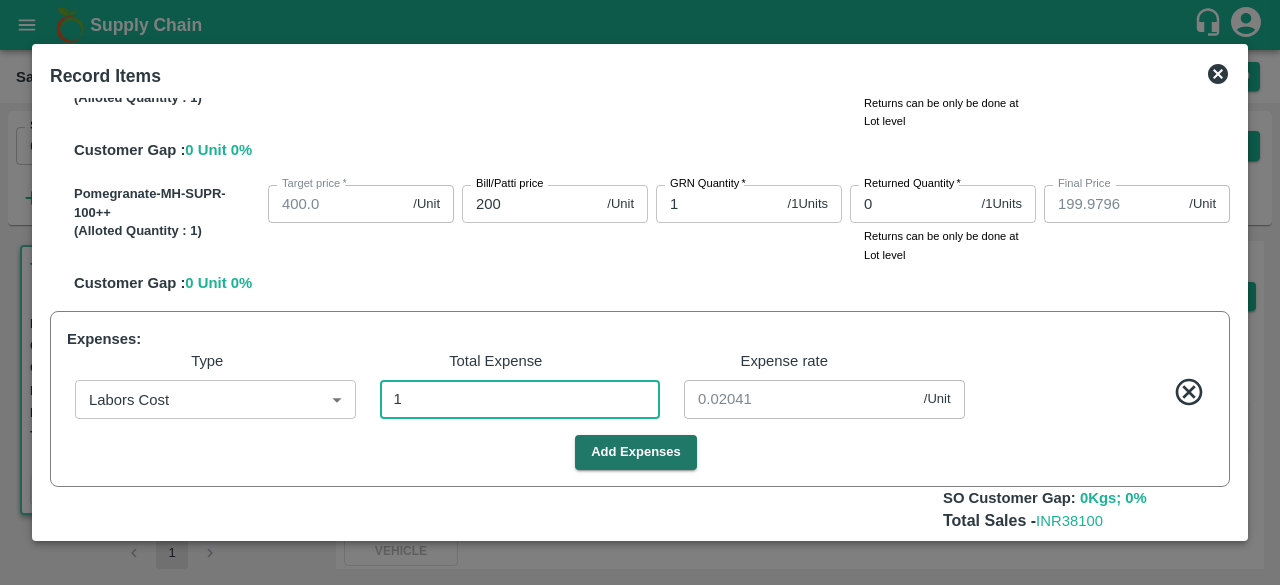 type on "14" 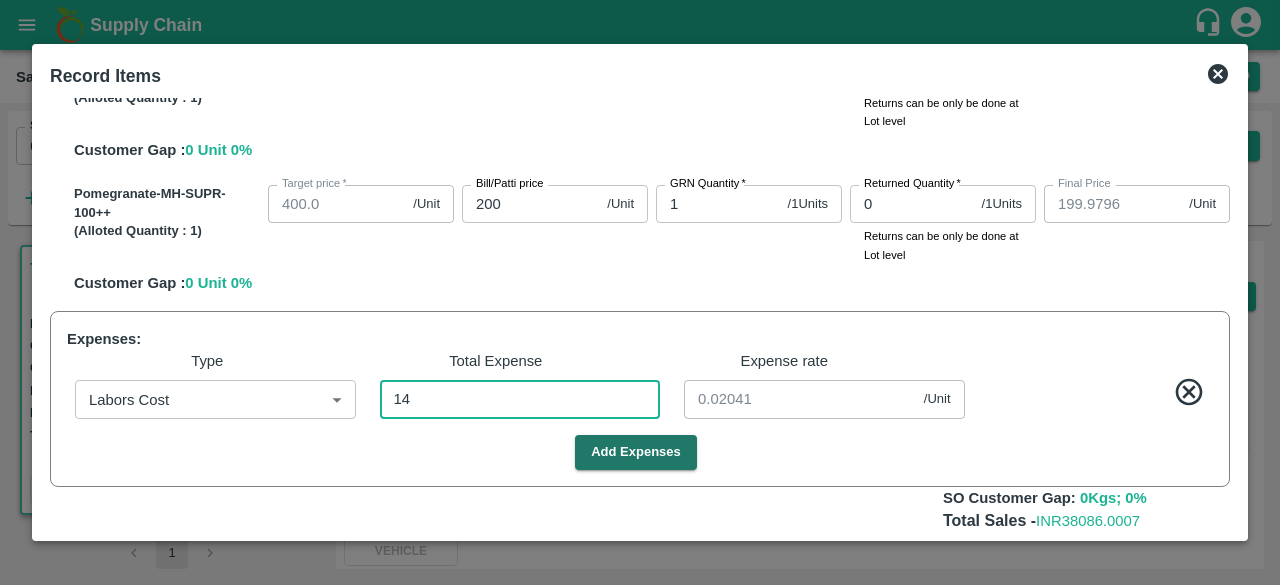 type on "1199.7143" 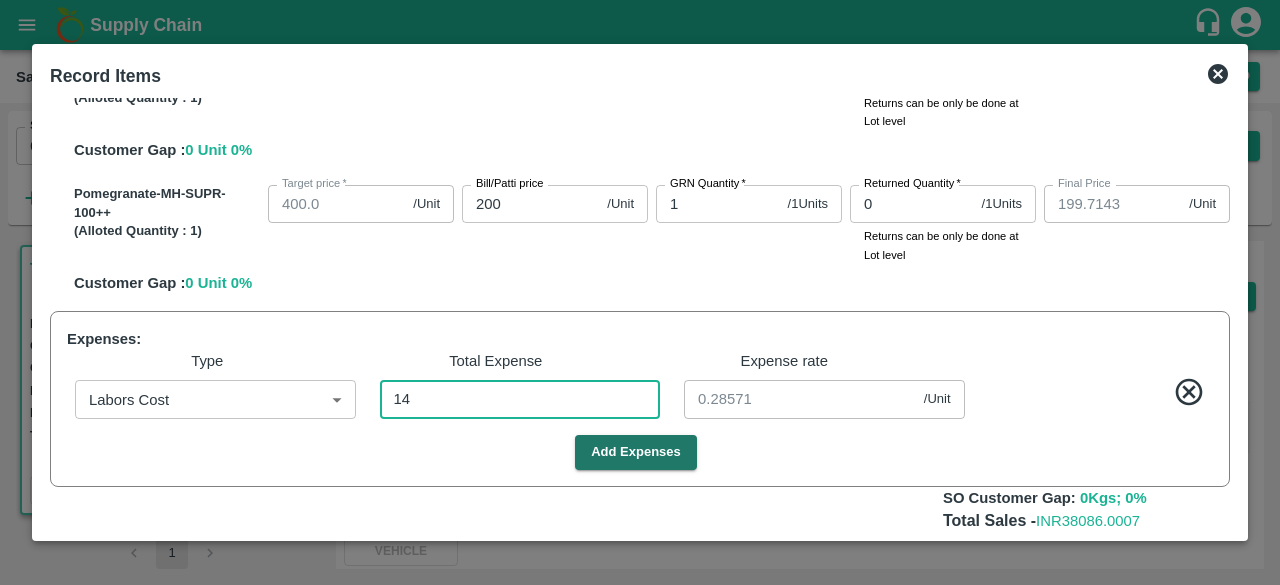 type on "147" 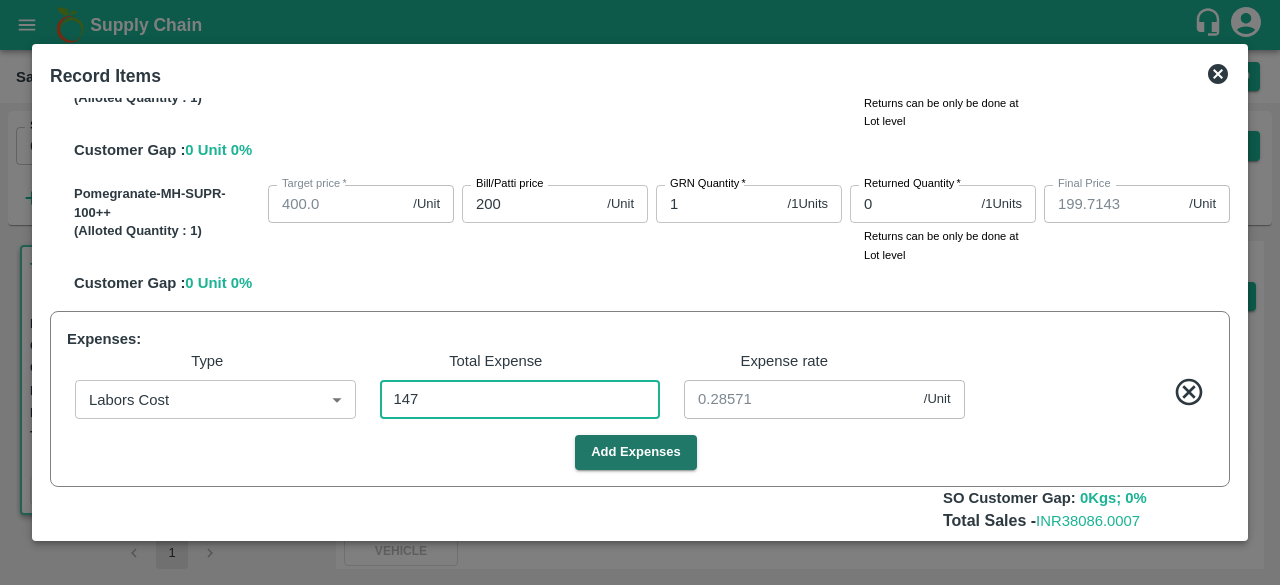 type on "1197" 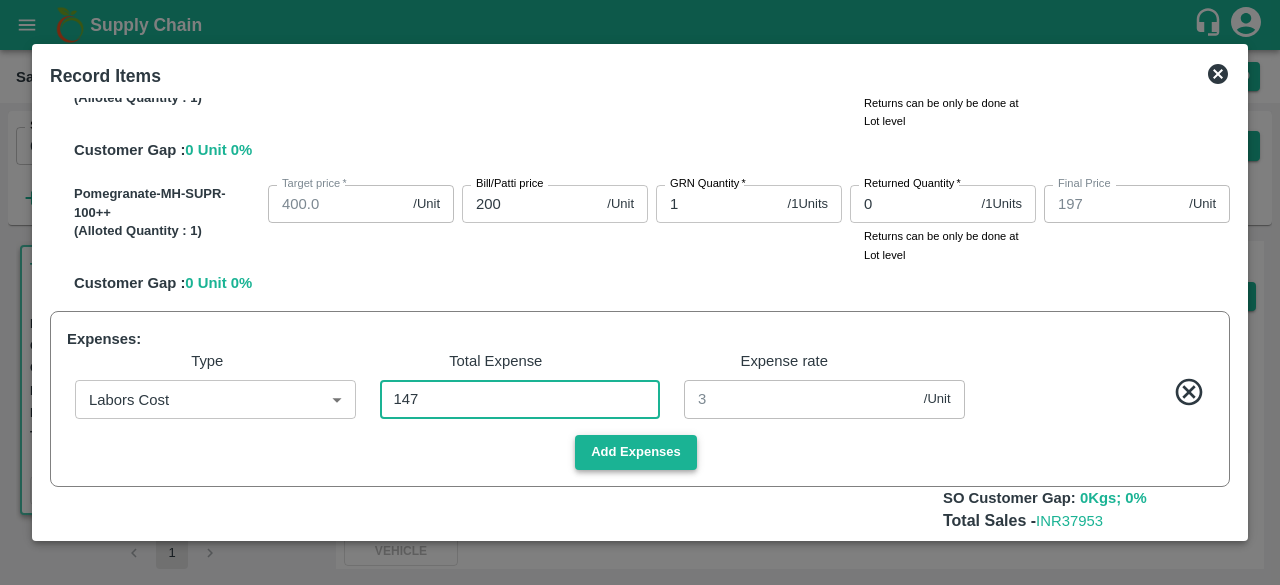 type on "147" 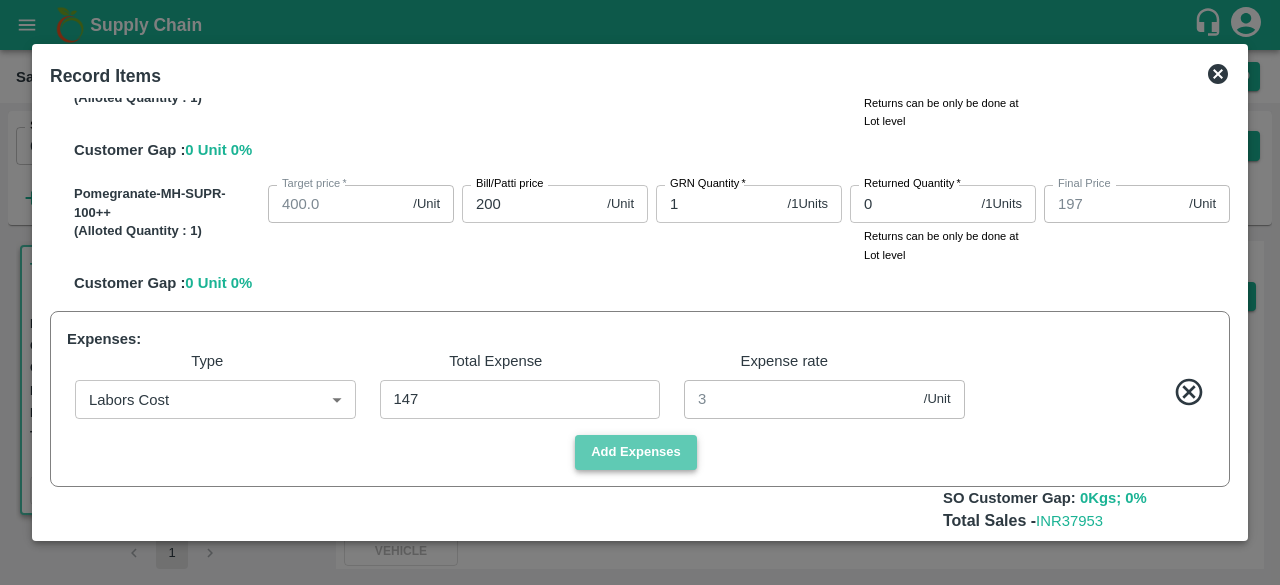 click on "Add Expenses" at bounding box center (636, 452) 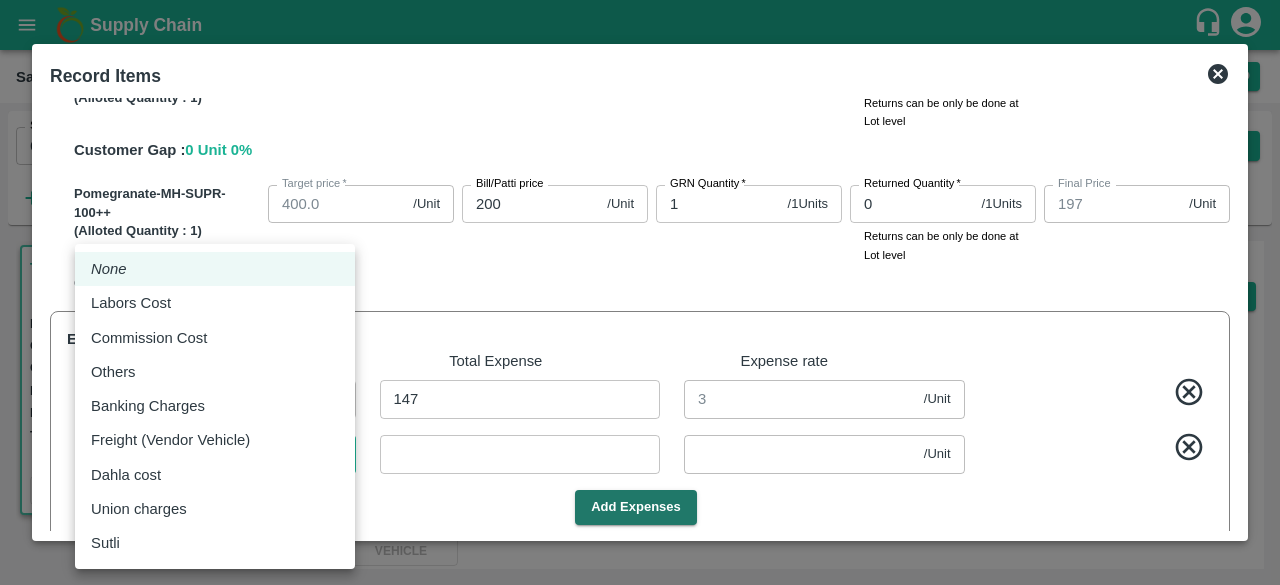 click on "Supply Chain Sales Orders Direct Customer Add SO ID 601043 SO ID Start Date Start Date End Date End Date Select Products Select Products   * More T.Kishore Kapoor And Sons Commission Shop No B 27 , ,  Pahariya fruit mandi, Pahariya , Varanasi, U.P 221007, Varanasi, Varanasi, Uttar Pradesh, 221007, India 601043 Expected Delivery : 28 Jul 2025, 11:32 PM Ordered Value: Rs.   39300 GRN Value: Rs.   0 Driver:  -  Delivery weight: 475.29999999999995 Trips: #86134 (No Vehicle) TRACK Alloted 1 Regular Sale T.Kishore Kapoor And Sons   - 601043 + Create Ticket Record  GRN Details Dispatch Challan Record Arrival More Vivek Kapoor 9044686005 Shop No B 27 , ,  Pahariya fruit mandi, Pahariya , Varanasi, U.P 221007, Varanasi, Varanasi, Uttar Pradesh, 221007, India Expected Delivery 04 Aug, 09:00PM Updated Delivery 28 Jul, 11:32PM Track Shipment TRACK VEHICLE Sale Type :  Commission Expected Delivery :  28 Jul 2025, 11:32 PM Sales Exec :  Ashutosh Mishra  Status: Alloted Payment Mode :  credit Created By :  Comment :" at bounding box center (640, 292) 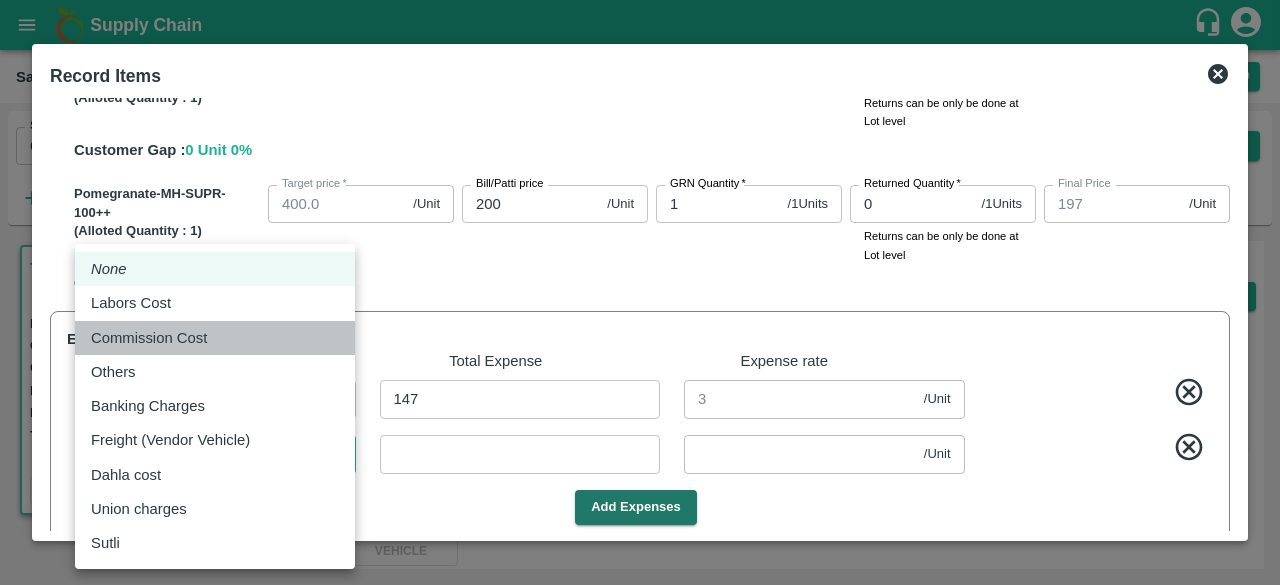 click on "Commission Cost" at bounding box center (215, 338) 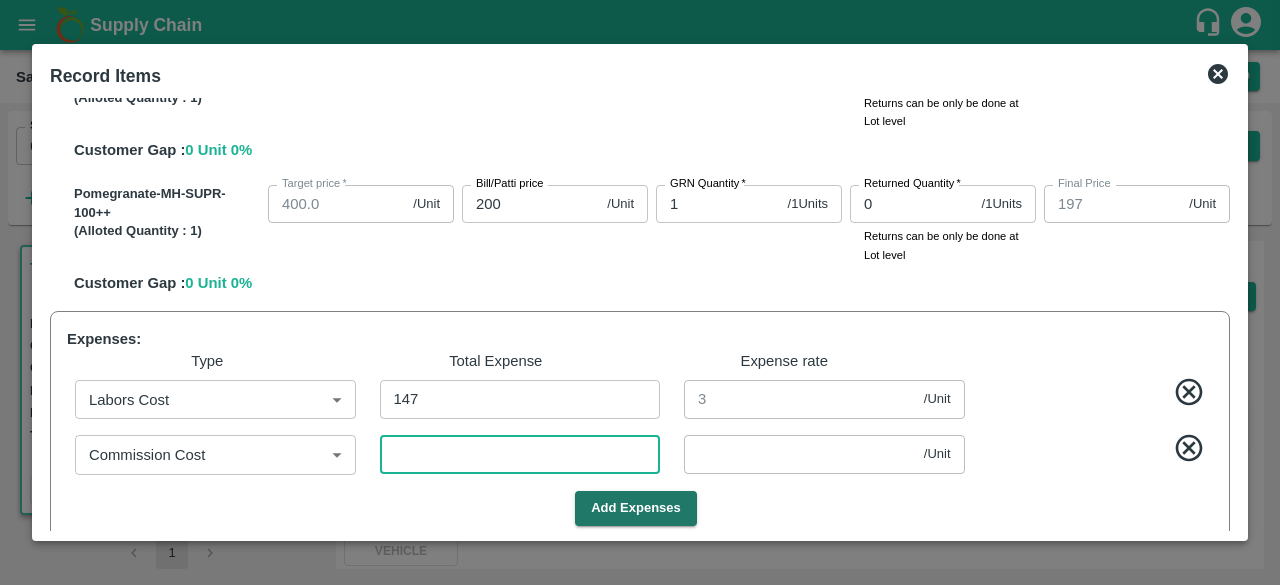 click at bounding box center (520, 454) 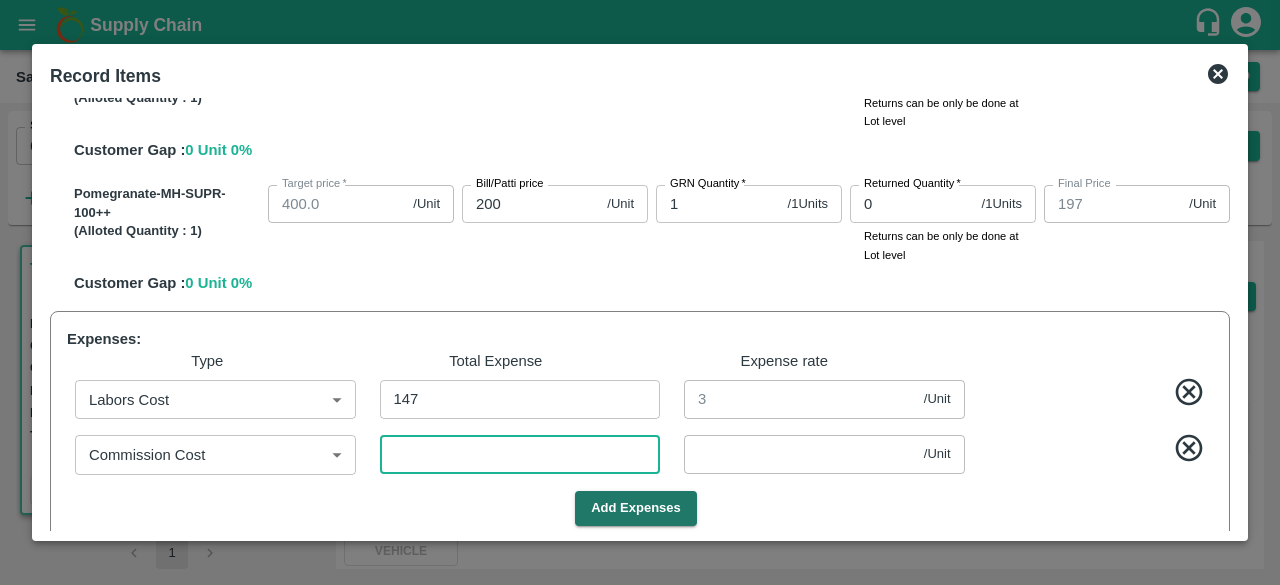 type on "1" 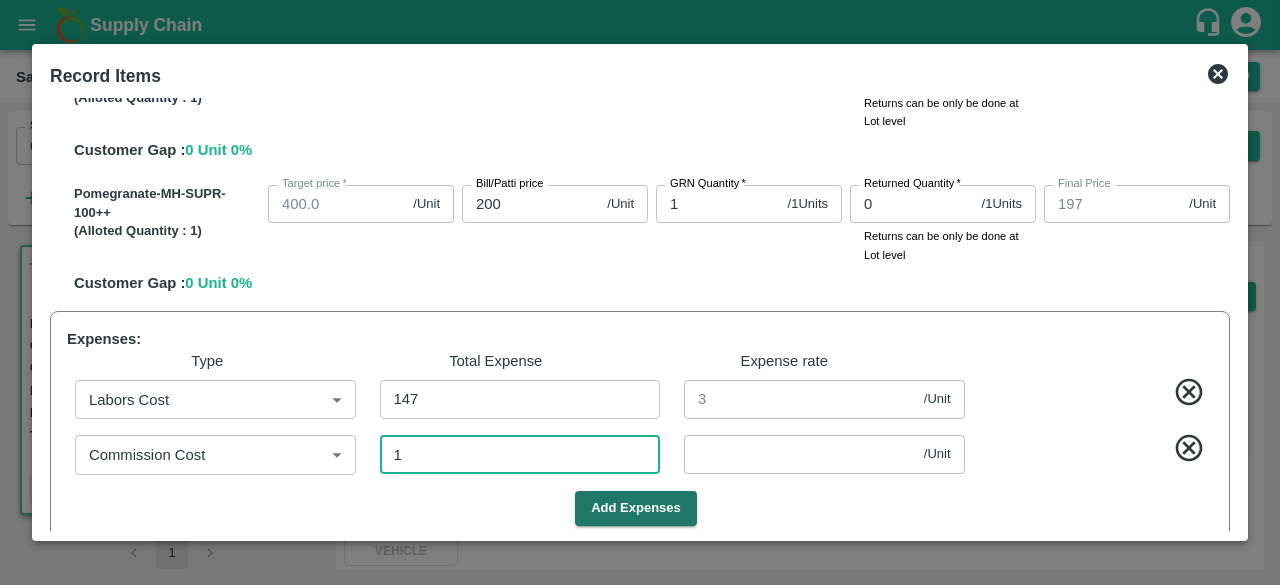 type on "1196.9796" 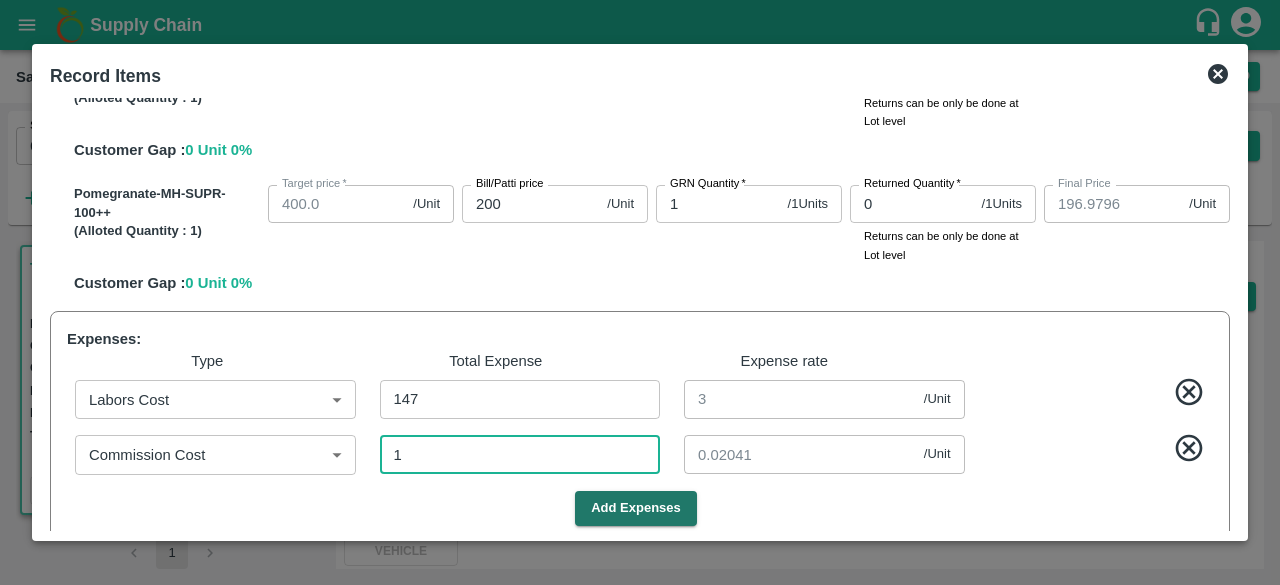 type on "15" 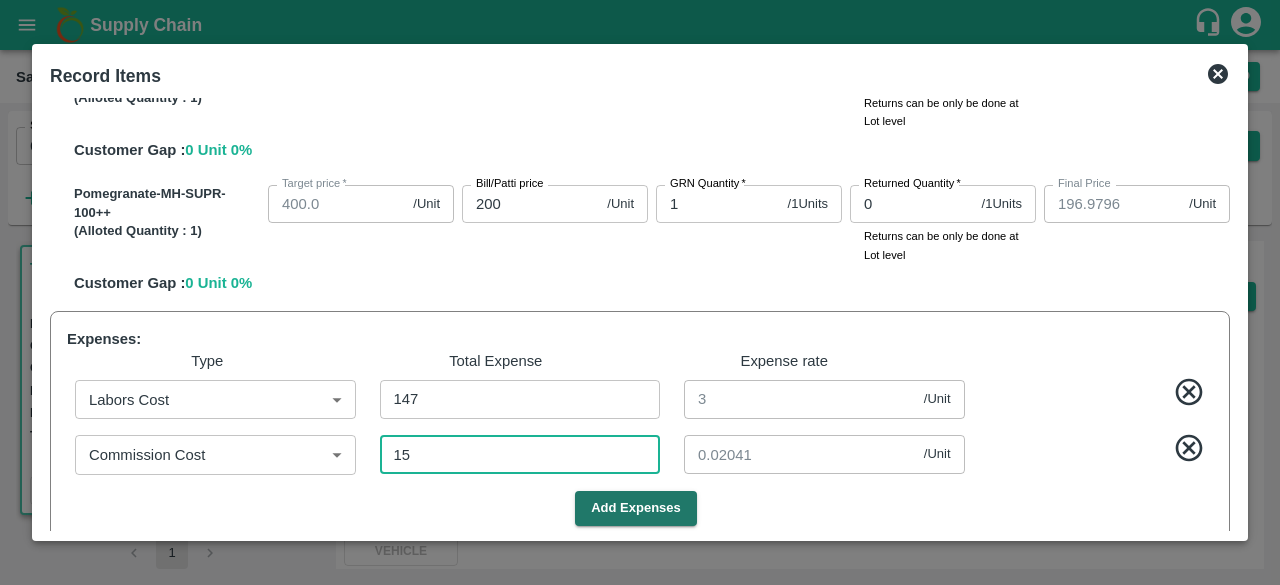 type on "1196.6939" 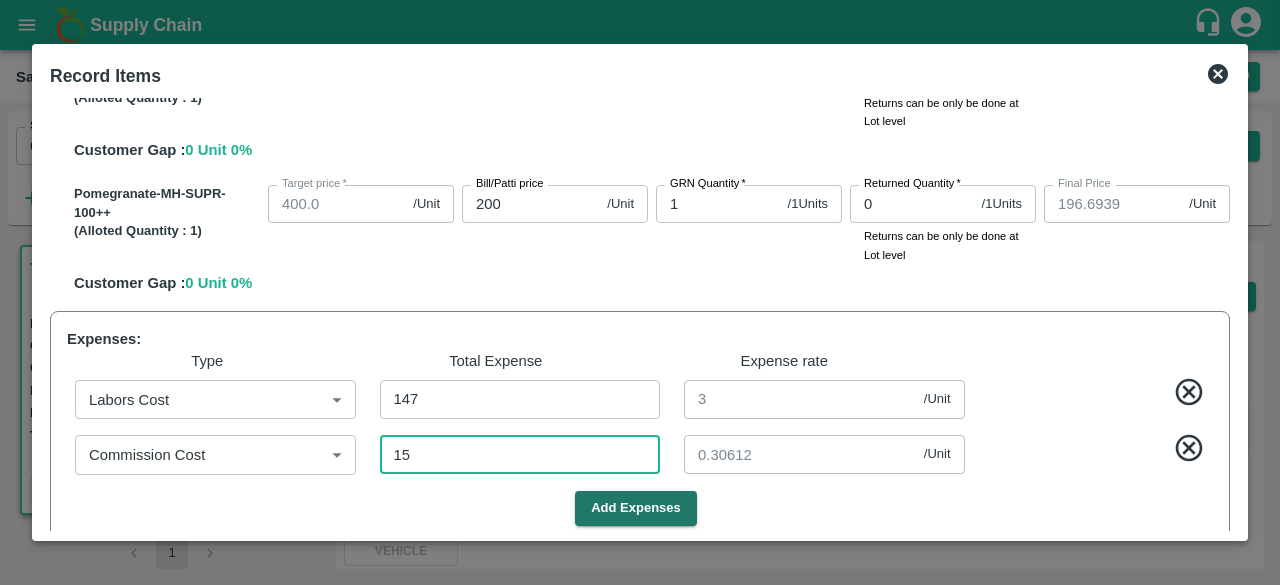 type on "152" 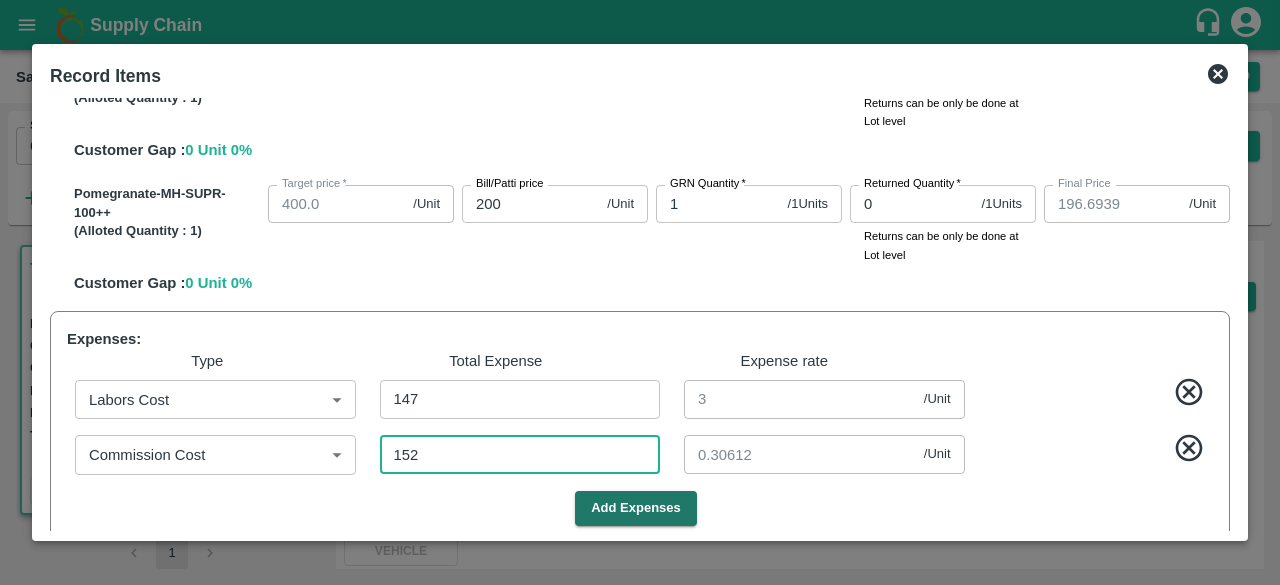 type on "1193.898" 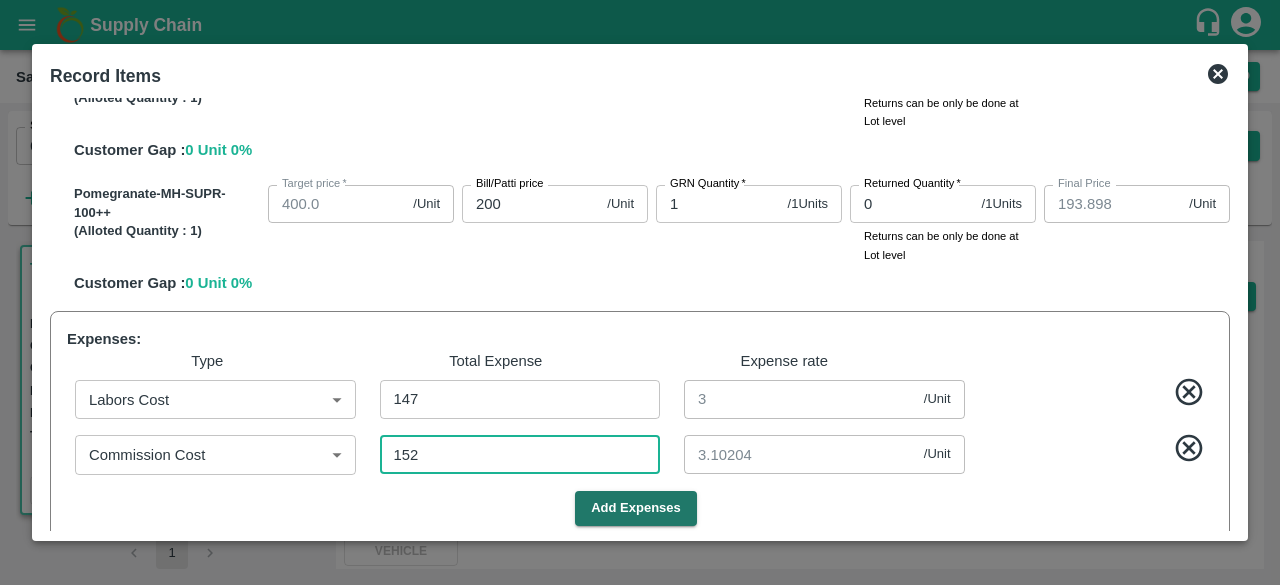 type on "1524" 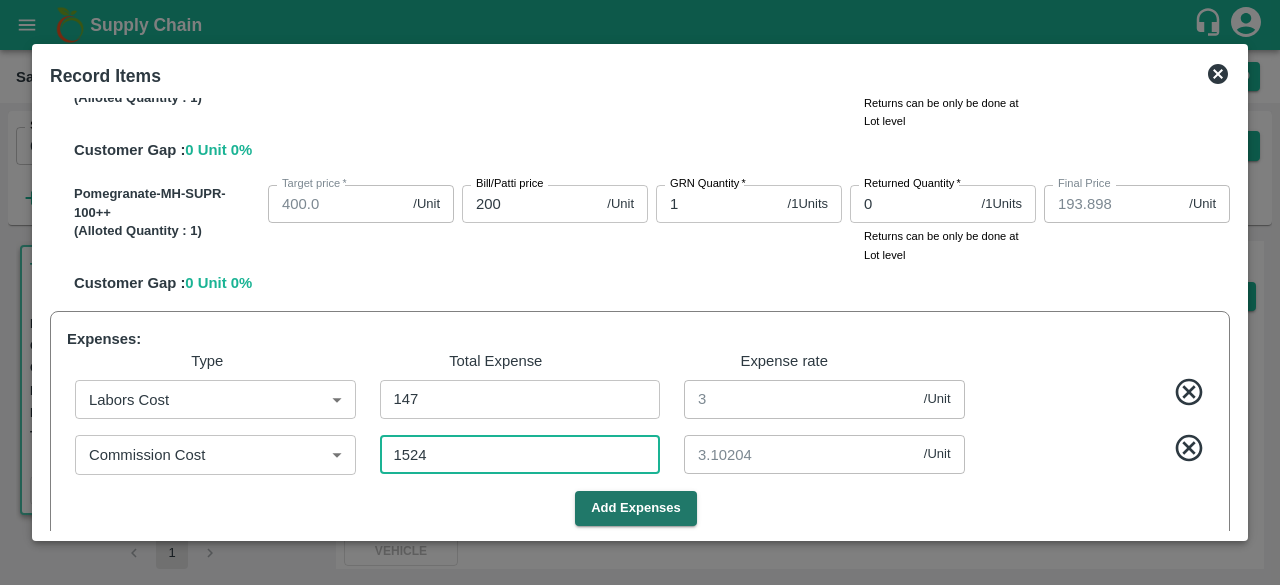 type on "1165.898" 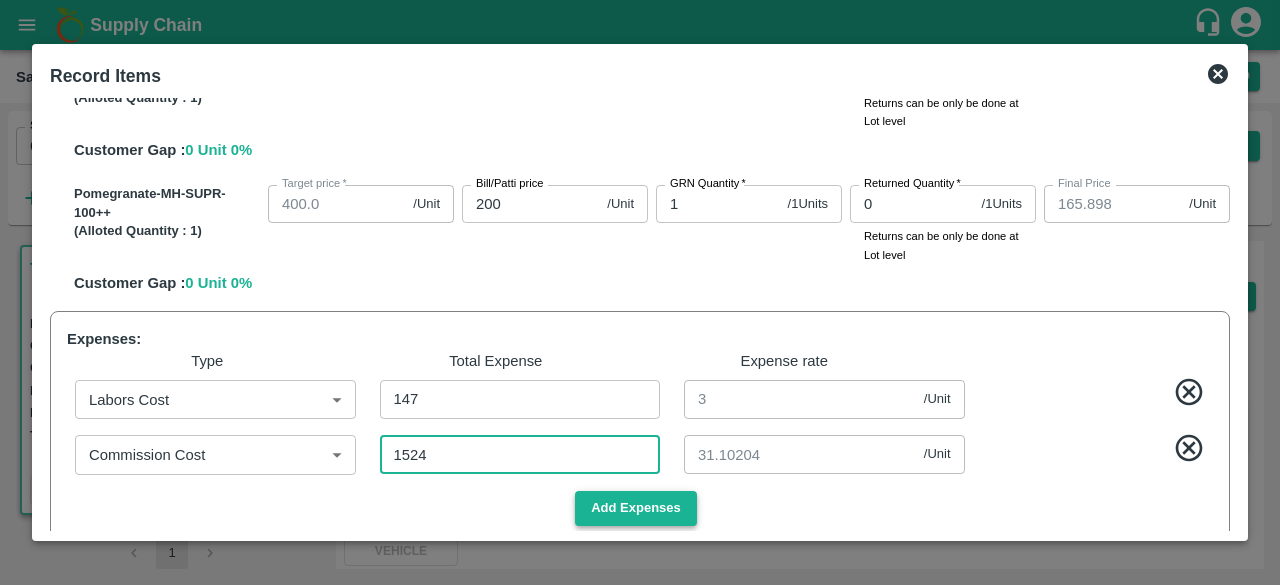 type on "1524" 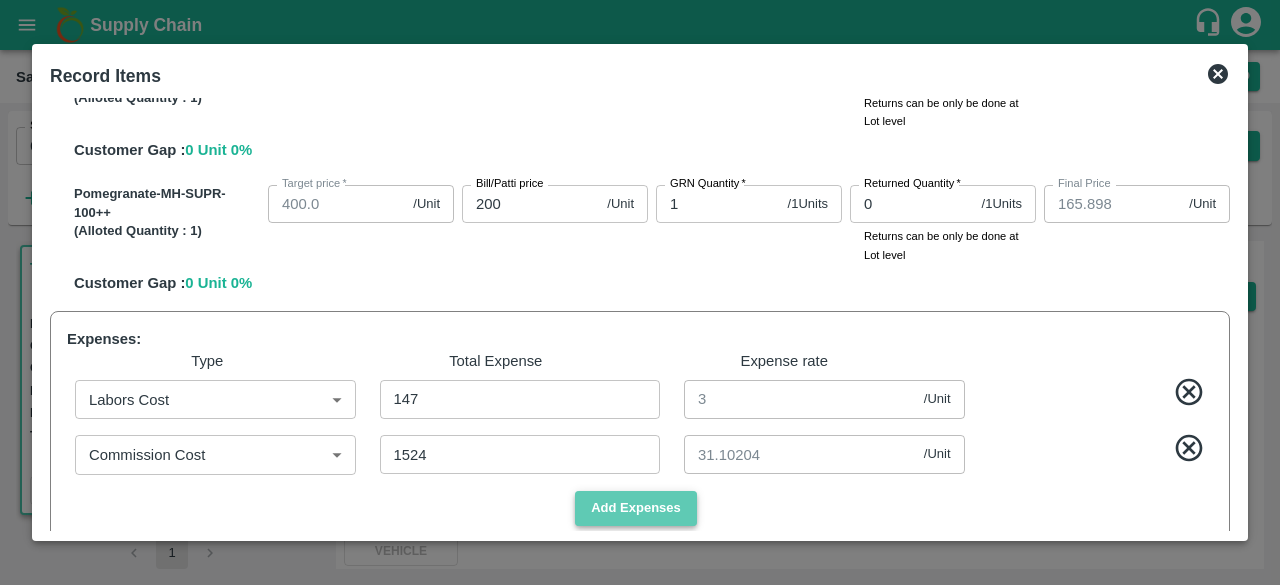 click on "Add Expenses" at bounding box center (636, 508) 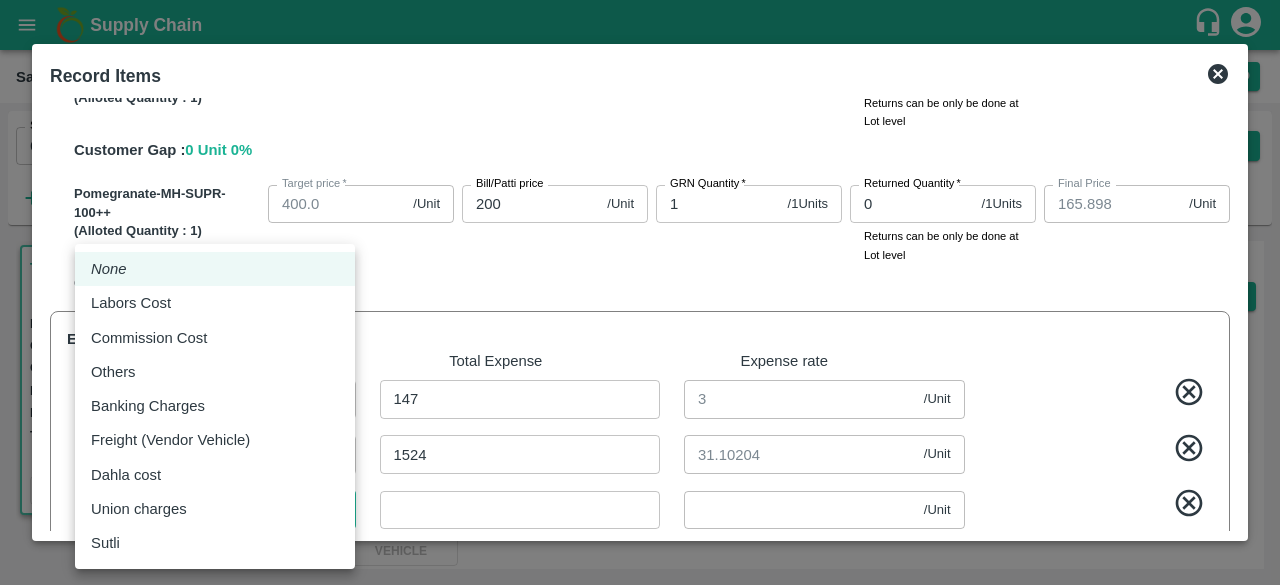 click on "Supply Chain Sales Orders Direct Customer Add SO ID 601043 SO ID Start Date Start Date End Date End Date Select Products Select Products   * More T.Kishore Kapoor And Sons Commission Shop No B 27 , ,  Pahariya fruit mandi, Pahariya , Varanasi, U.P 221007, Varanasi, Varanasi, Uttar Pradesh, 221007, India 601043 Expected Delivery : 28 Jul 2025, 11:32 PM Ordered Value: Rs.   39300 GRN Value: Rs.   0 Driver:  -  Delivery weight: 475.29999999999995 Trips: #86134 (No Vehicle) TRACK Alloted 1 Regular Sale T.Kishore Kapoor And Sons   - 601043 + Create Ticket Record  GRN Details Dispatch Challan Record Arrival More Vivek Kapoor 9044686005 Shop No B 27 , ,  Pahariya fruit mandi, Pahariya , Varanasi, U.P 221007, Varanasi, Varanasi, Uttar Pradesh, 221007, India Expected Delivery 04 Aug, 09:00PM Updated Delivery 28 Jul, 11:32PM Track Shipment TRACK VEHICLE Sale Type :  Commission Expected Delivery :  28 Jul 2025, 11:32 PM Sales Exec :  Ashutosh Mishra  Status: Alloted Payment Mode :  credit Created By :  Comment :" at bounding box center [640, 292] 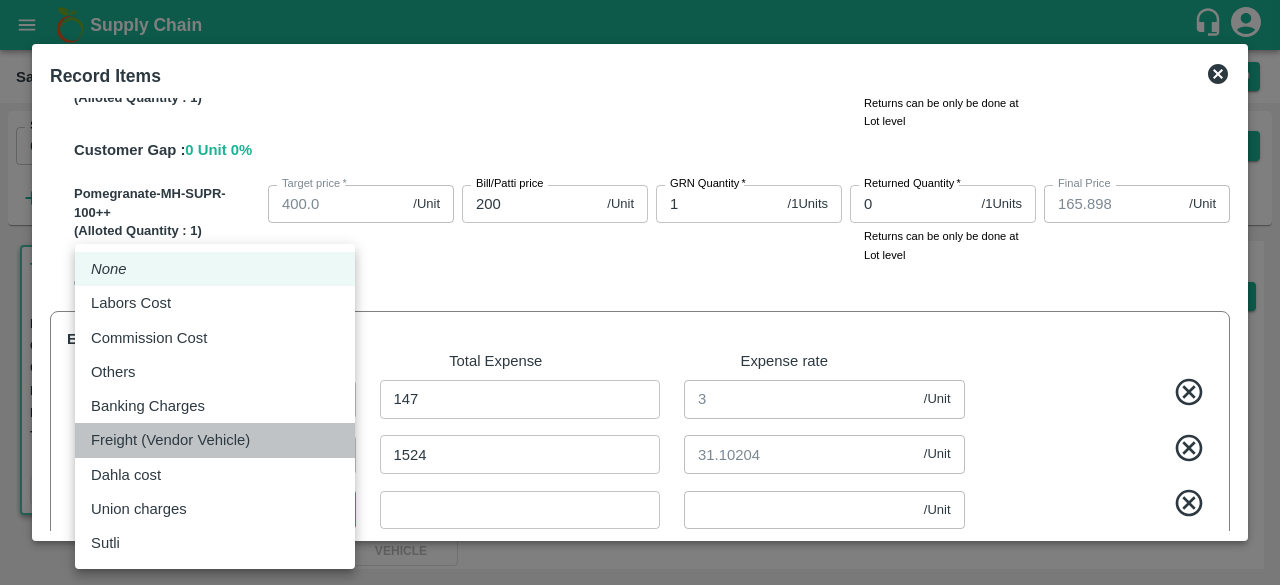 click on "Freight (Vendor Vehicle)" at bounding box center [170, 440] 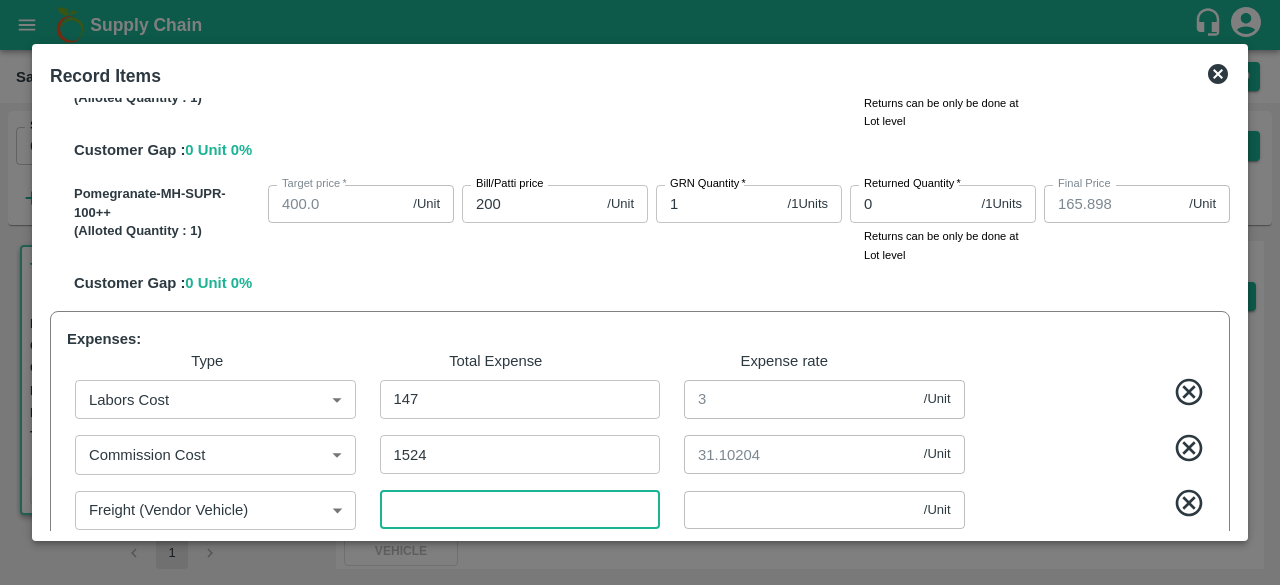 click at bounding box center [520, 510] 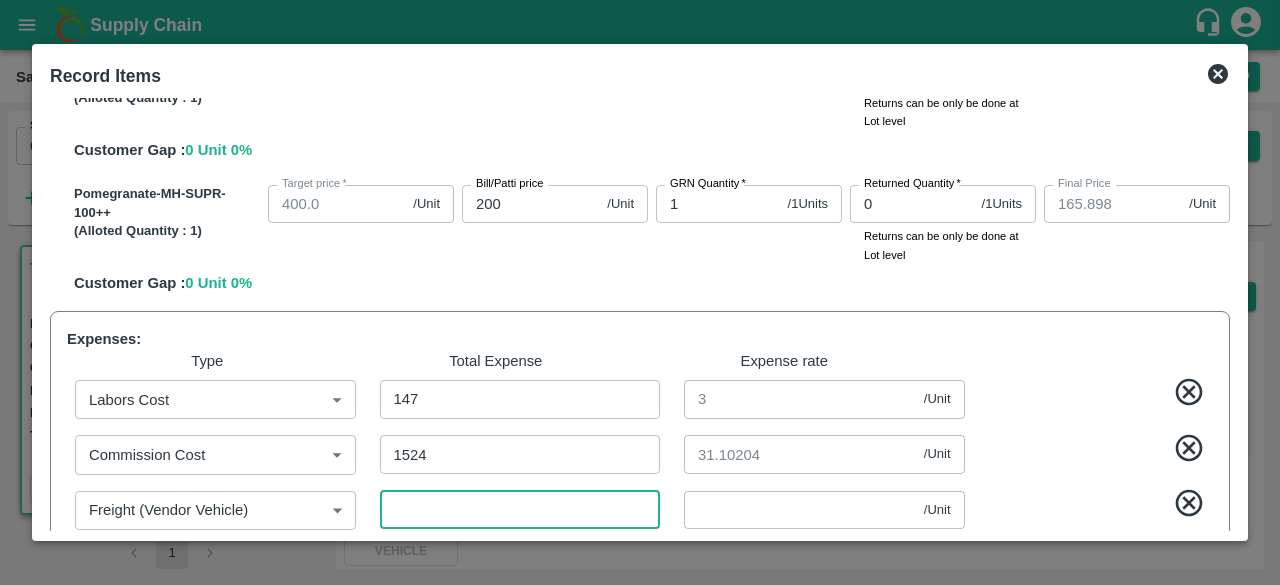 type on "2" 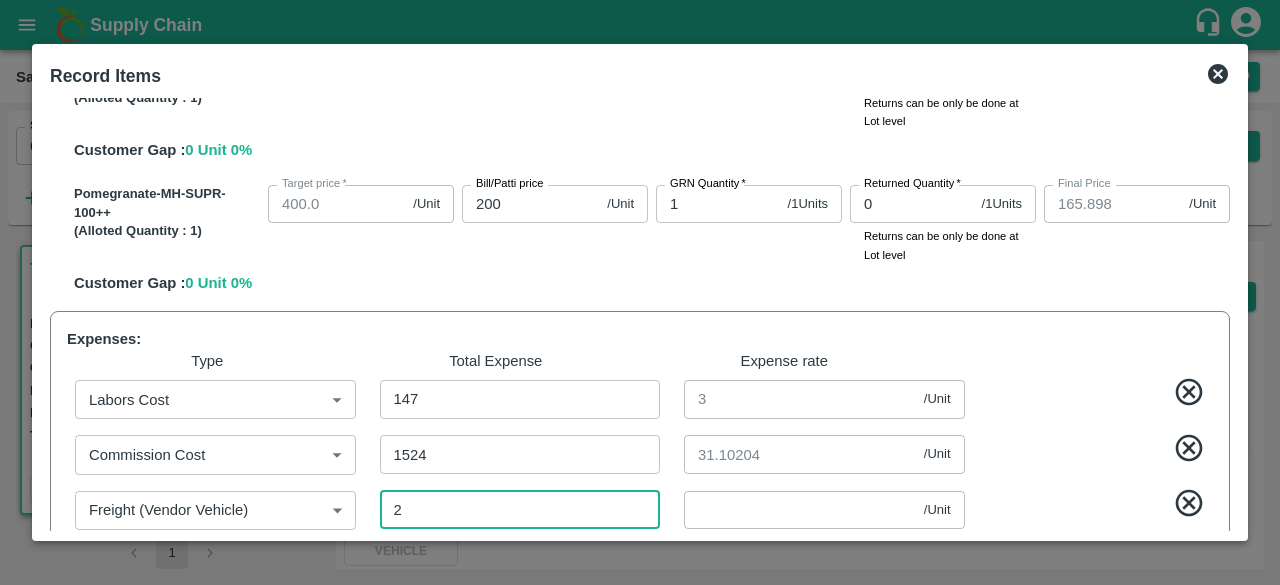 type on "1165.8571" 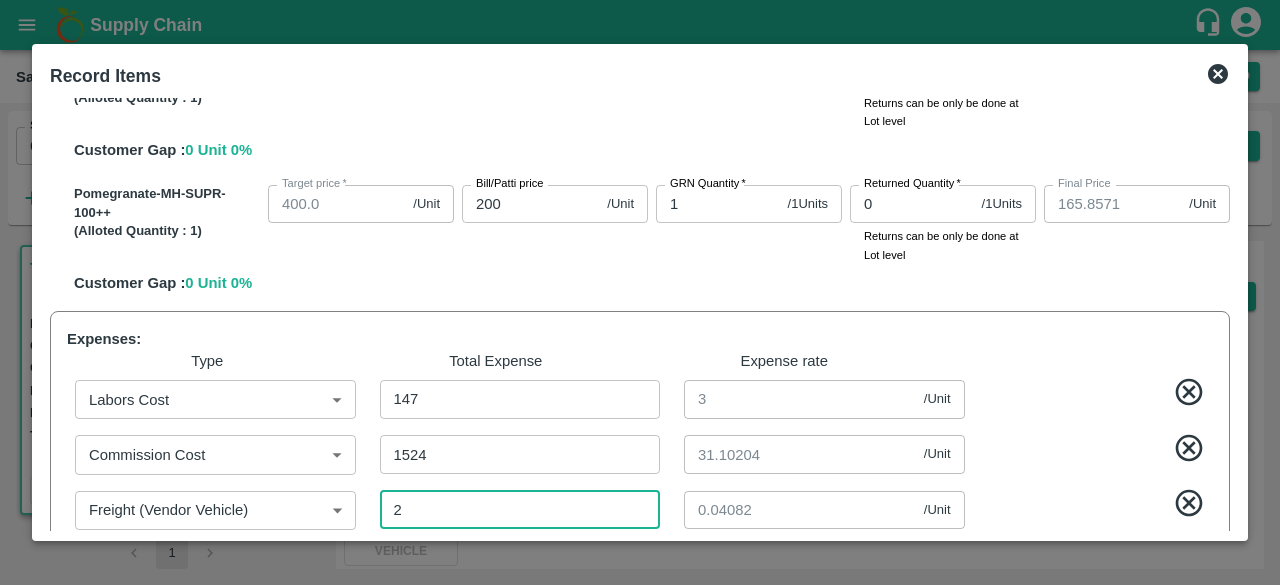 type on "29" 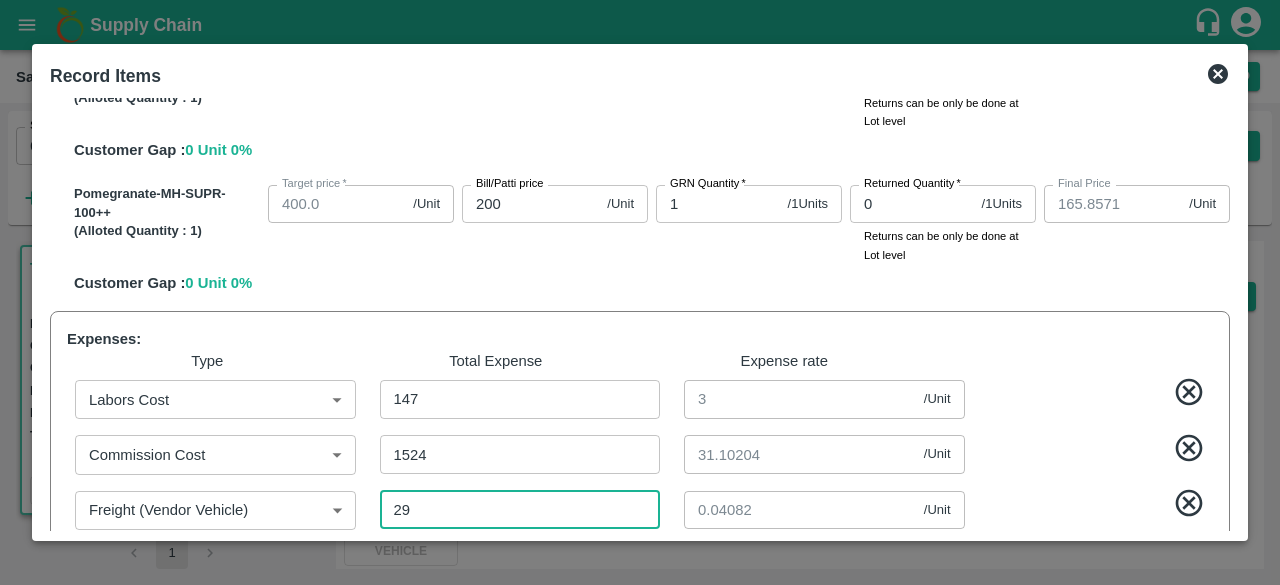 type on "1165.3061" 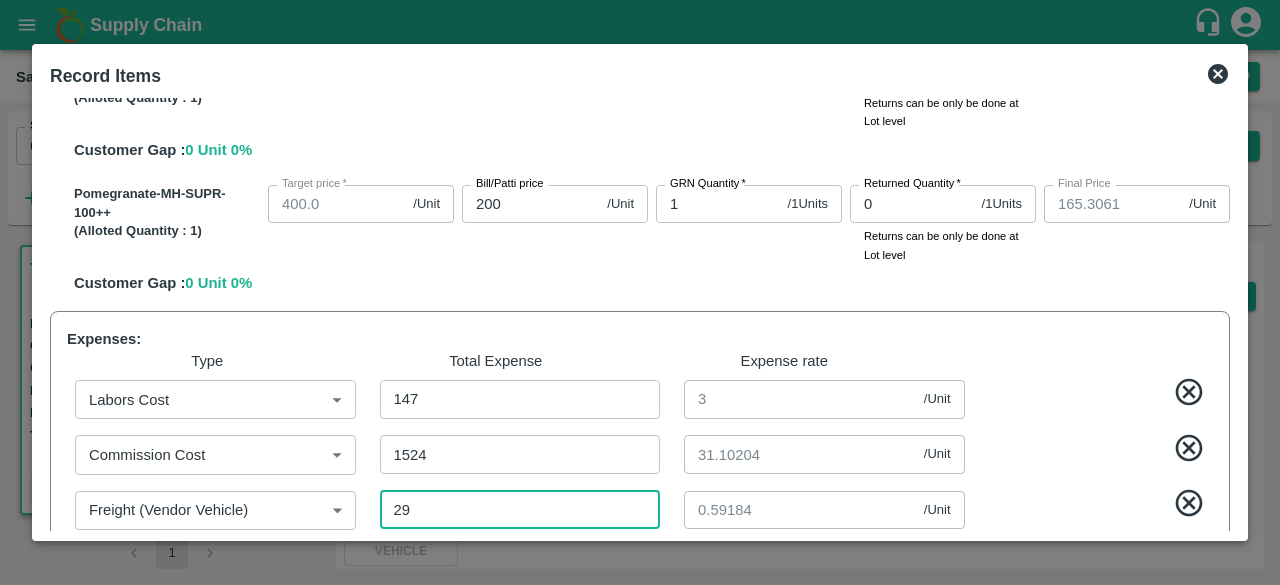 type on "294" 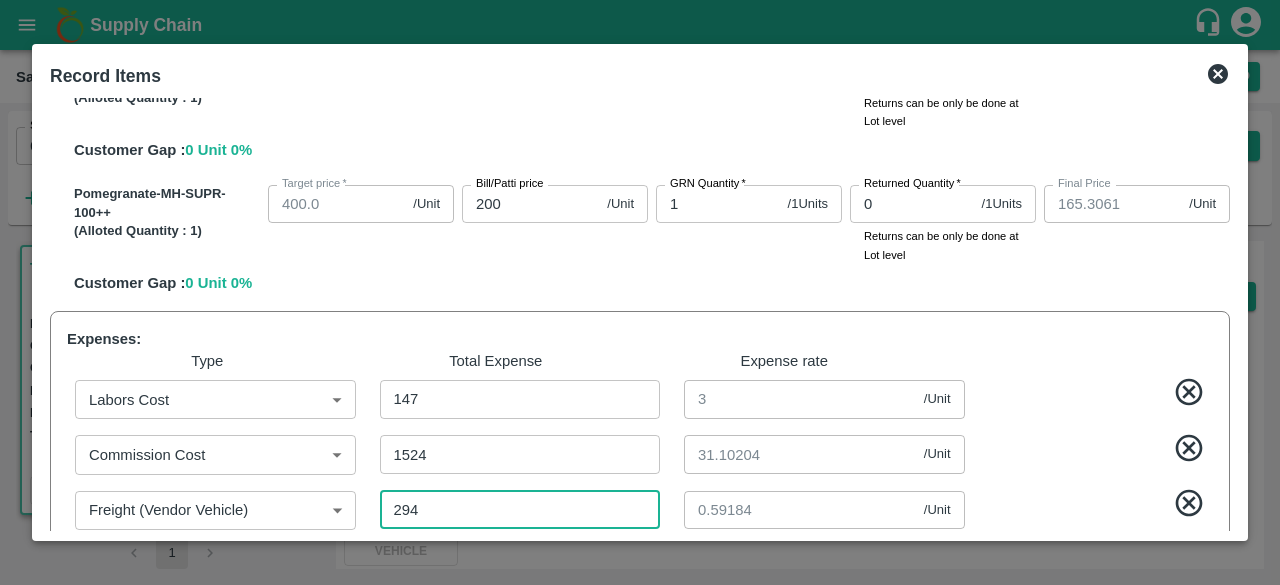 type on "1159.898" 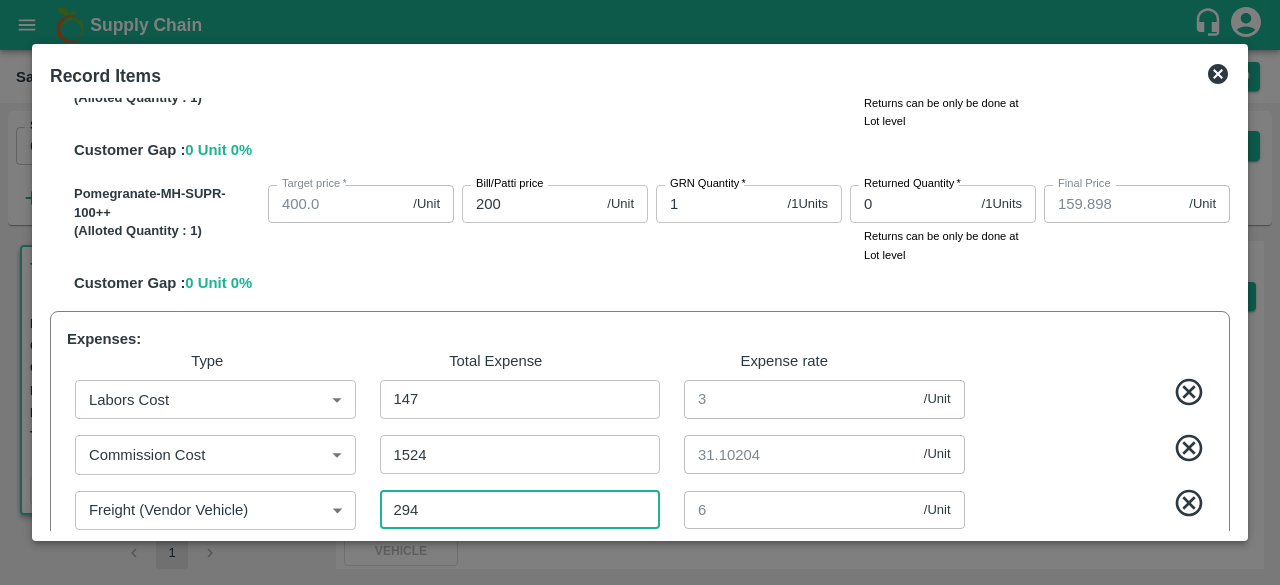 type on "2940" 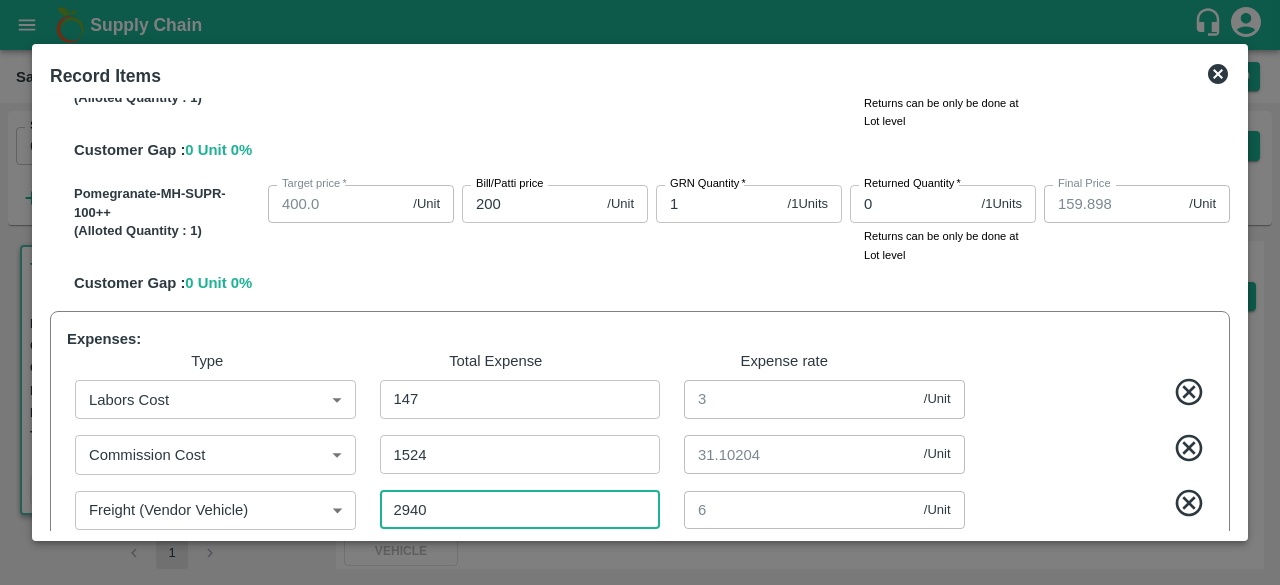 type on "1105.898" 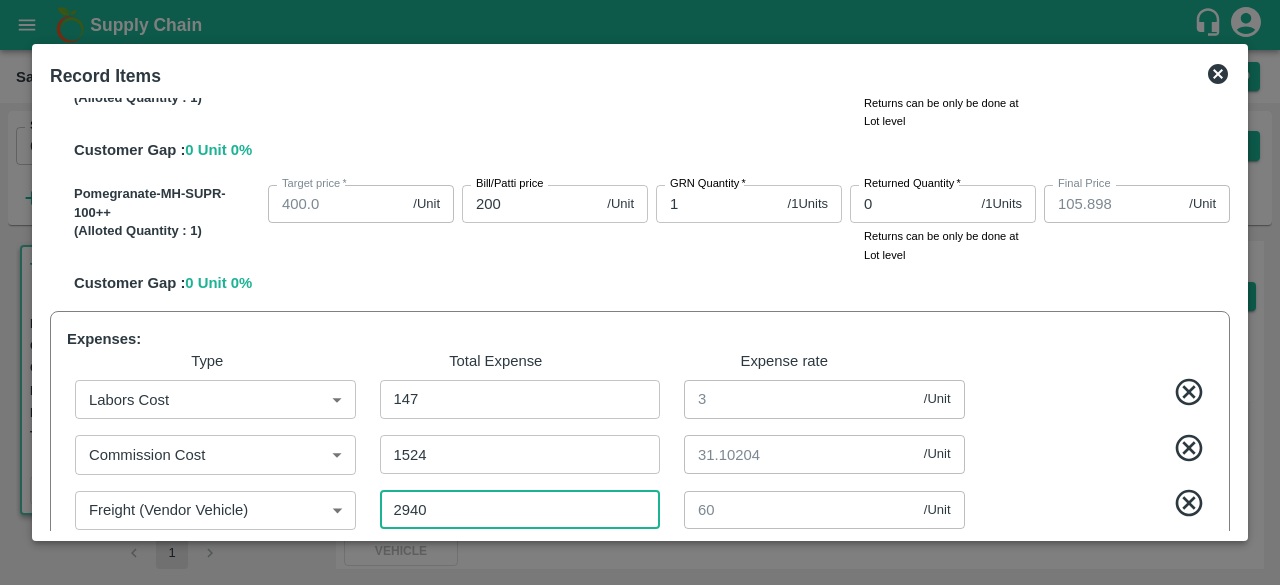 scroll, scrollTop: 1122, scrollLeft: 0, axis: vertical 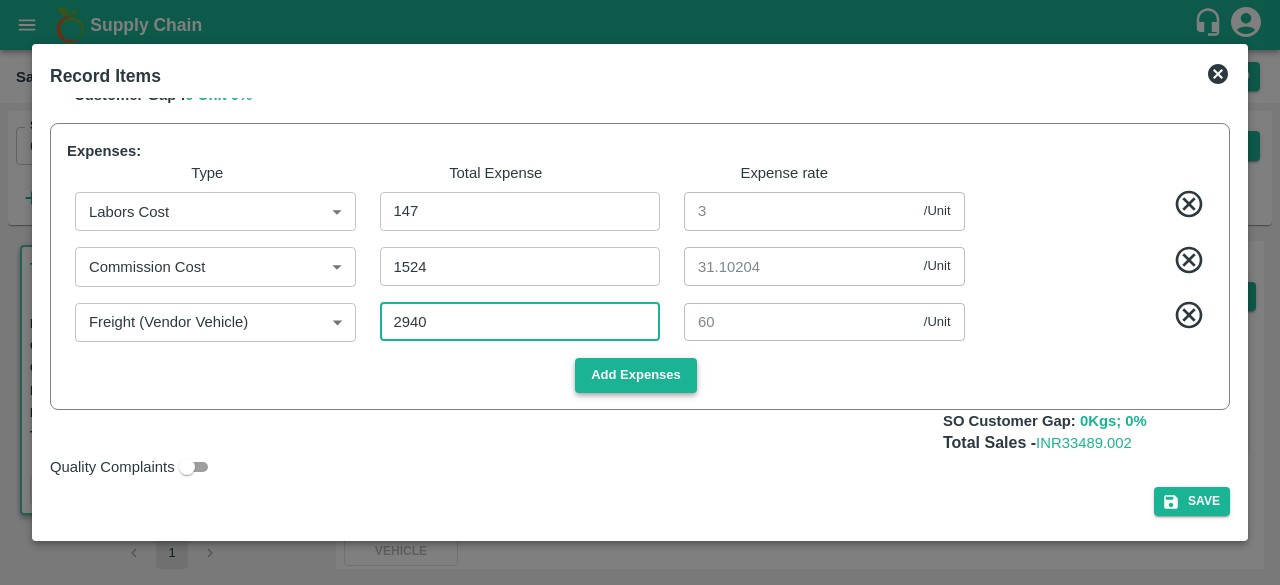 type on "2940" 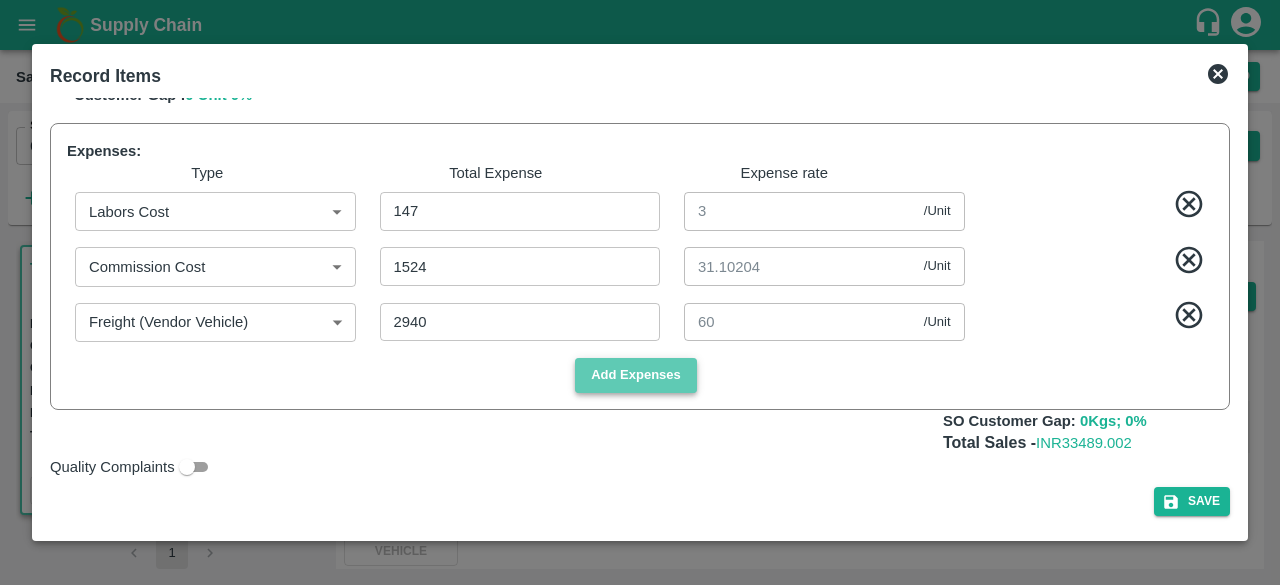 click on "Add Expenses" at bounding box center [636, 375] 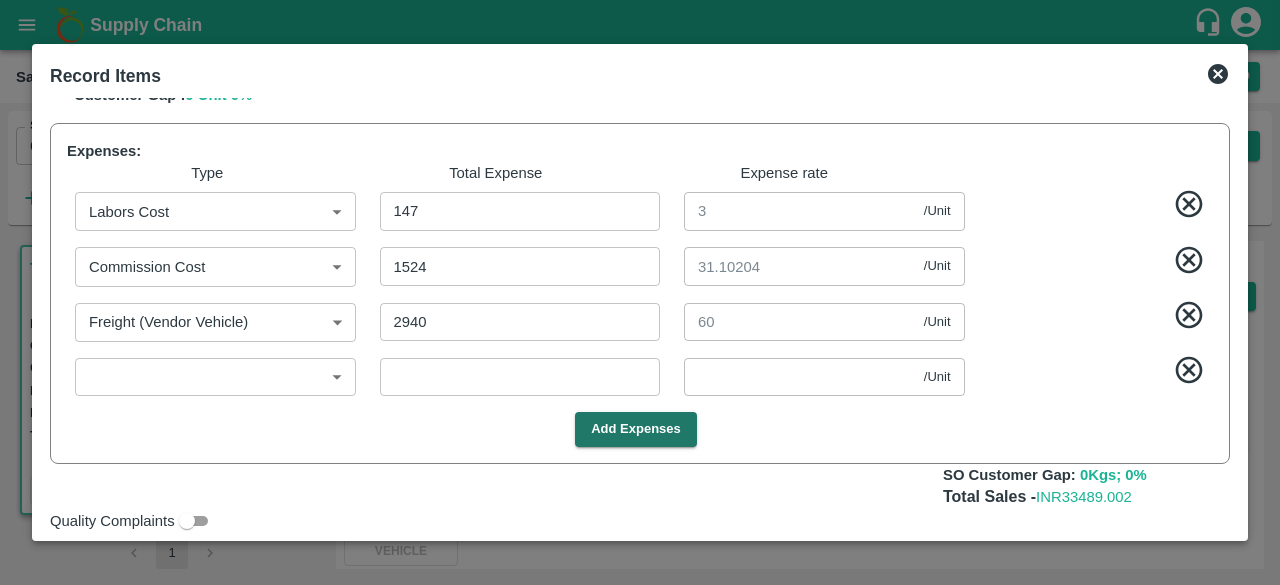 scroll, scrollTop: 1176, scrollLeft: 0, axis: vertical 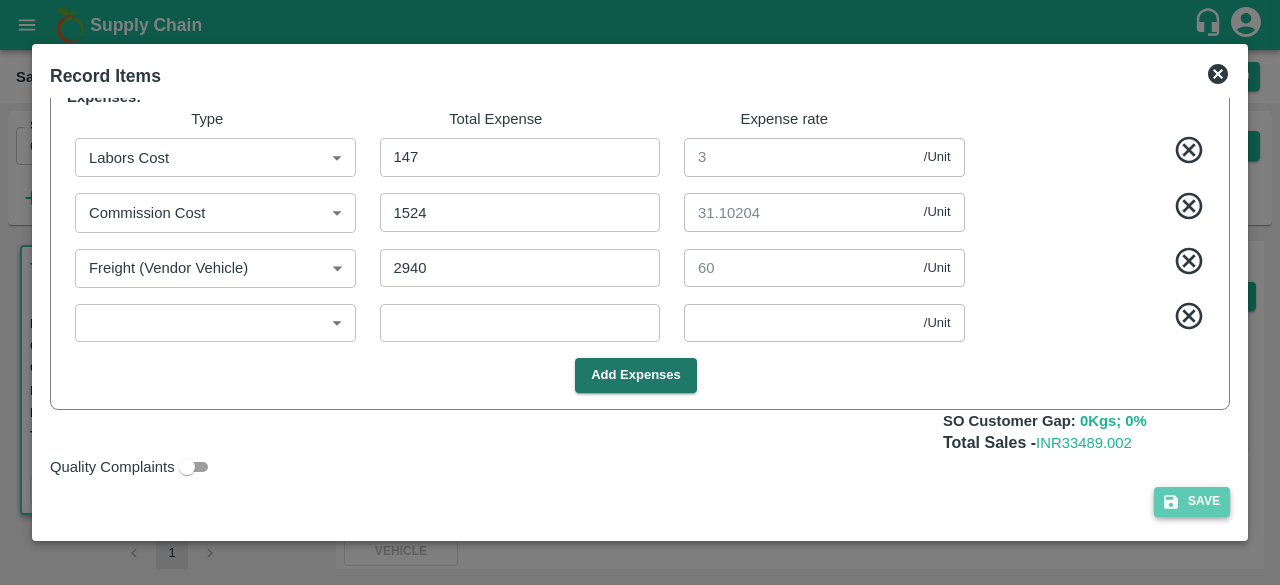 click on "Save" at bounding box center [1192, 501] 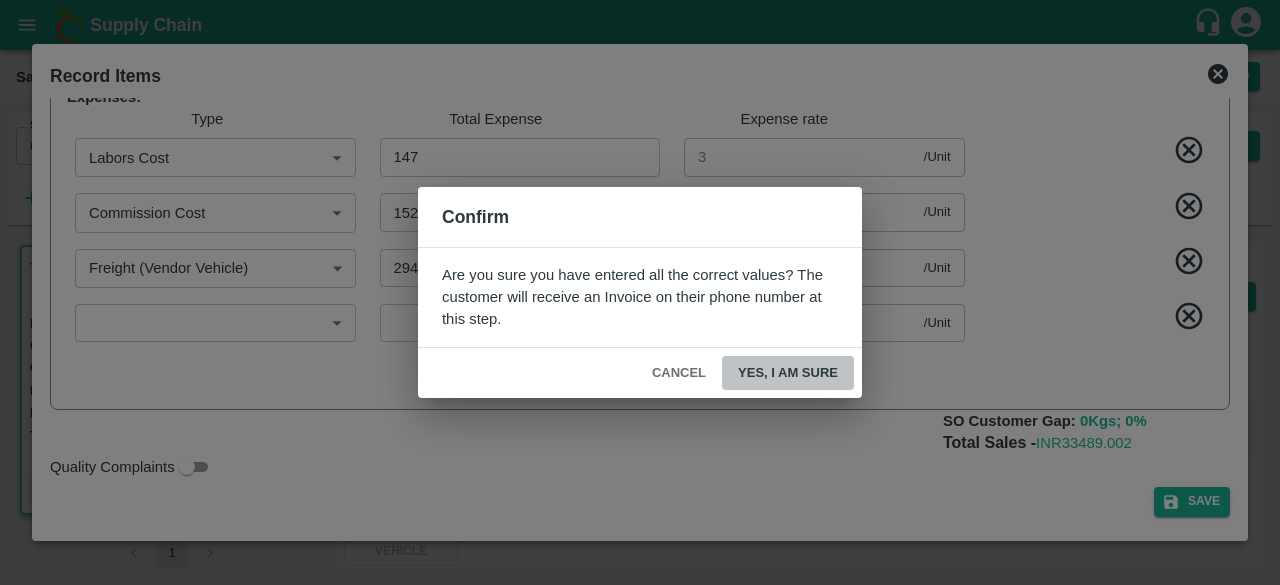 click on "Yes, I am sure" at bounding box center (788, 373) 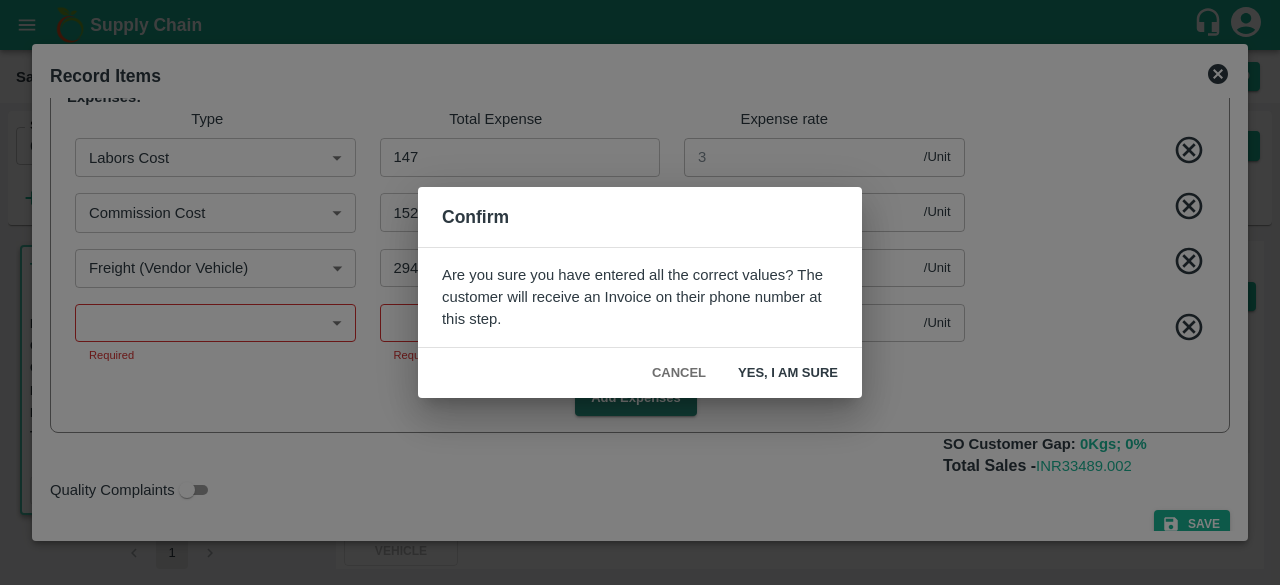 click on "Cancel" at bounding box center [679, 373] 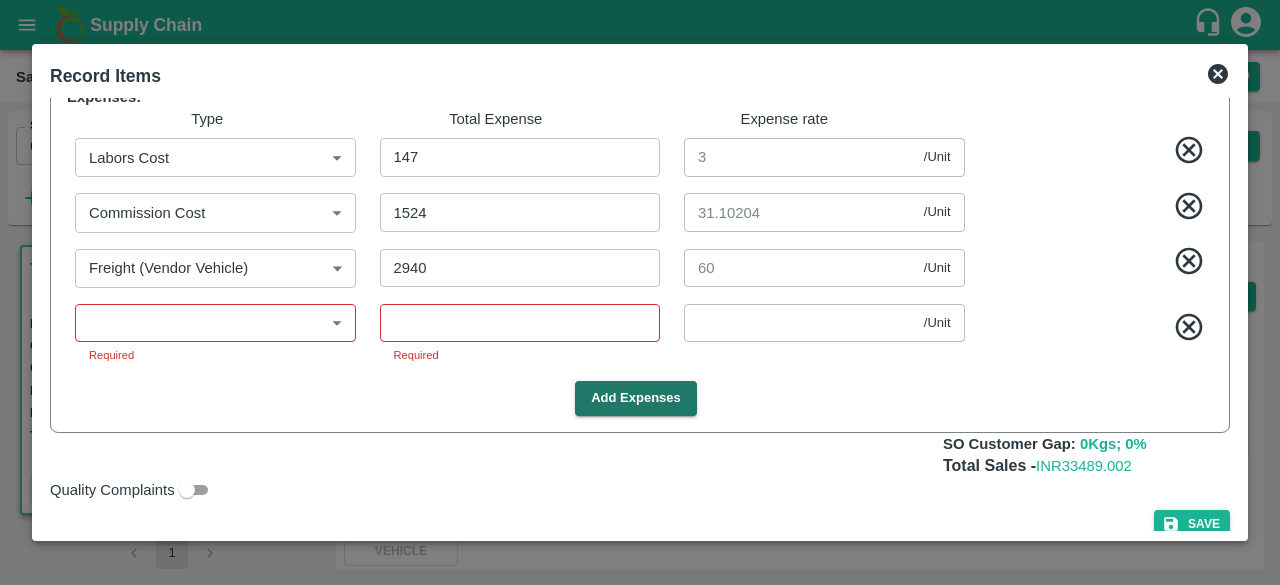 scroll, scrollTop: 1183, scrollLeft: 0, axis: vertical 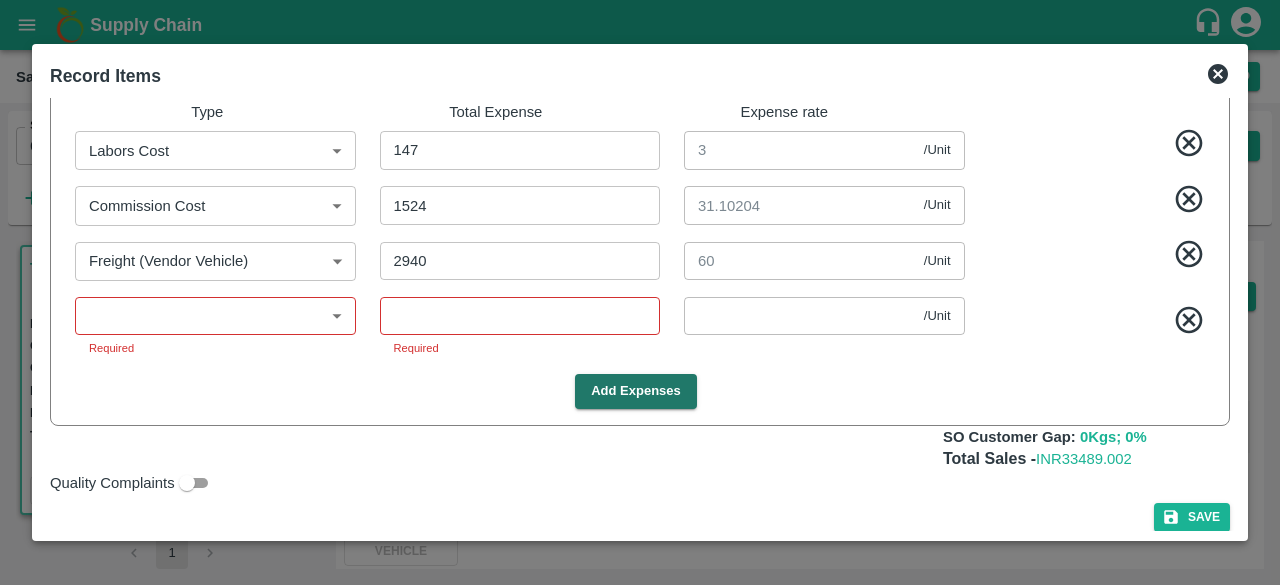 click 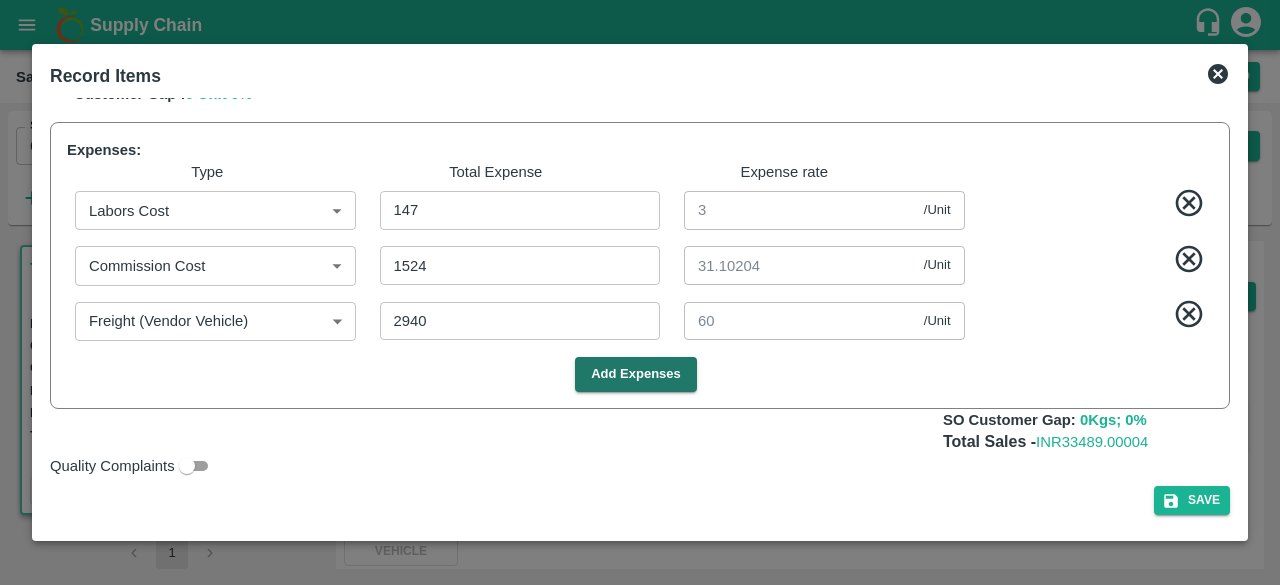 scroll, scrollTop: 1122, scrollLeft: 0, axis: vertical 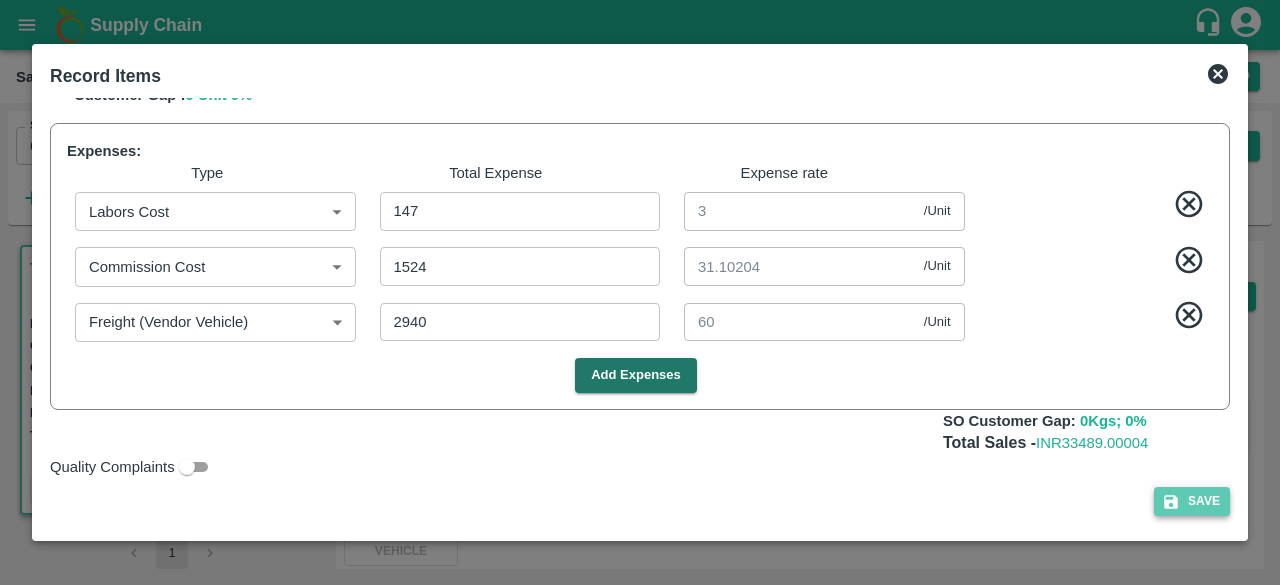 click 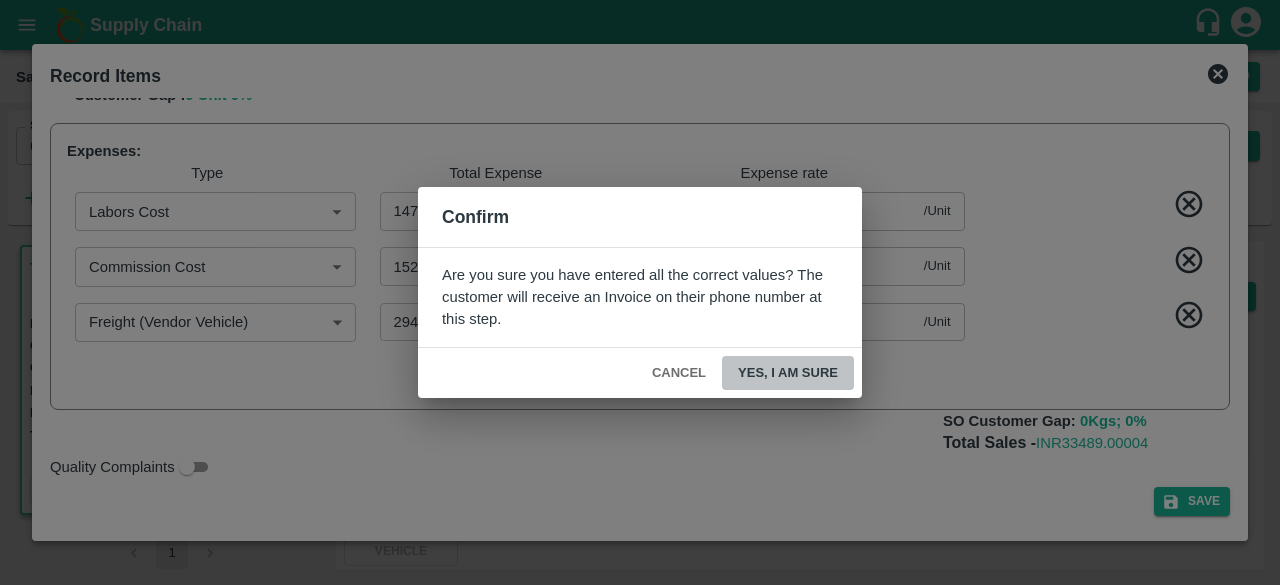 click on "Yes, I am sure" at bounding box center (788, 373) 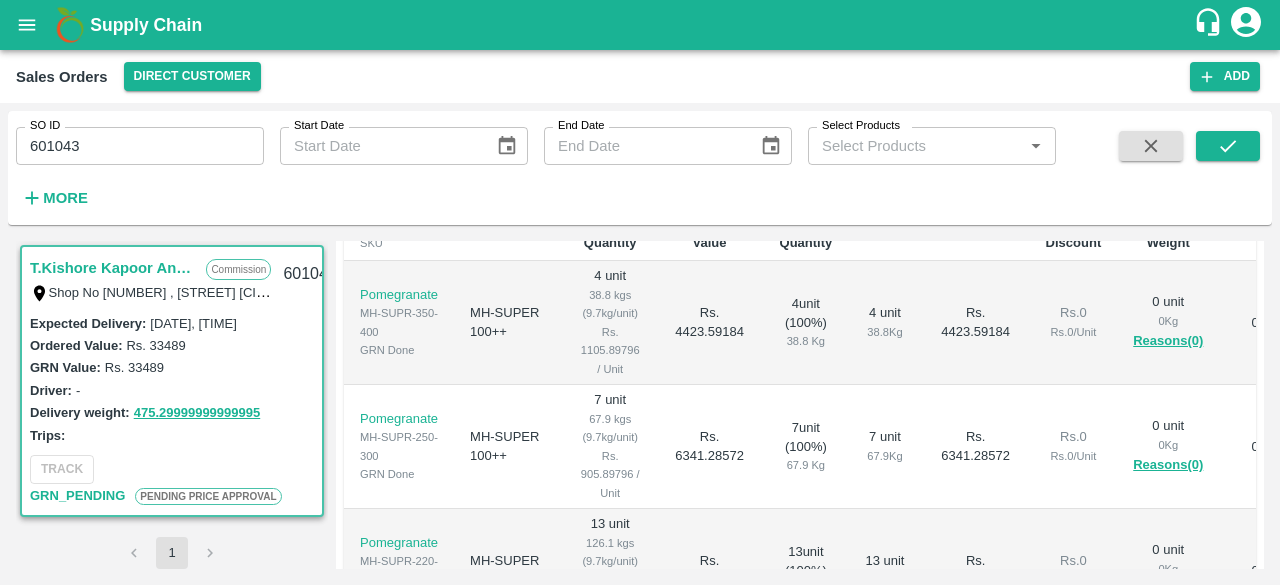 scroll, scrollTop: 529, scrollLeft: 0, axis: vertical 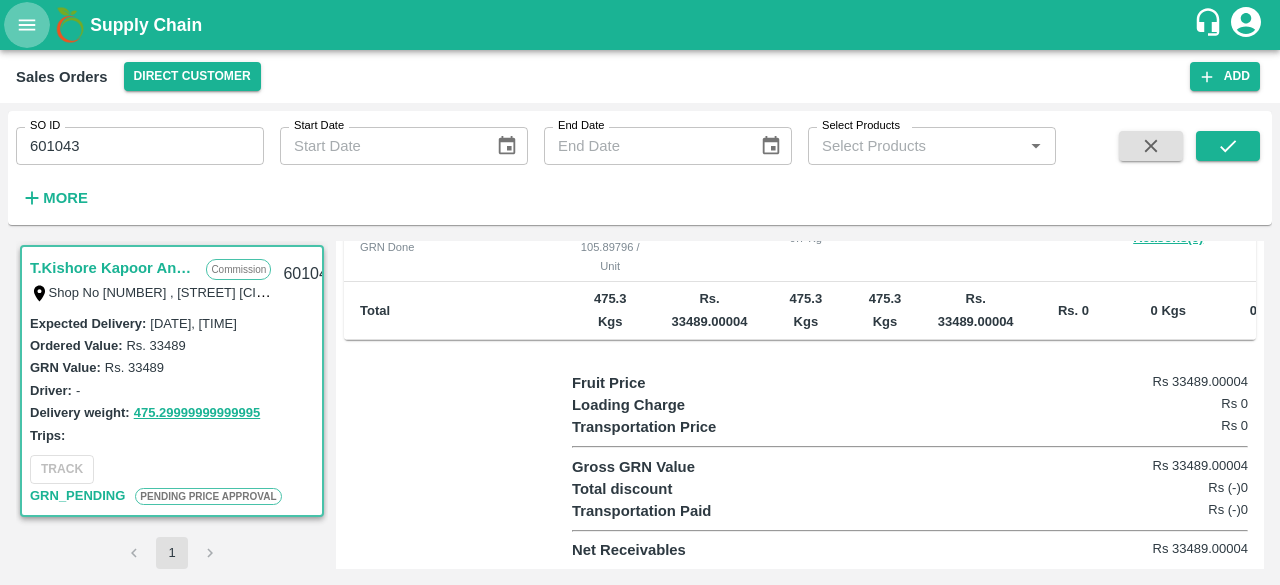 click 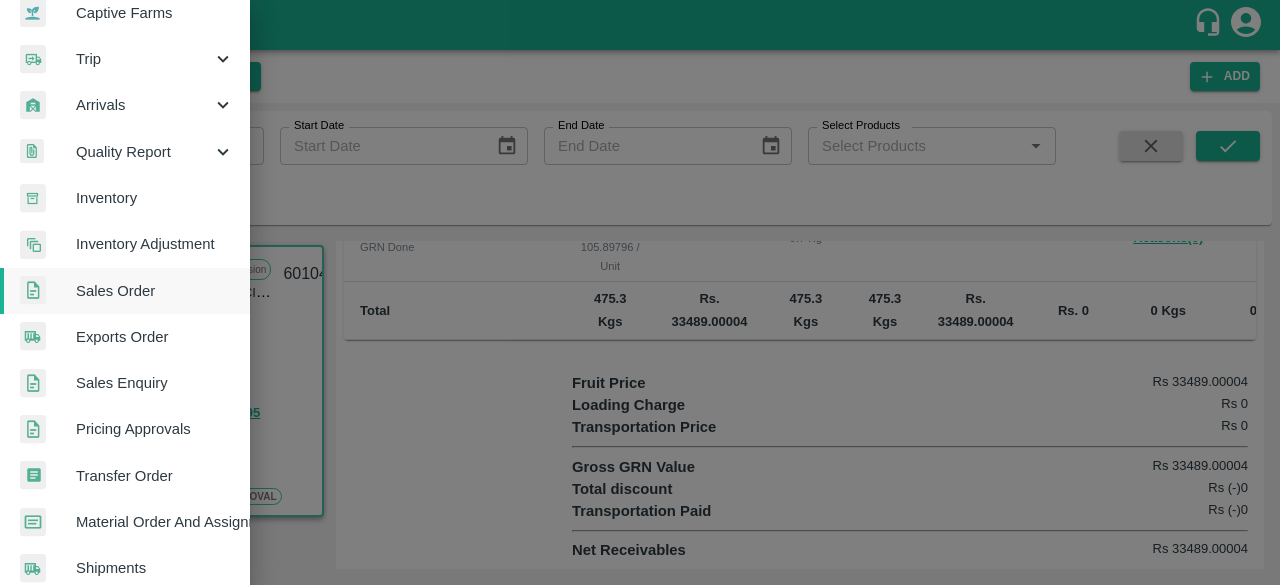 scroll, scrollTop: 266, scrollLeft: 0, axis: vertical 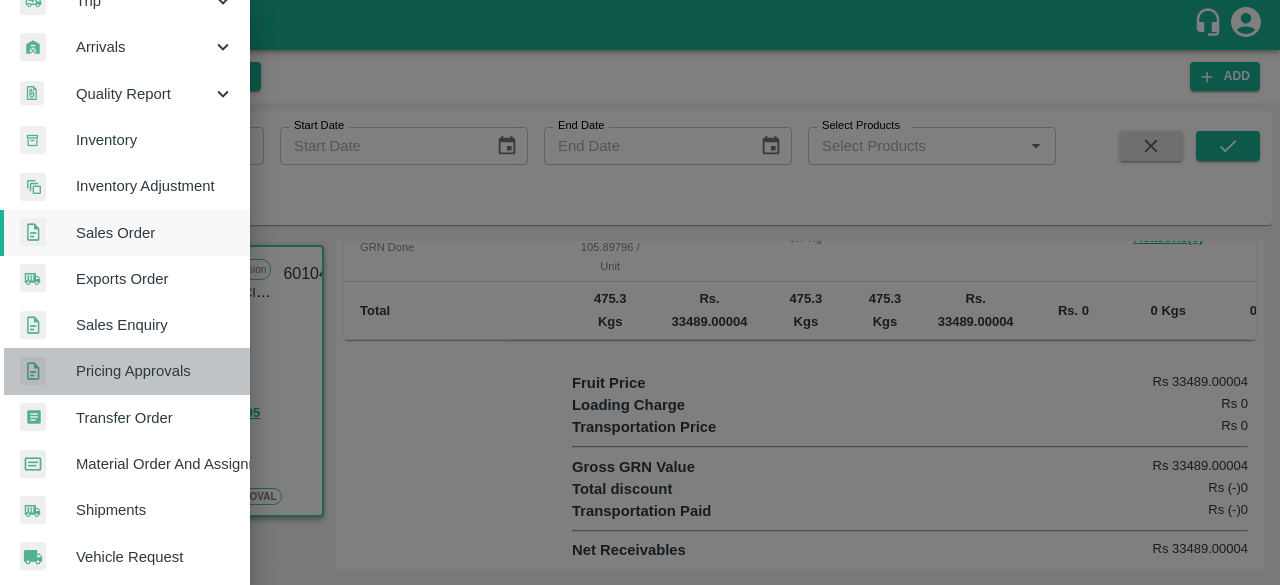 click on "Pricing Approvals" at bounding box center [155, 371] 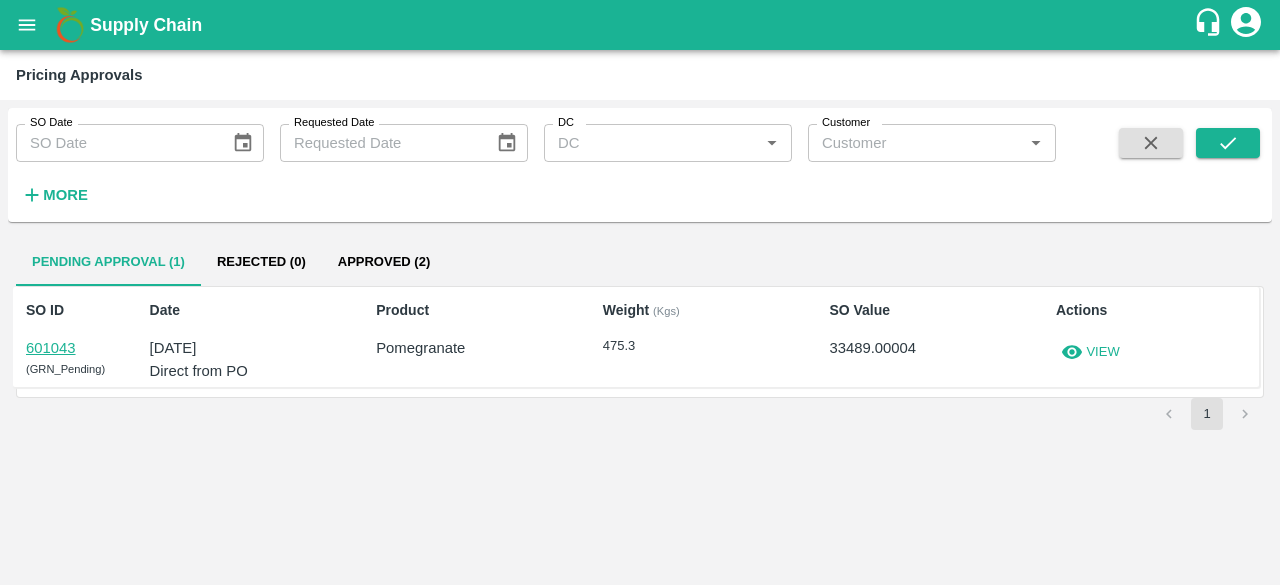 click on "View" at bounding box center [1102, 352] 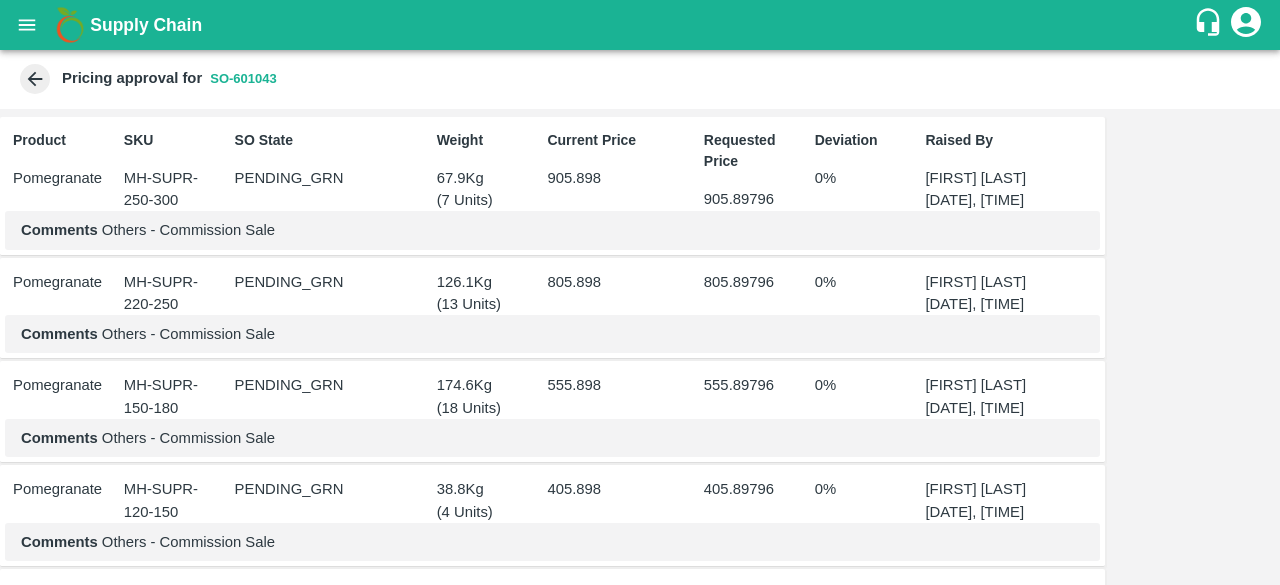 drag, startPoint x: 1109, startPoint y: 352, endPoint x: 868, endPoint y: 344, distance: 241.13274 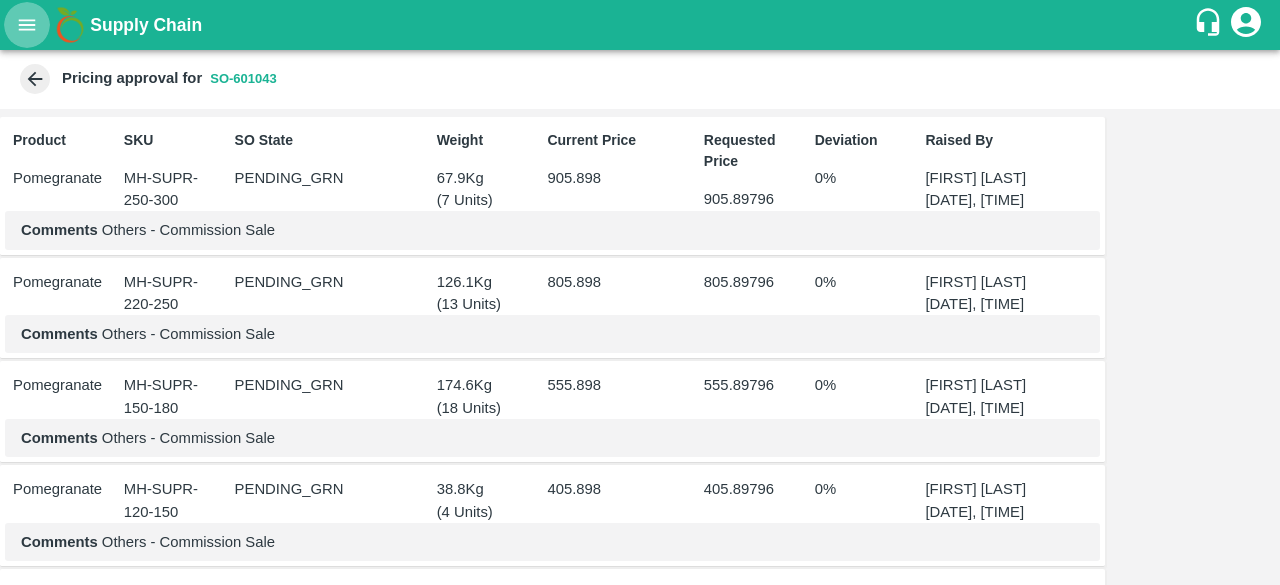 click 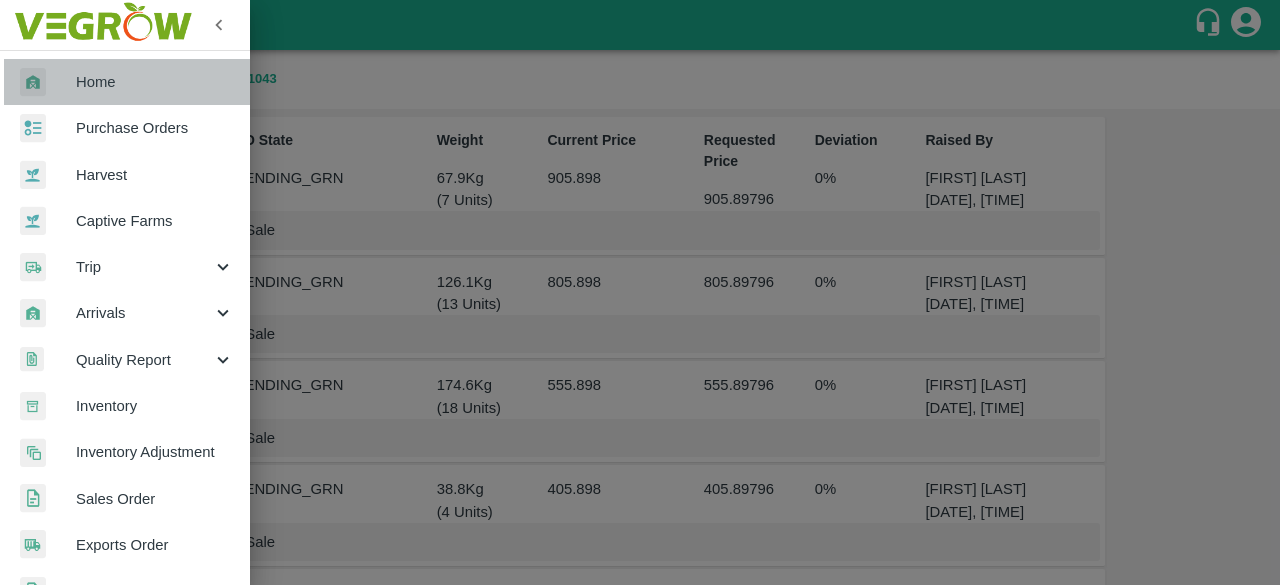 click on "Home" at bounding box center [155, 82] 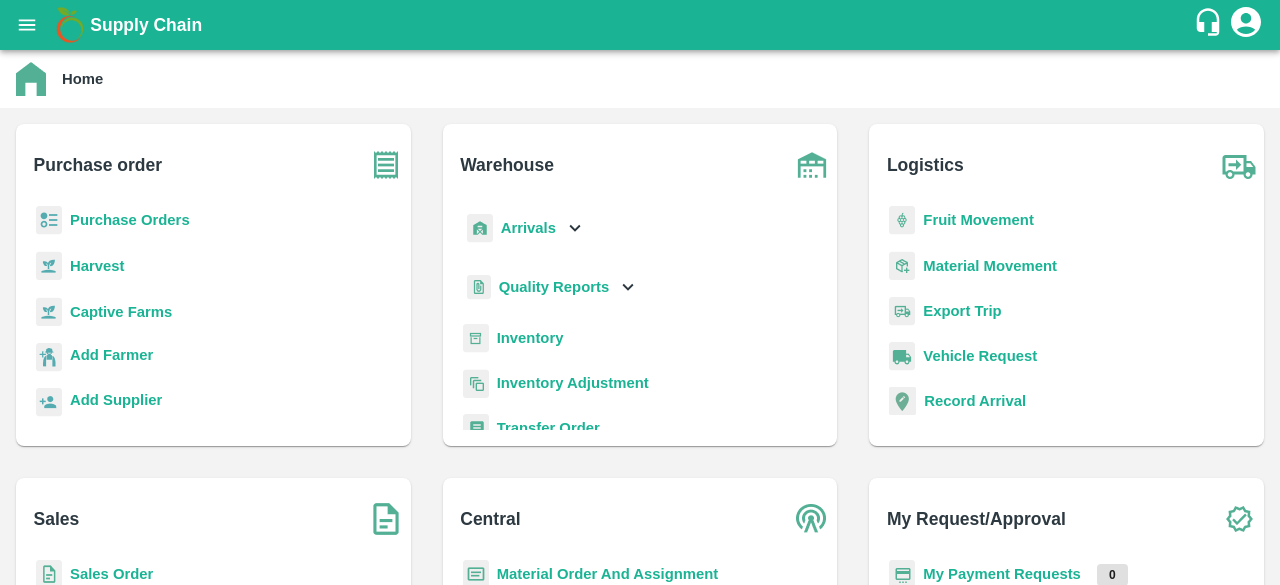 click on "Sales Order" at bounding box center [111, 574] 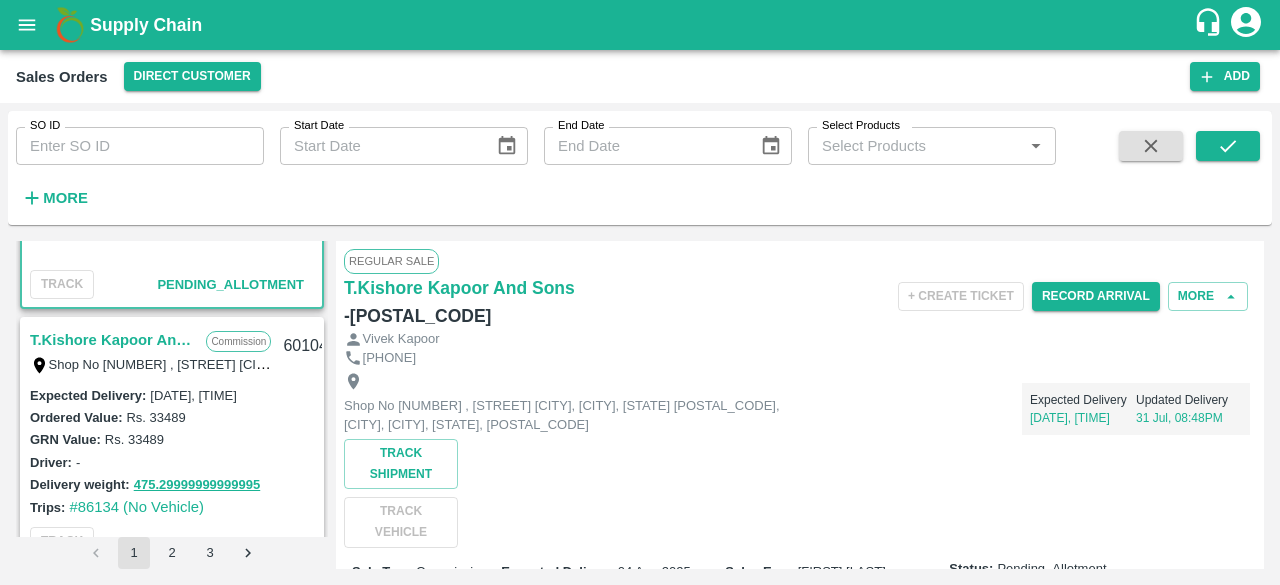 scroll, scrollTop: 216, scrollLeft: 0, axis: vertical 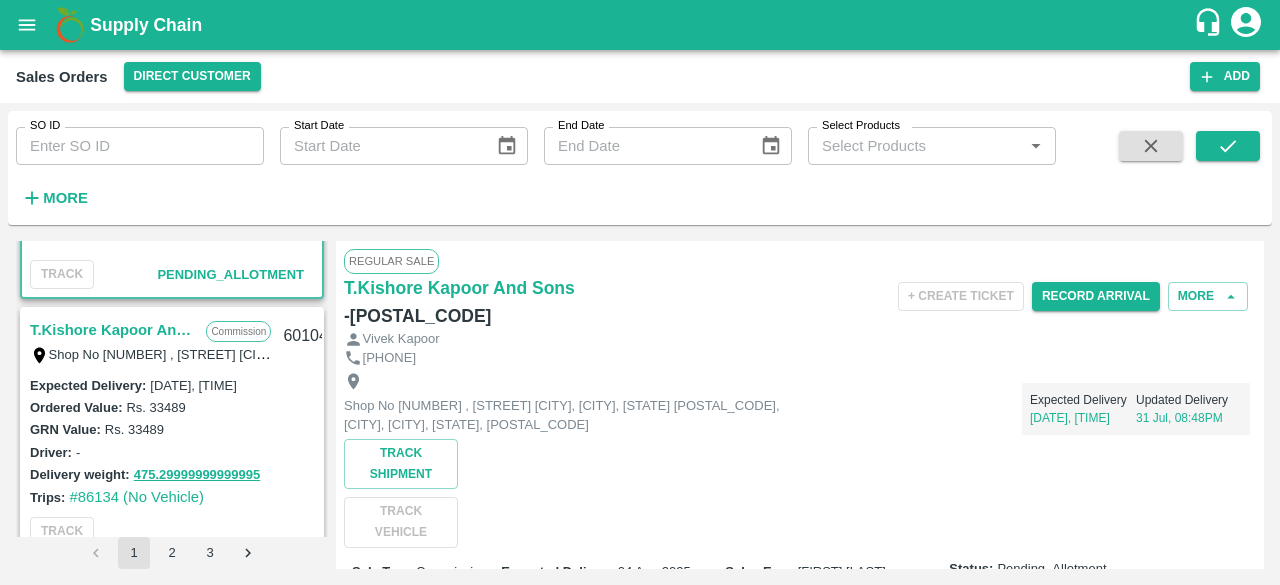 click on "[PERSON_NAME]" at bounding box center [113, 330] 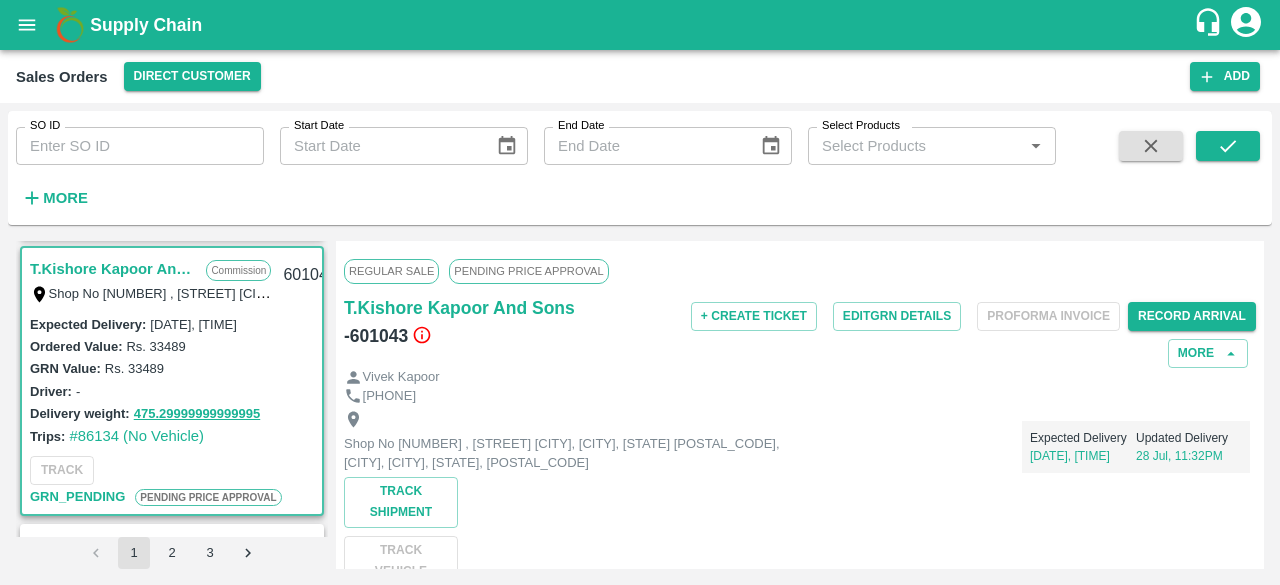 scroll, scrollTop: 276, scrollLeft: 0, axis: vertical 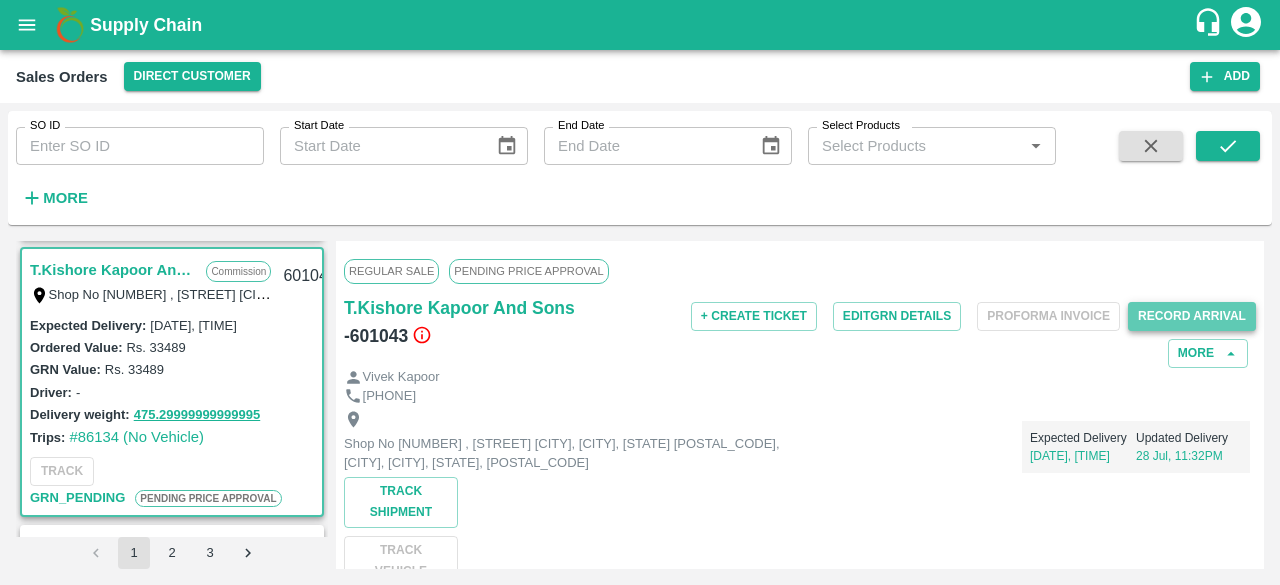 click on "Record Arrival" at bounding box center [1192, 316] 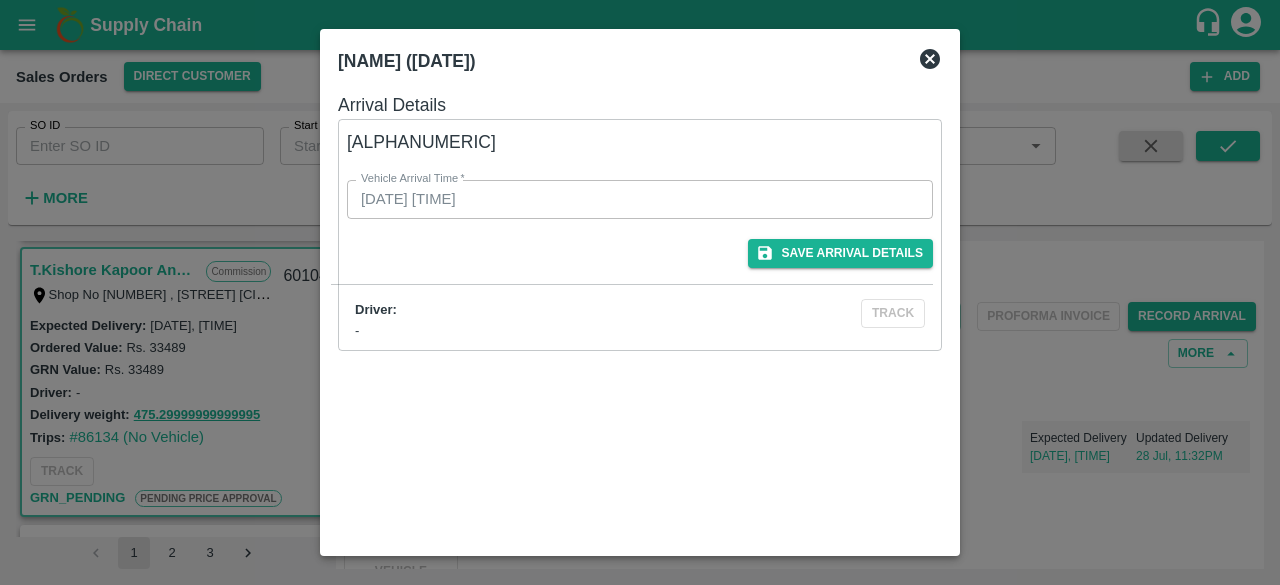 click 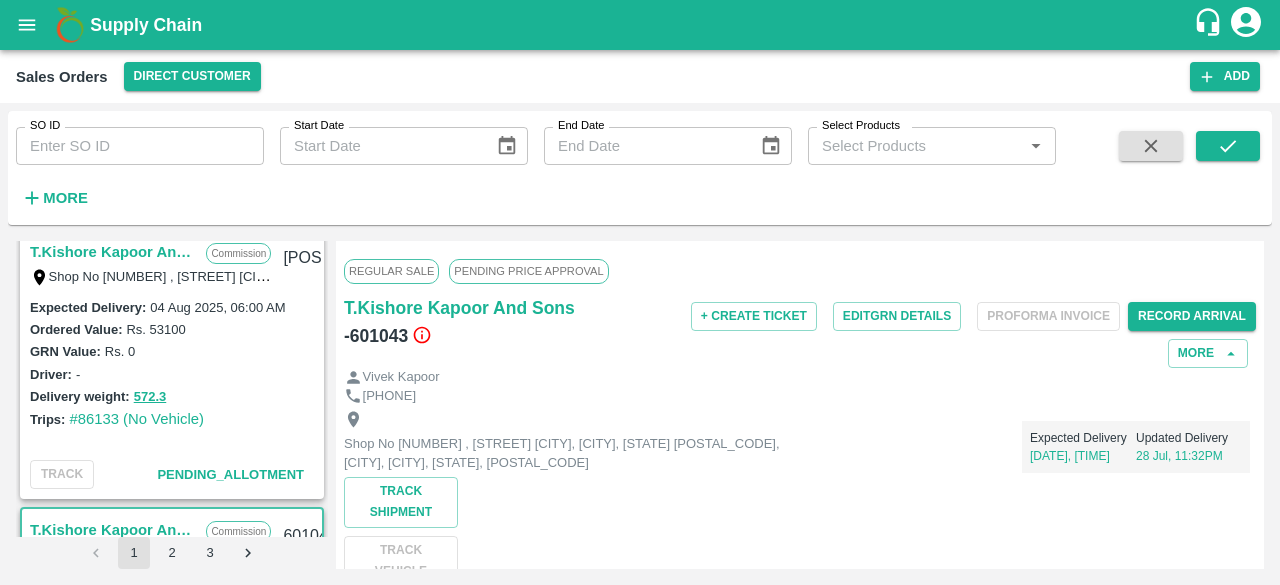 scroll, scrollTop: 15, scrollLeft: 0, axis: vertical 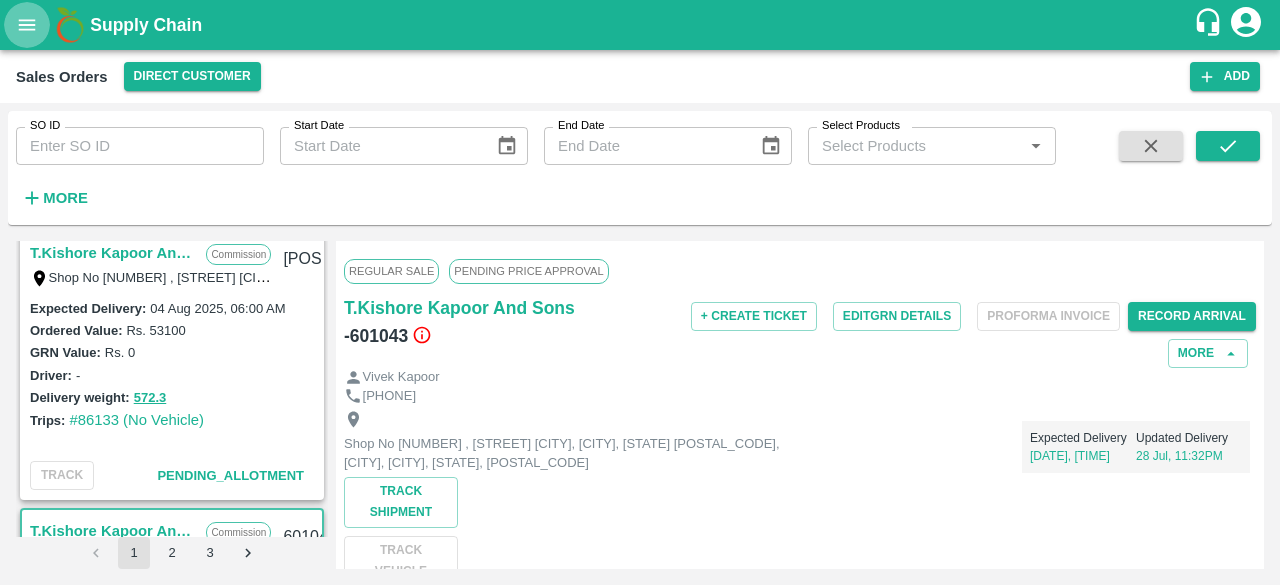 click at bounding box center [27, 25] 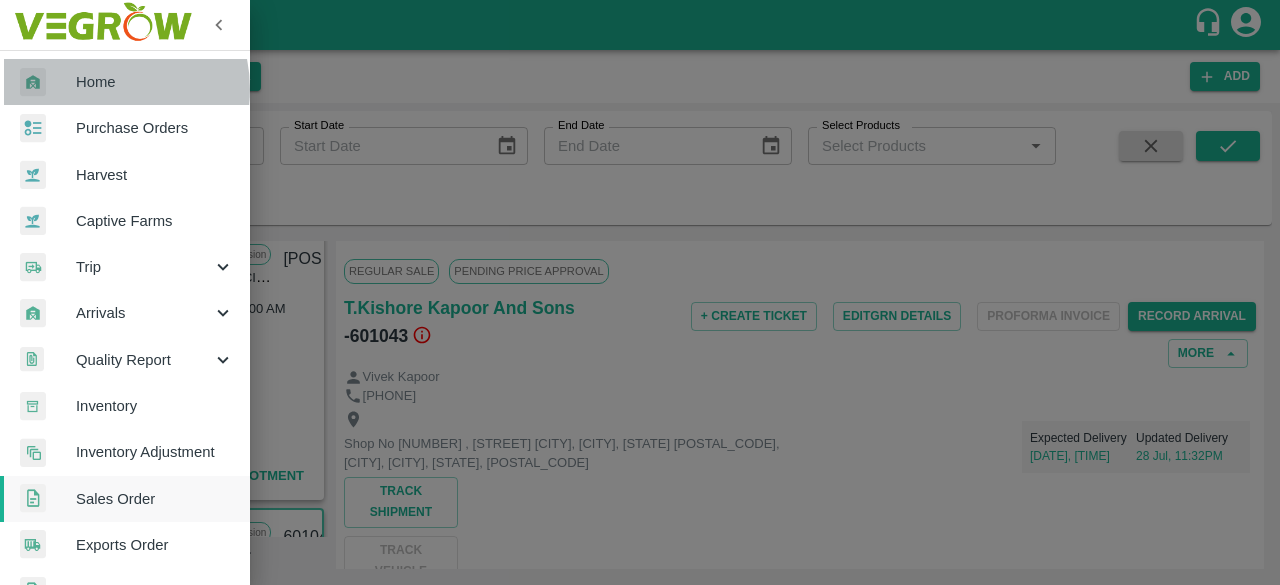 click on "Home" at bounding box center [155, 82] 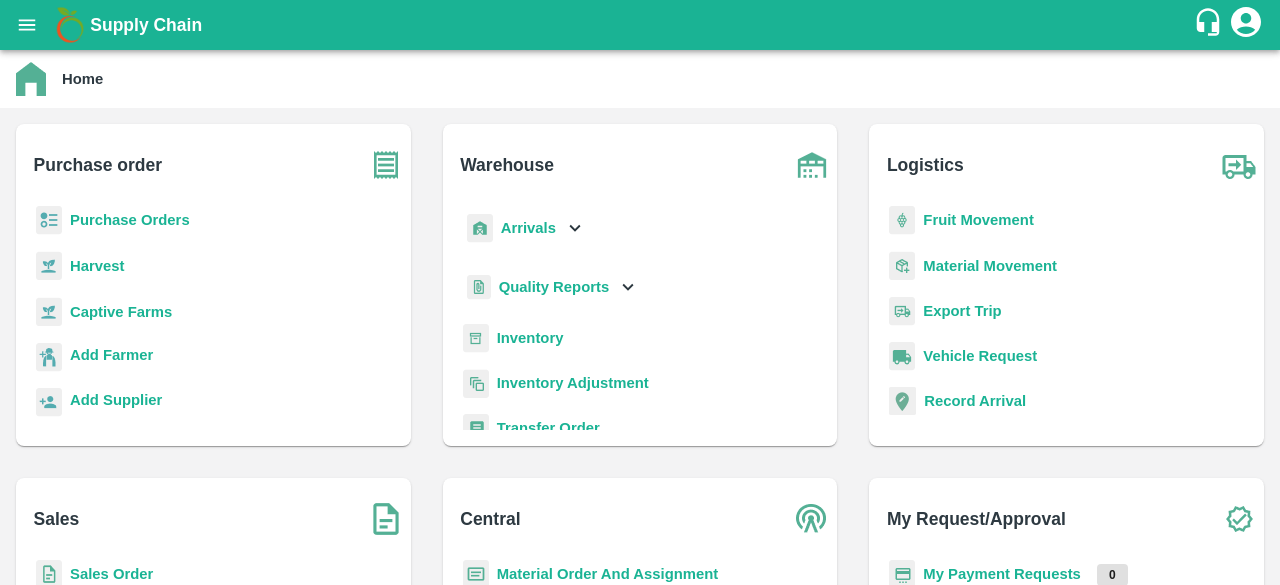 scroll, scrollTop: 230, scrollLeft: 0, axis: vertical 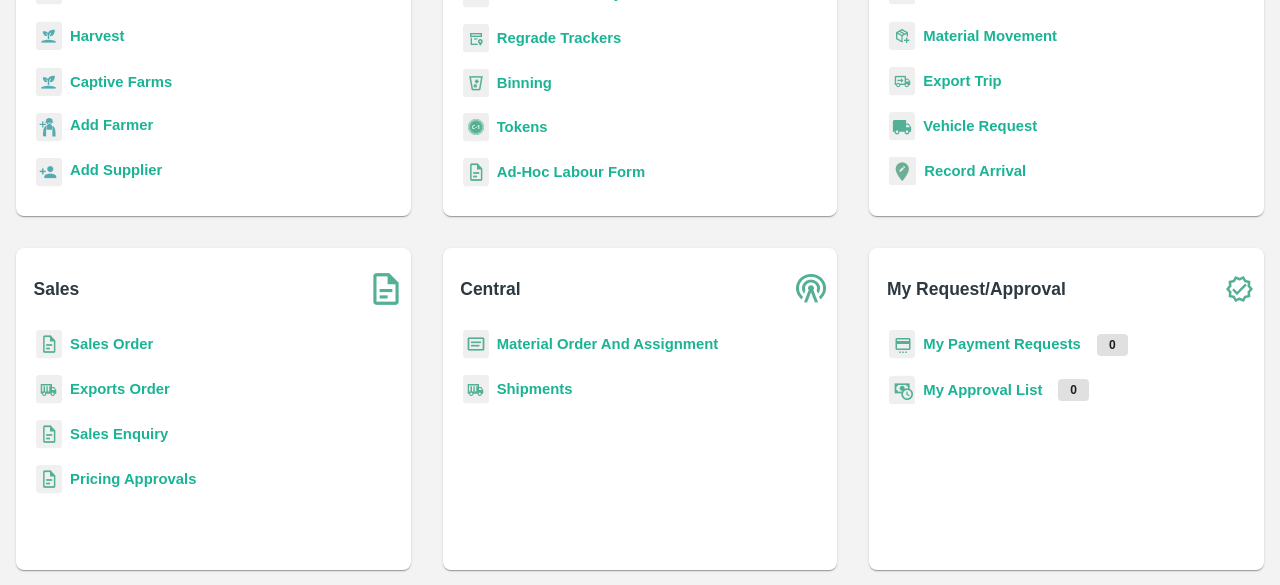 click on "Sales Order" at bounding box center [111, 344] 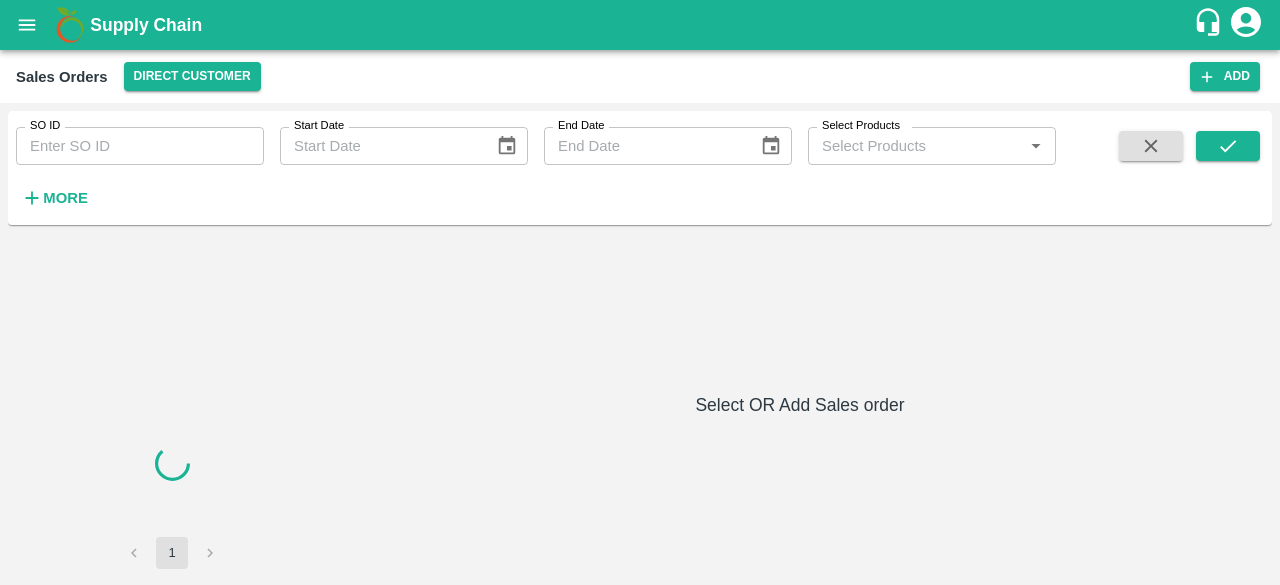 scroll, scrollTop: 0, scrollLeft: 0, axis: both 